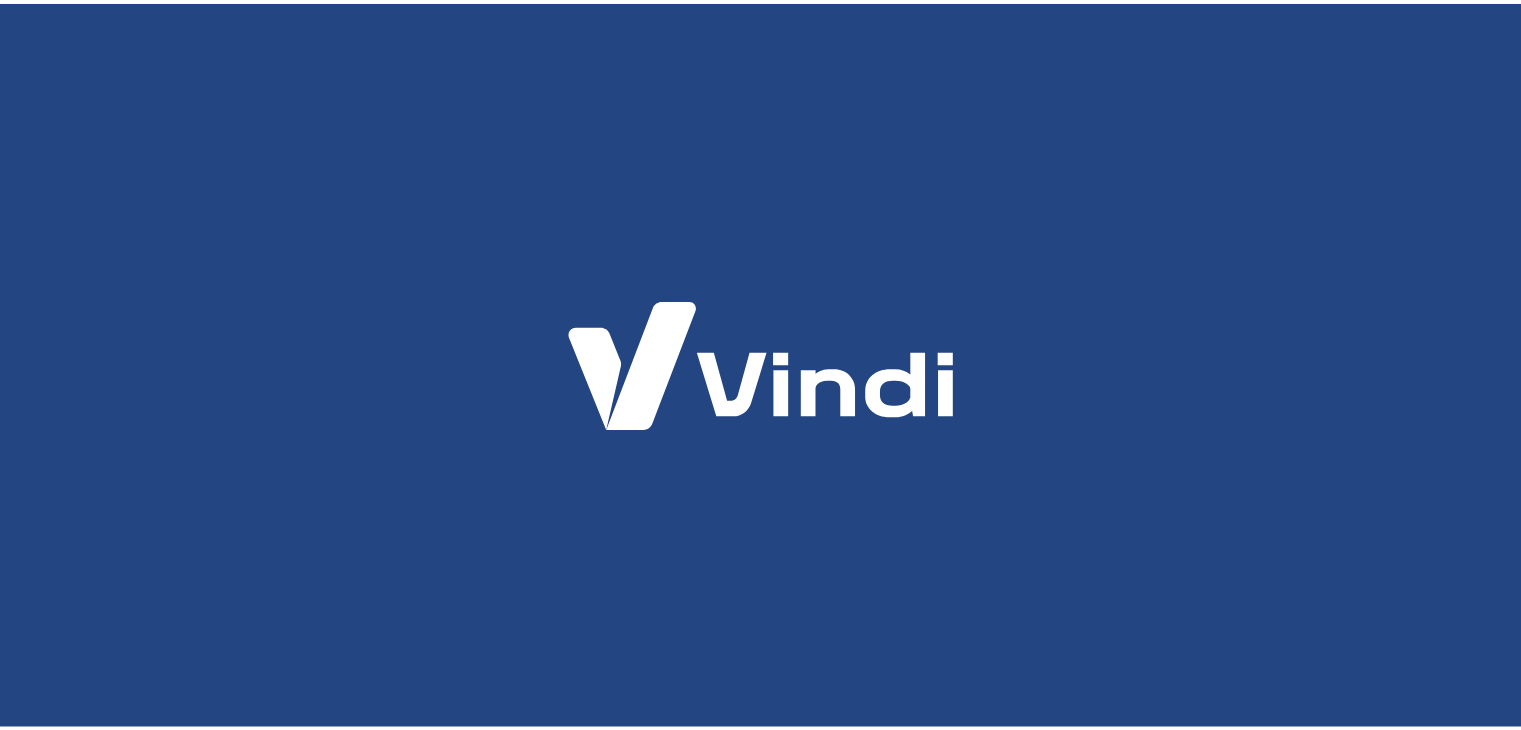 scroll, scrollTop: 0, scrollLeft: 0, axis: both 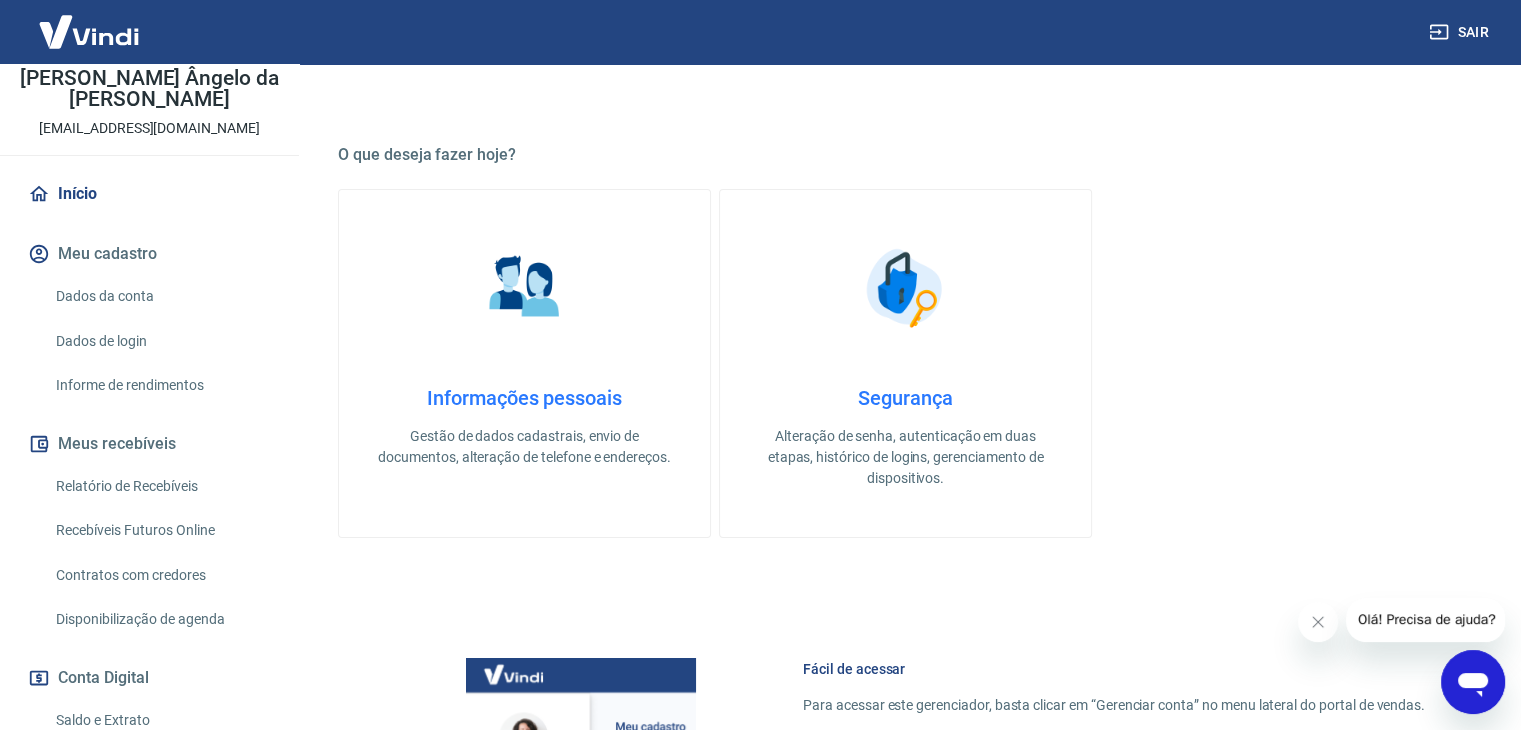 drag, startPoint x: 152, startPoint y: 478, endPoint x: 126, endPoint y: 208, distance: 271.24896 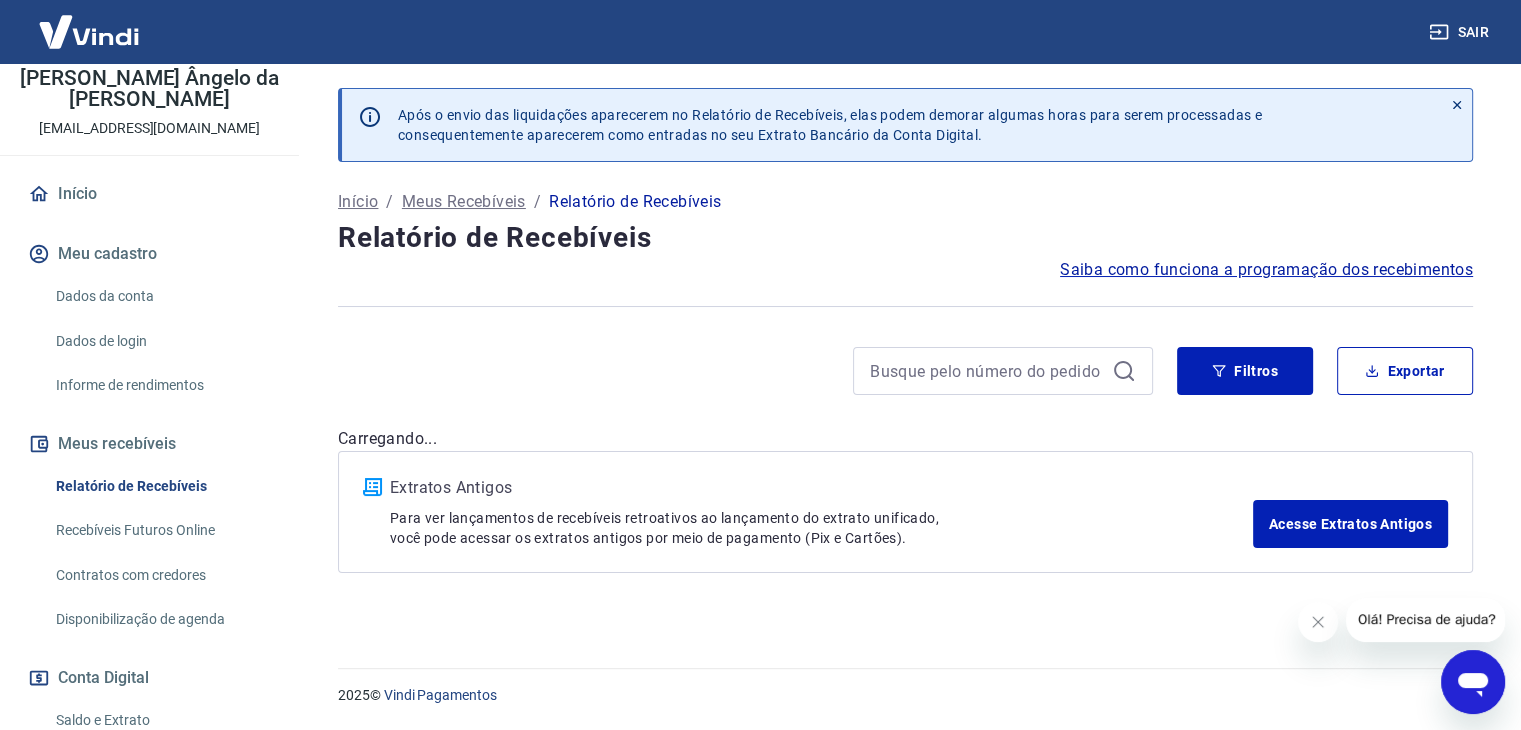 scroll, scrollTop: 0, scrollLeft: 0, axis: both 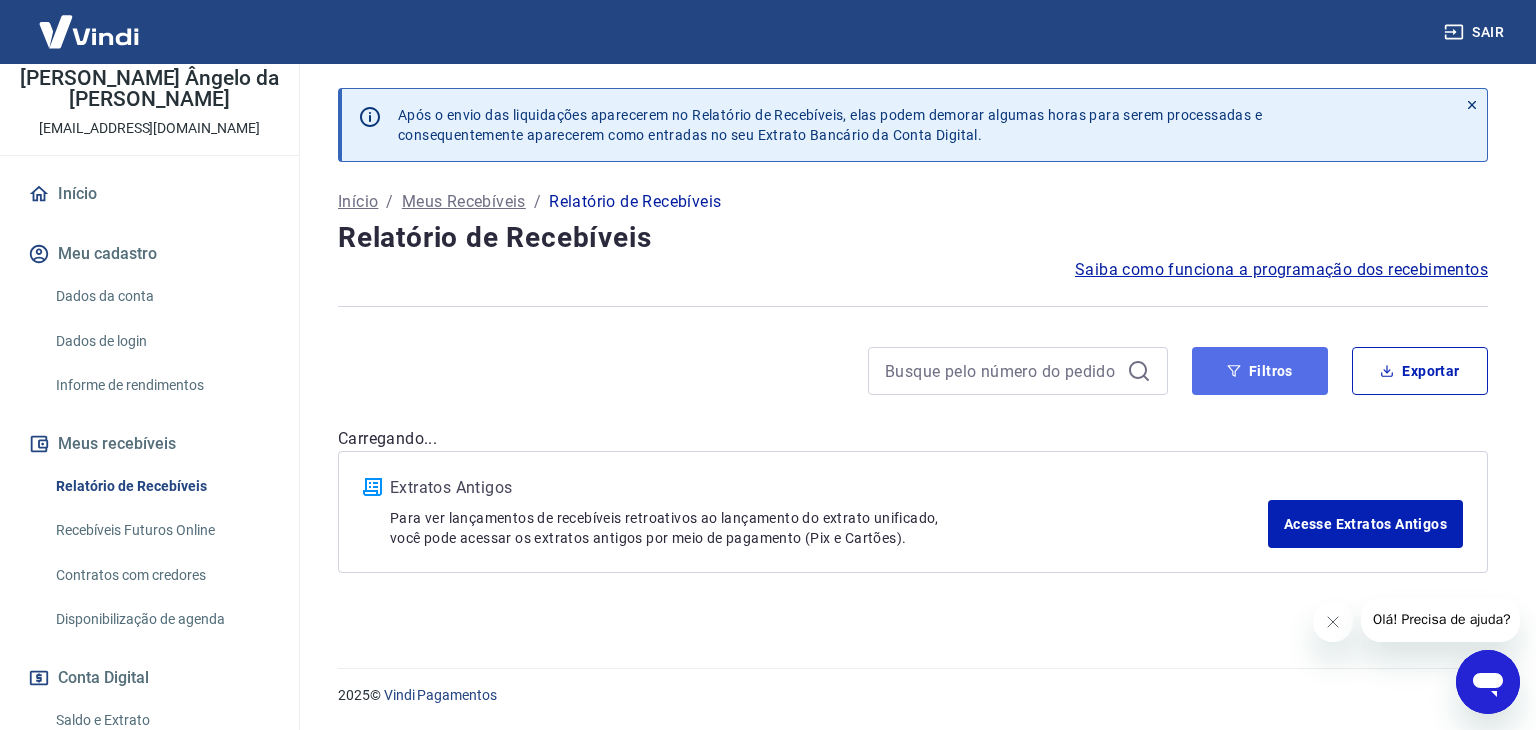 click on "Filtros" at bounding box center [1260, 371] 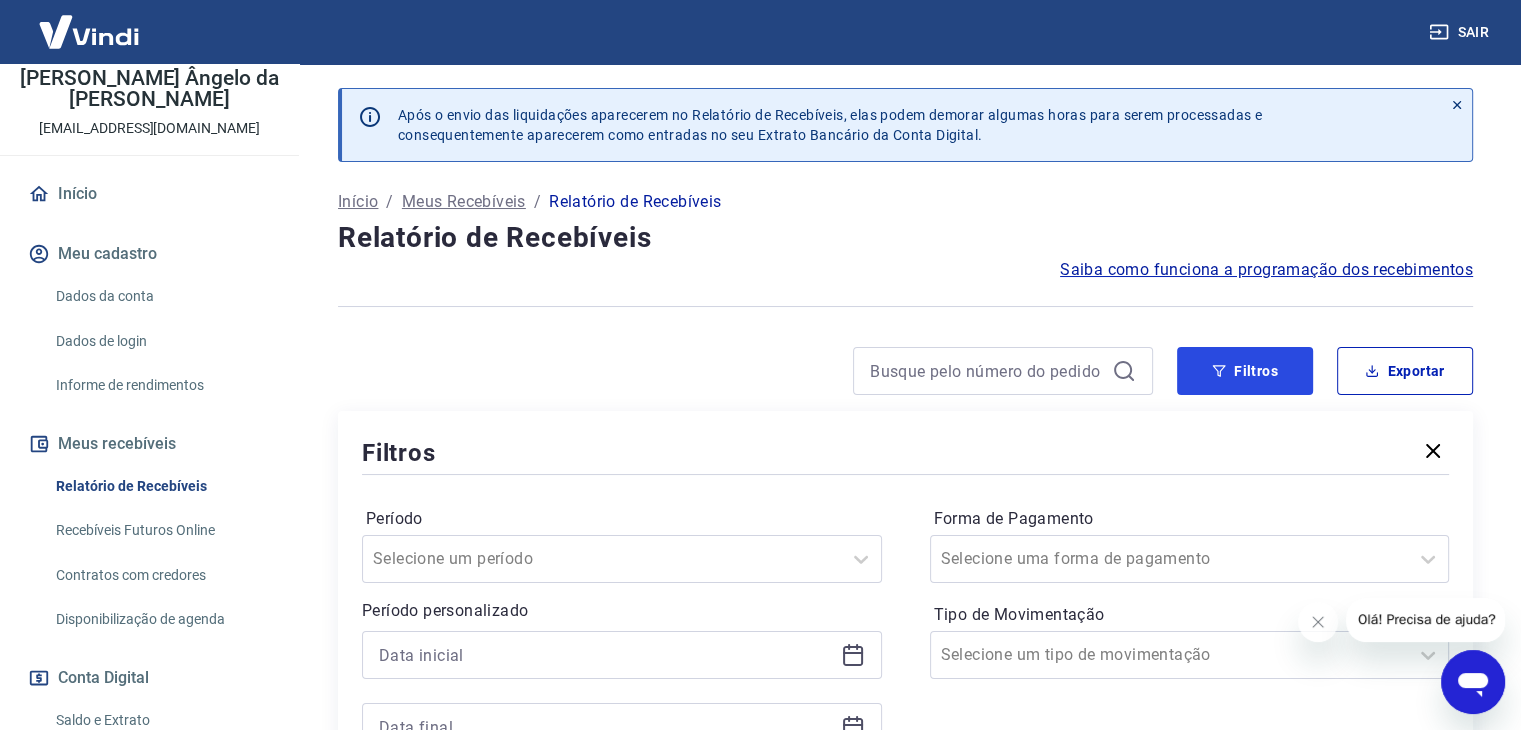 scroll, scrollTop: 200, scrollLeft: 0, axis: vertical 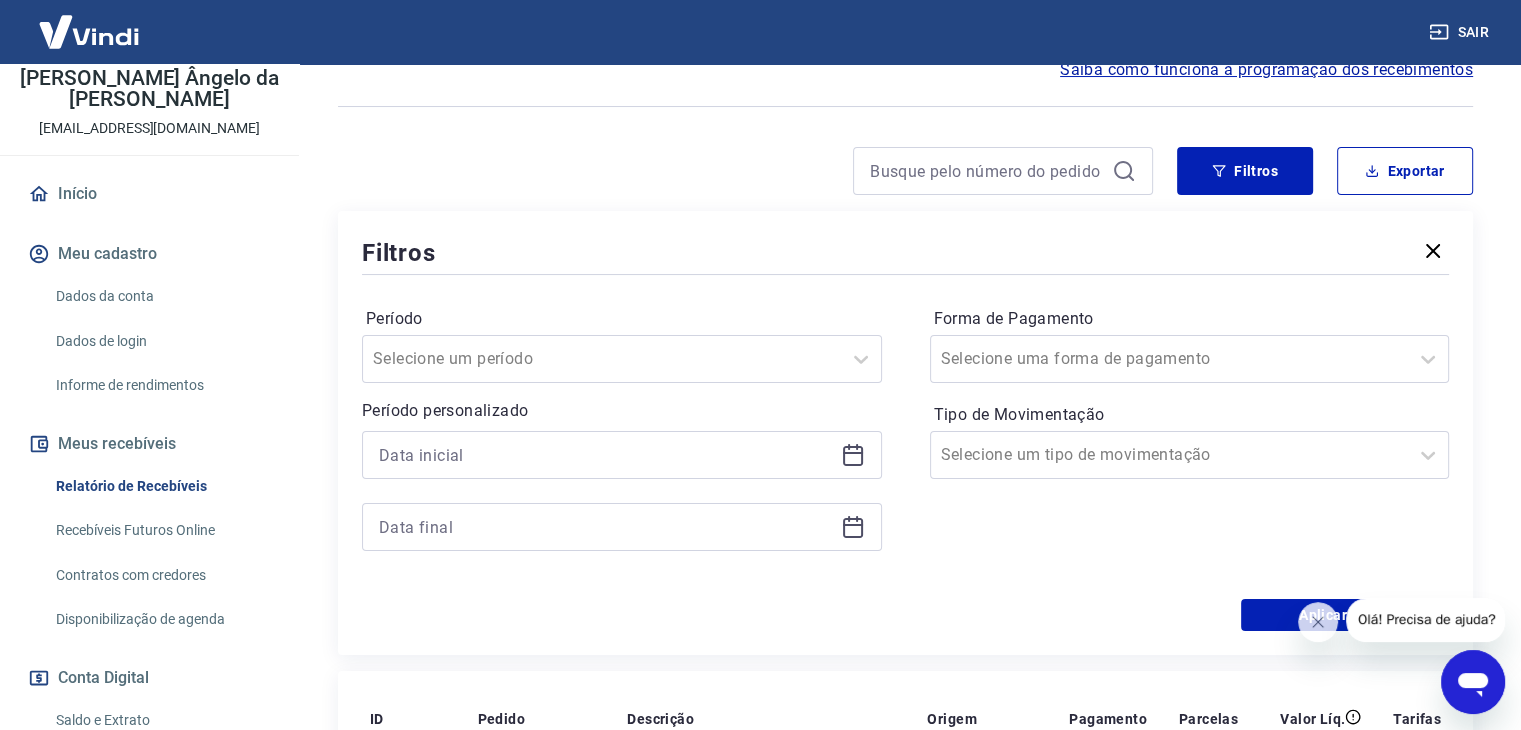 click 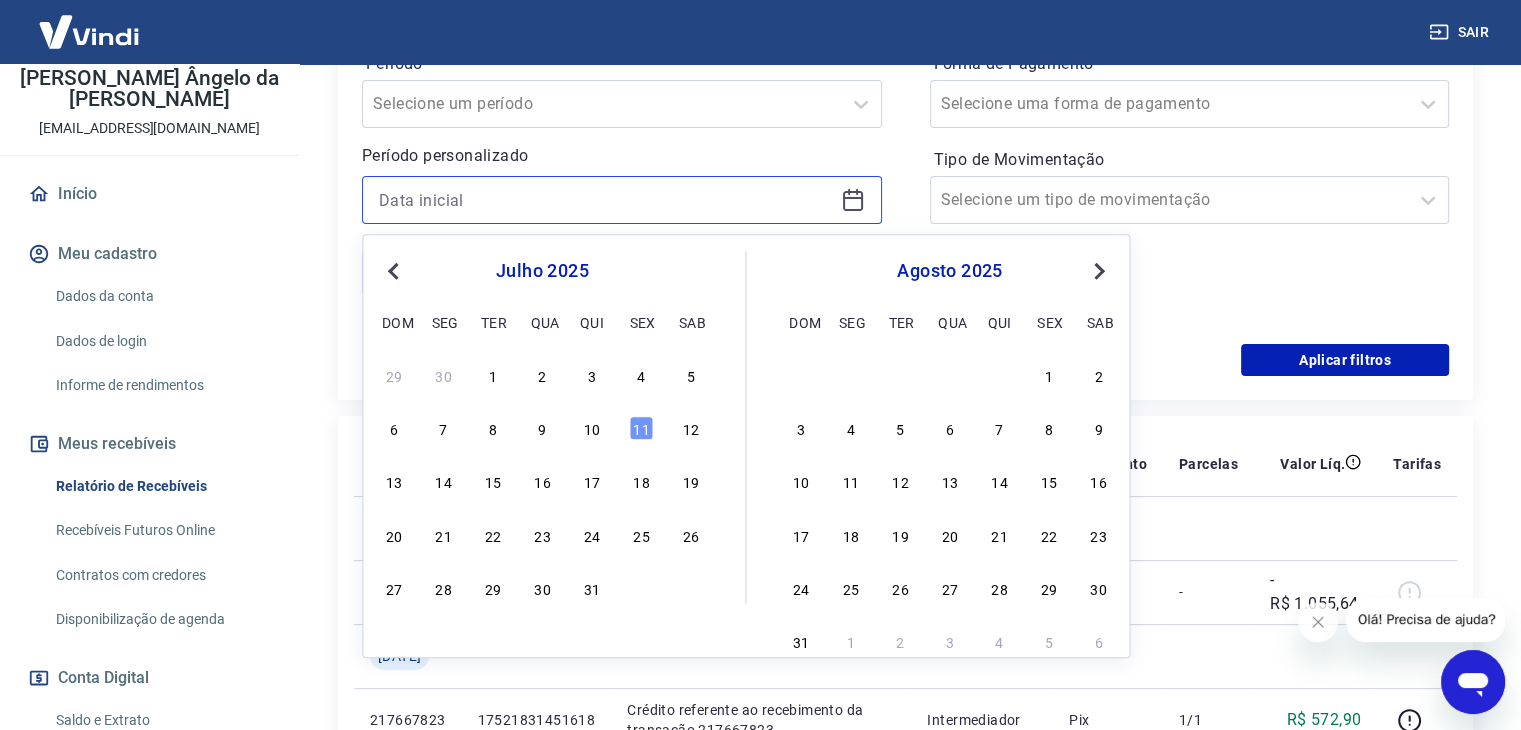 scroll, scrollTop: 500, scrollLeft: 0, axis: vertical 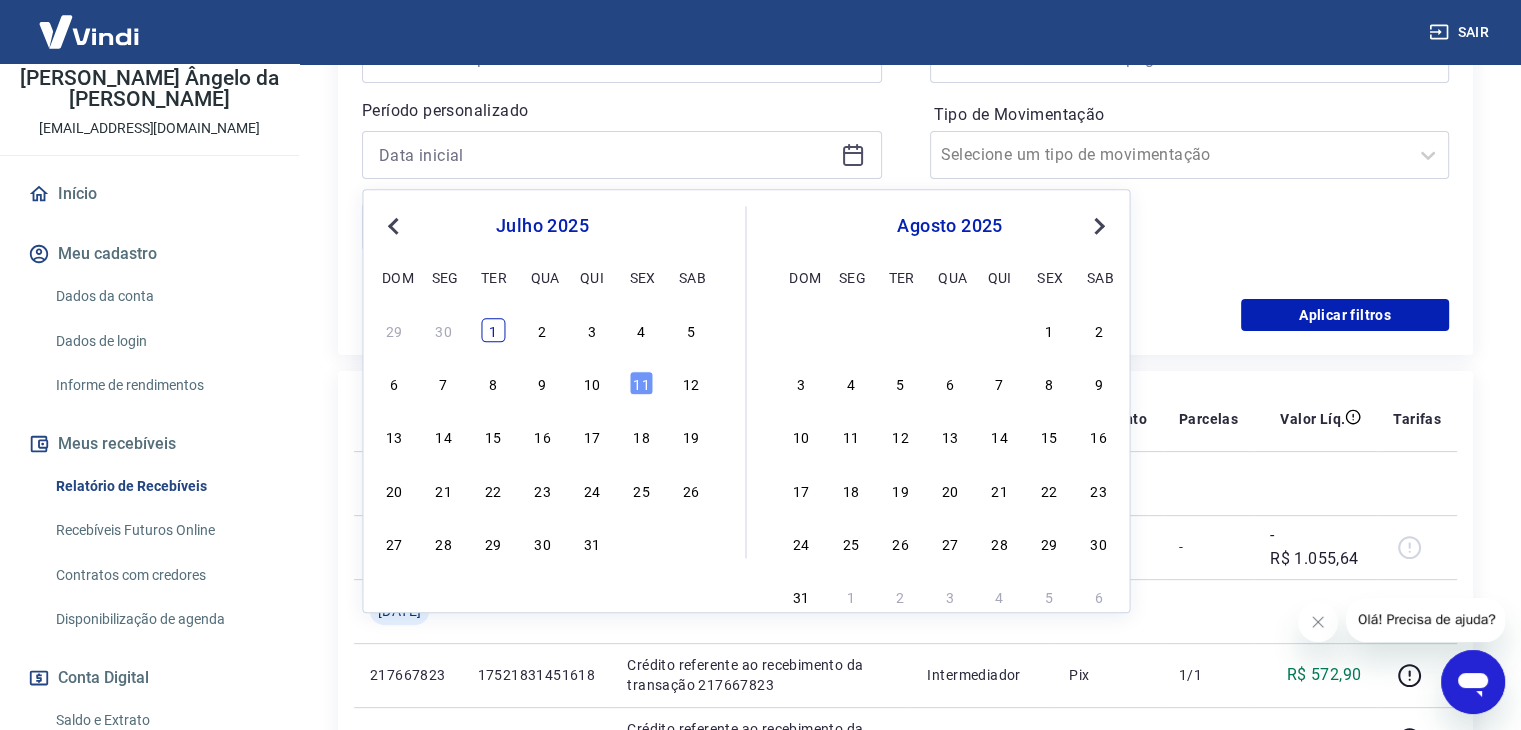 click on "1" at bounding box center (493, 330) 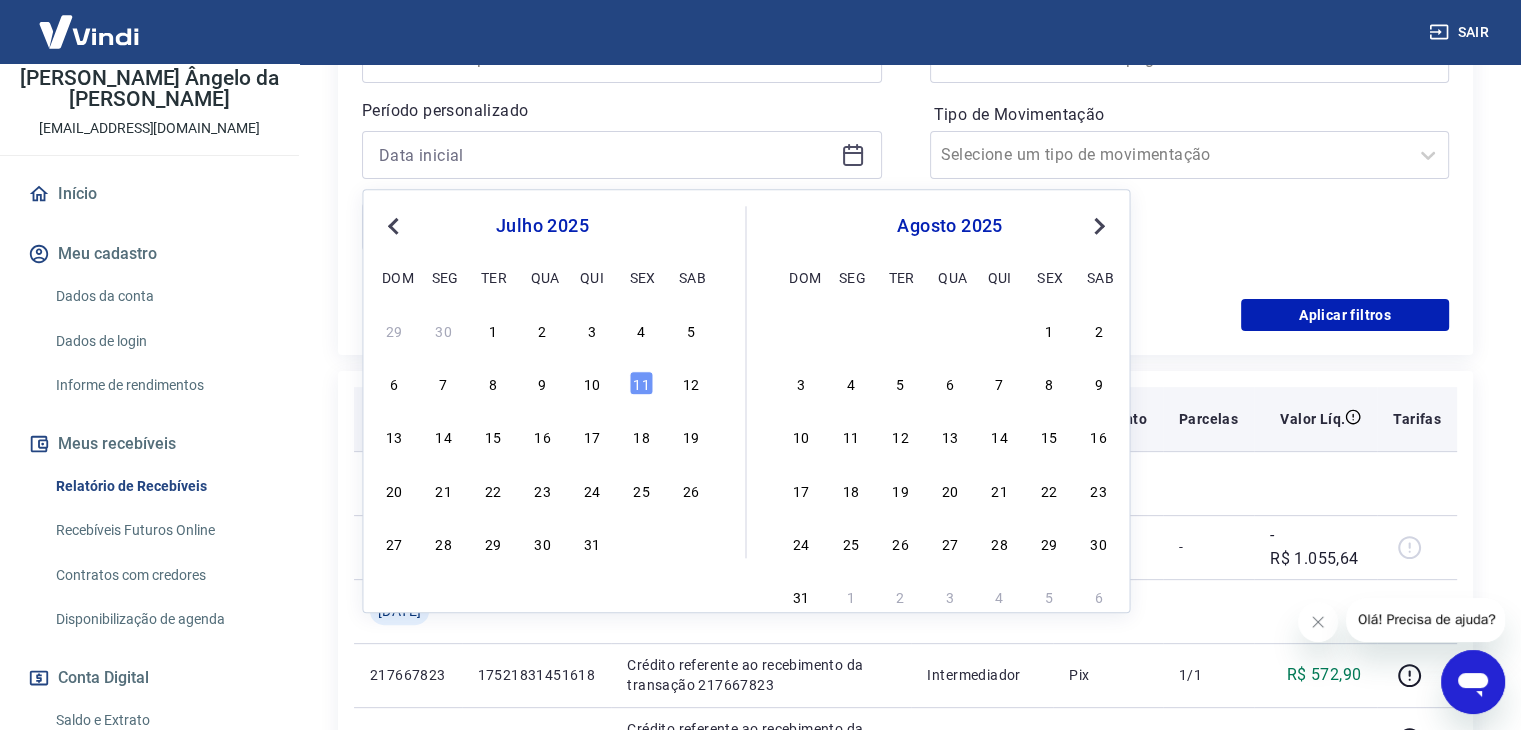 type on "[DATE]" 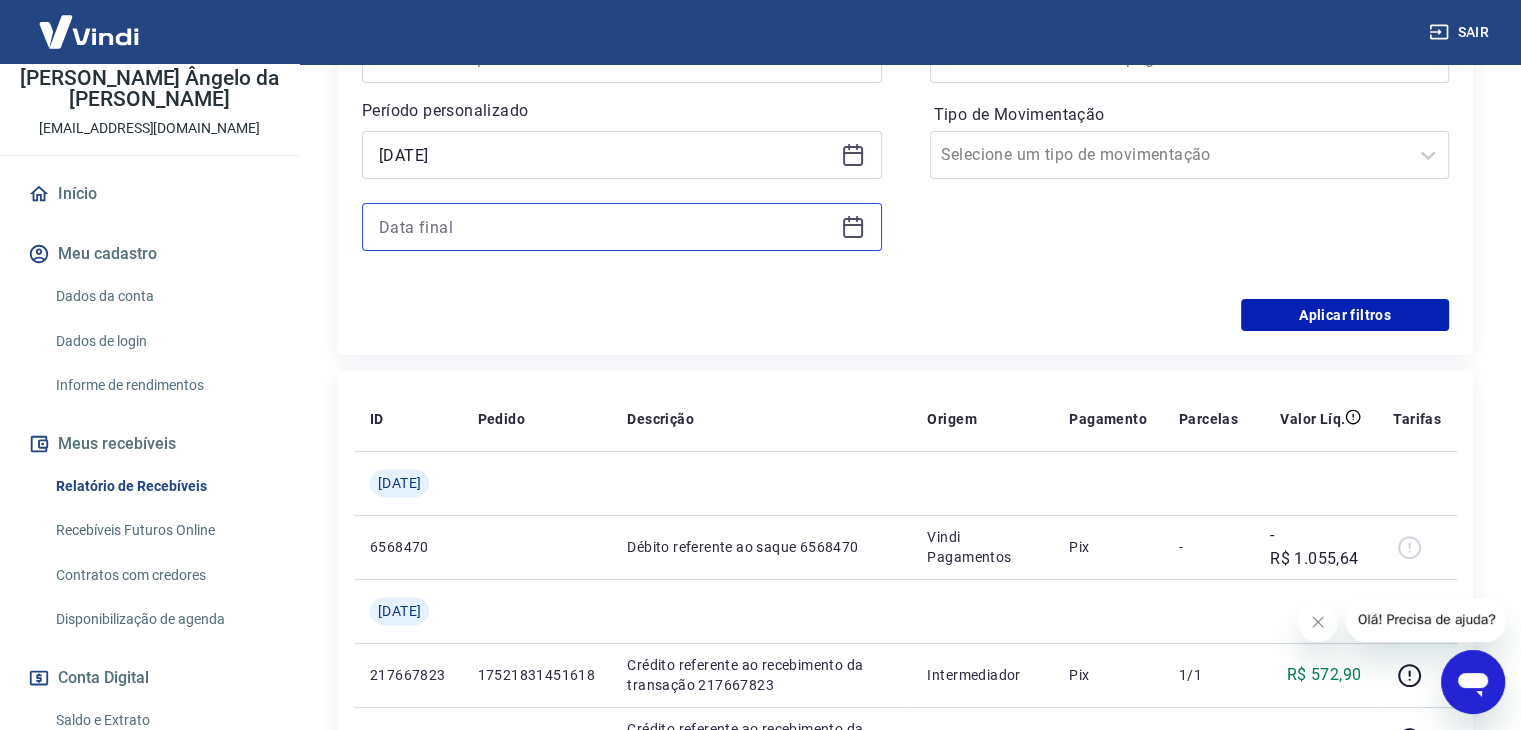 click at bounding box center [606, 227] 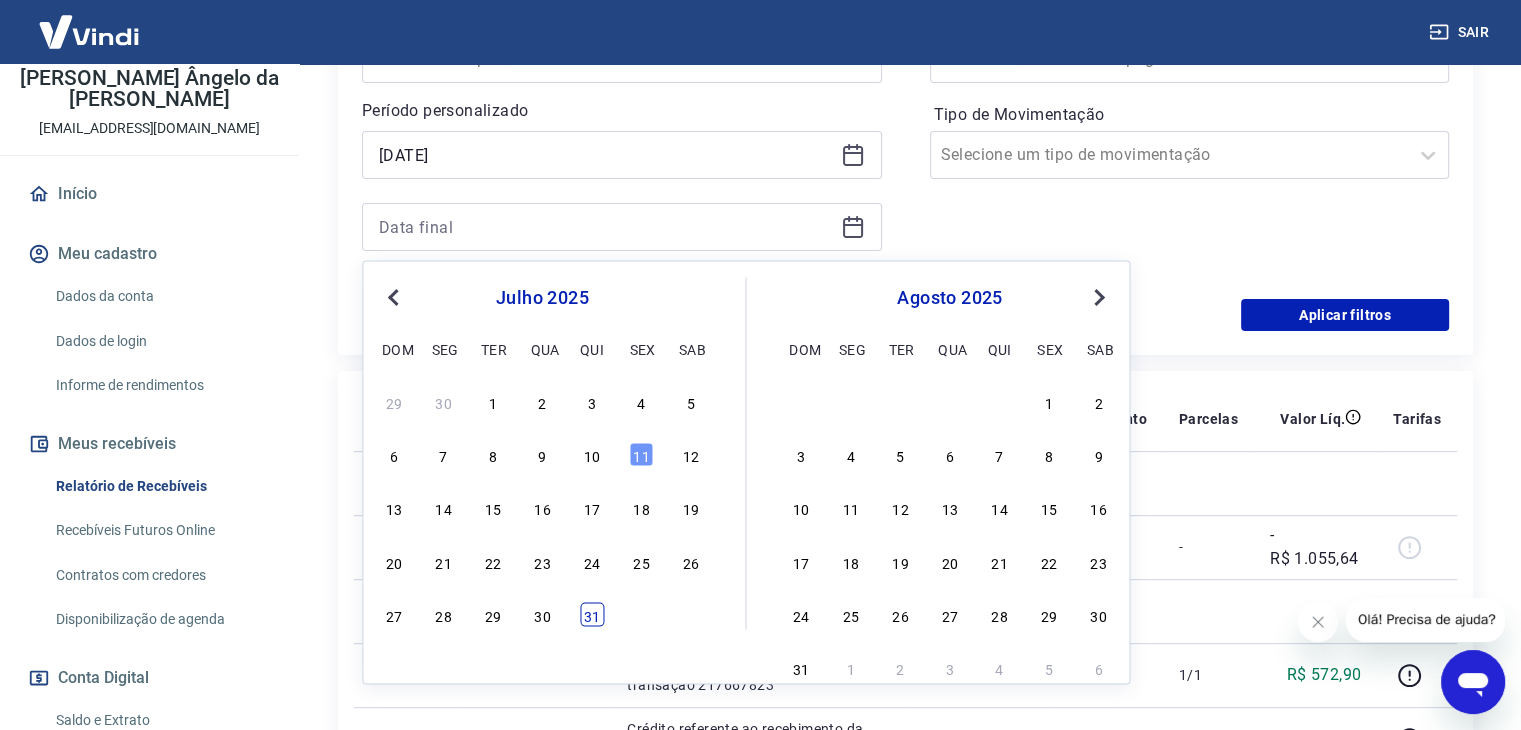 click on "31" at bounding box center [592, 614] 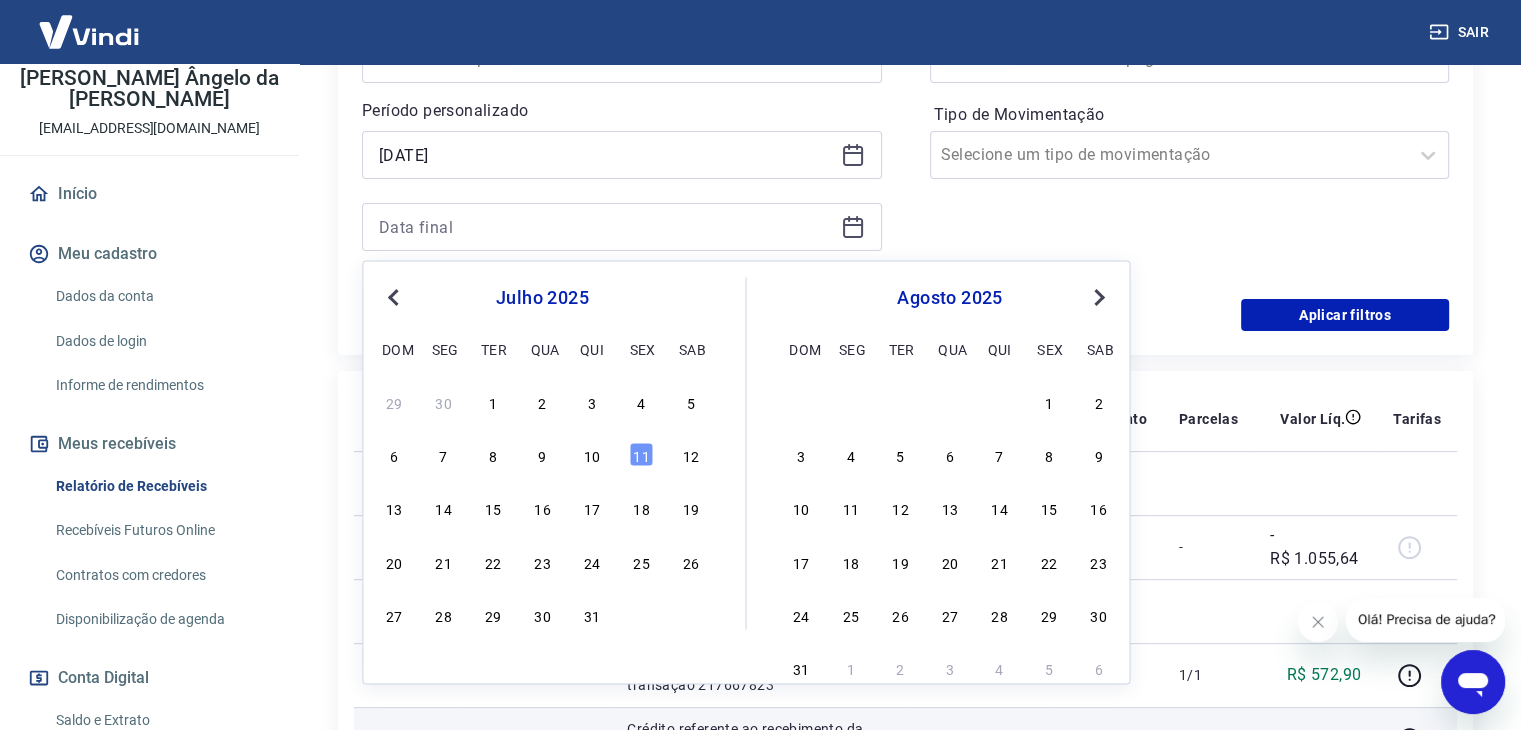type on "31/07/2025" 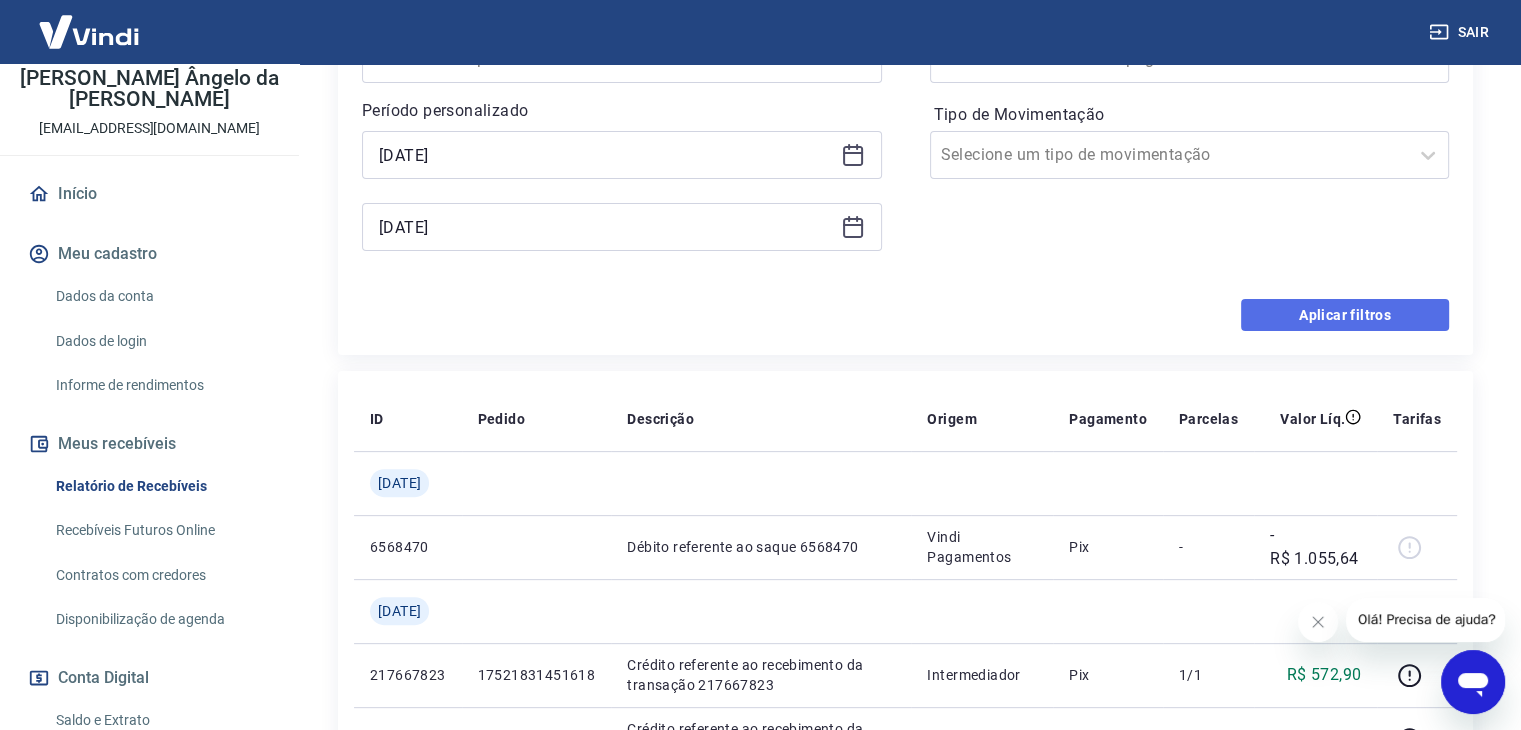 click on "Aplicar filtros" at bounding box center [1345, 315] 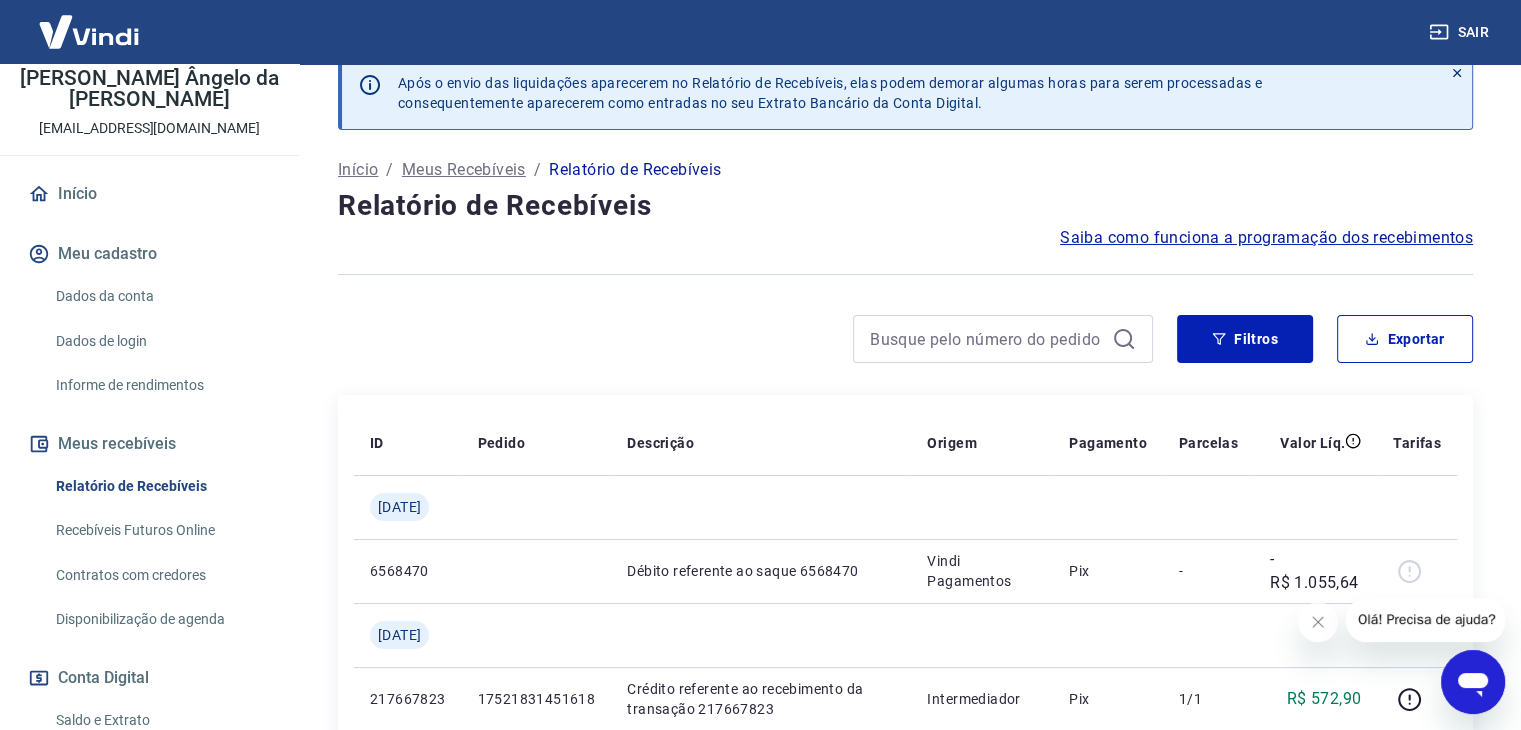 scroll, scrollTop: 0, scrollLeft: 0, axis: both 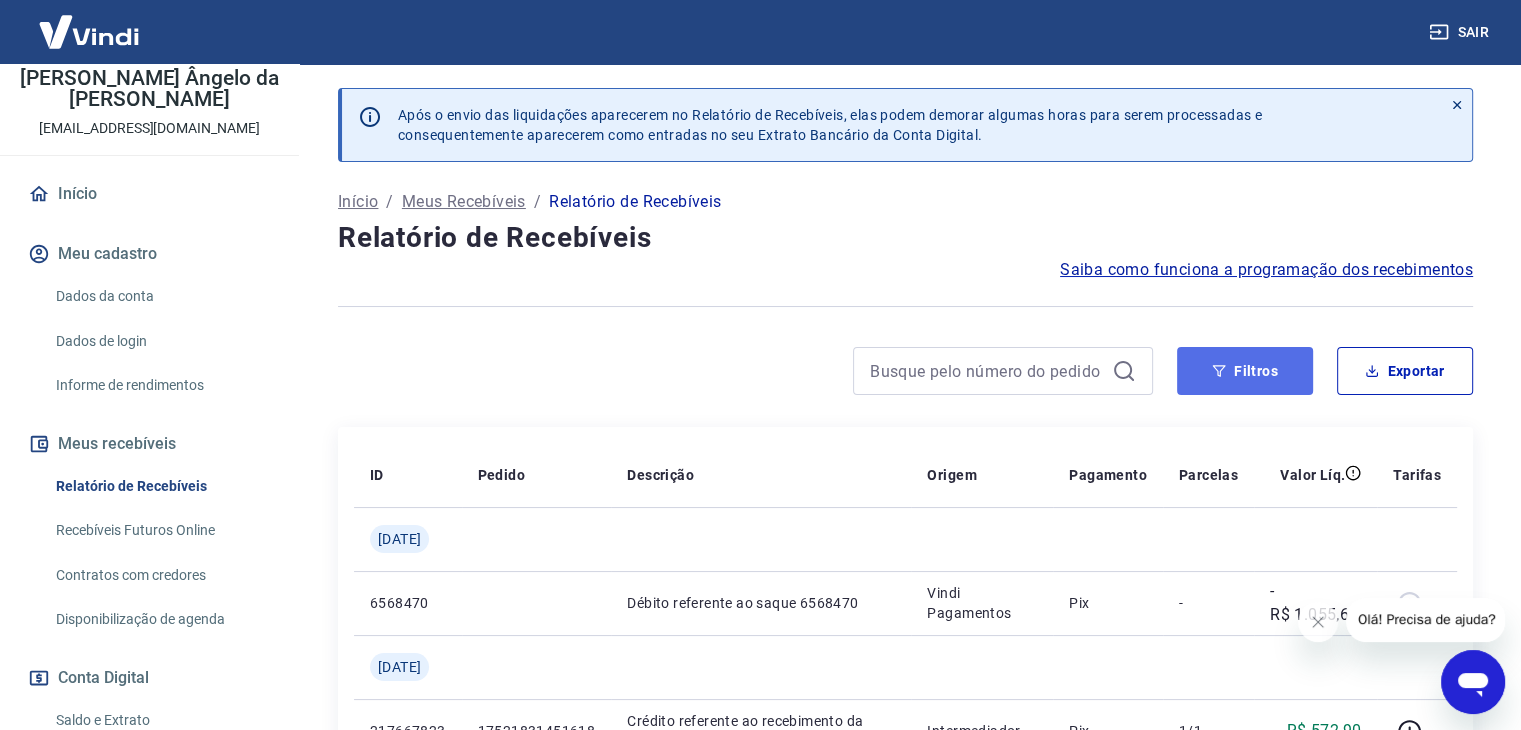 click on "Filtros" at bounding box center [1245, 371] 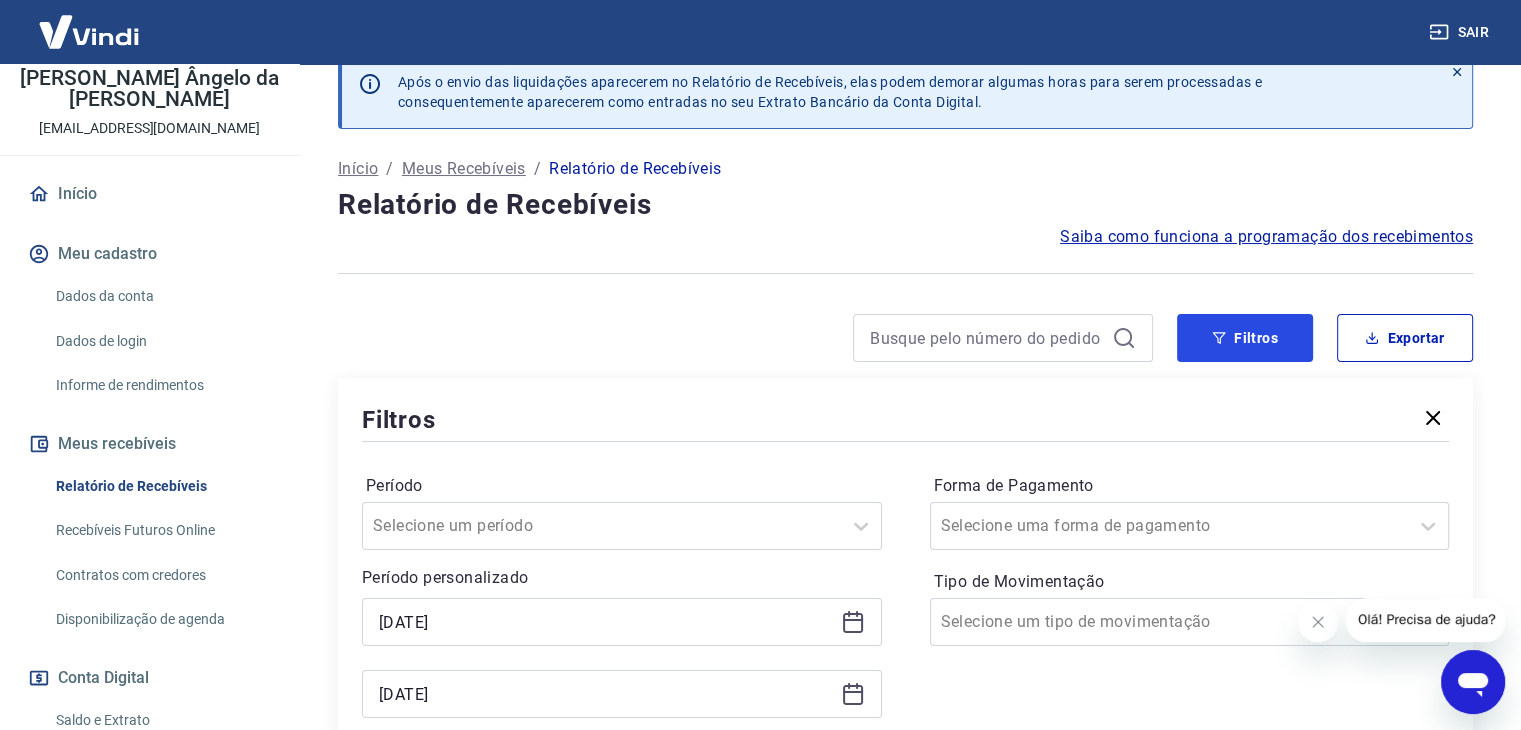 scroll, scrollTop: 300, scrollLeft: 0, axis: vertical 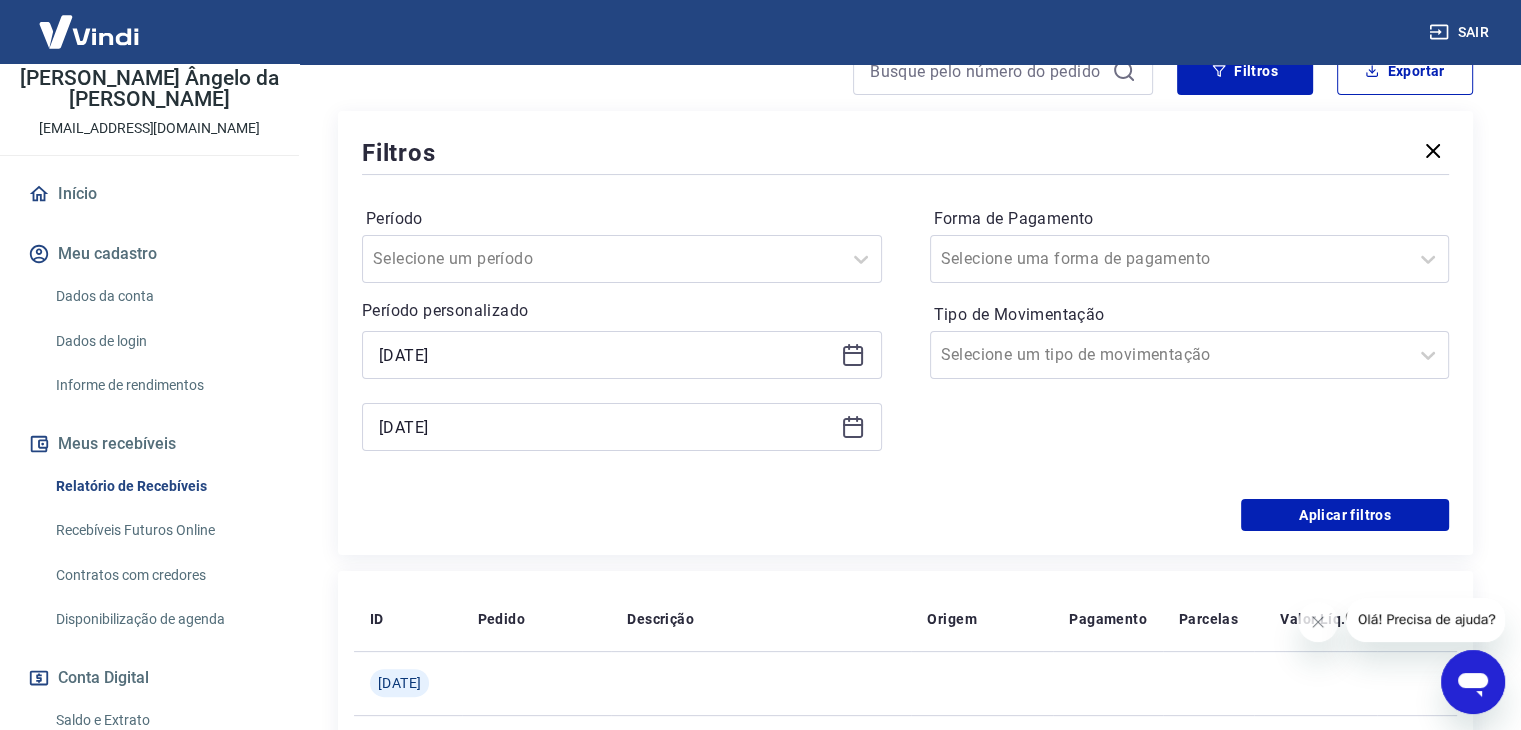 click 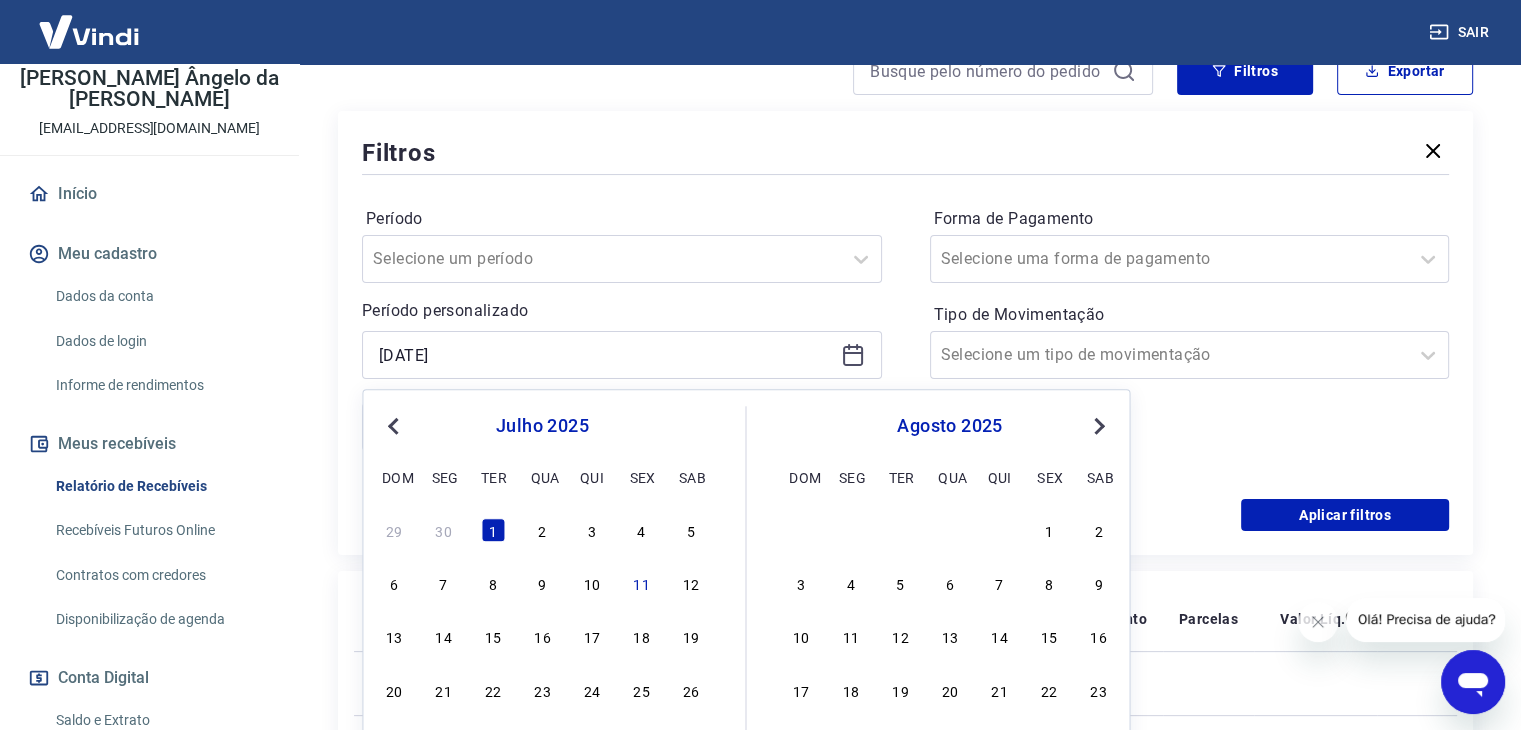 click on "Previous Month" at bounding box center [395, 425] 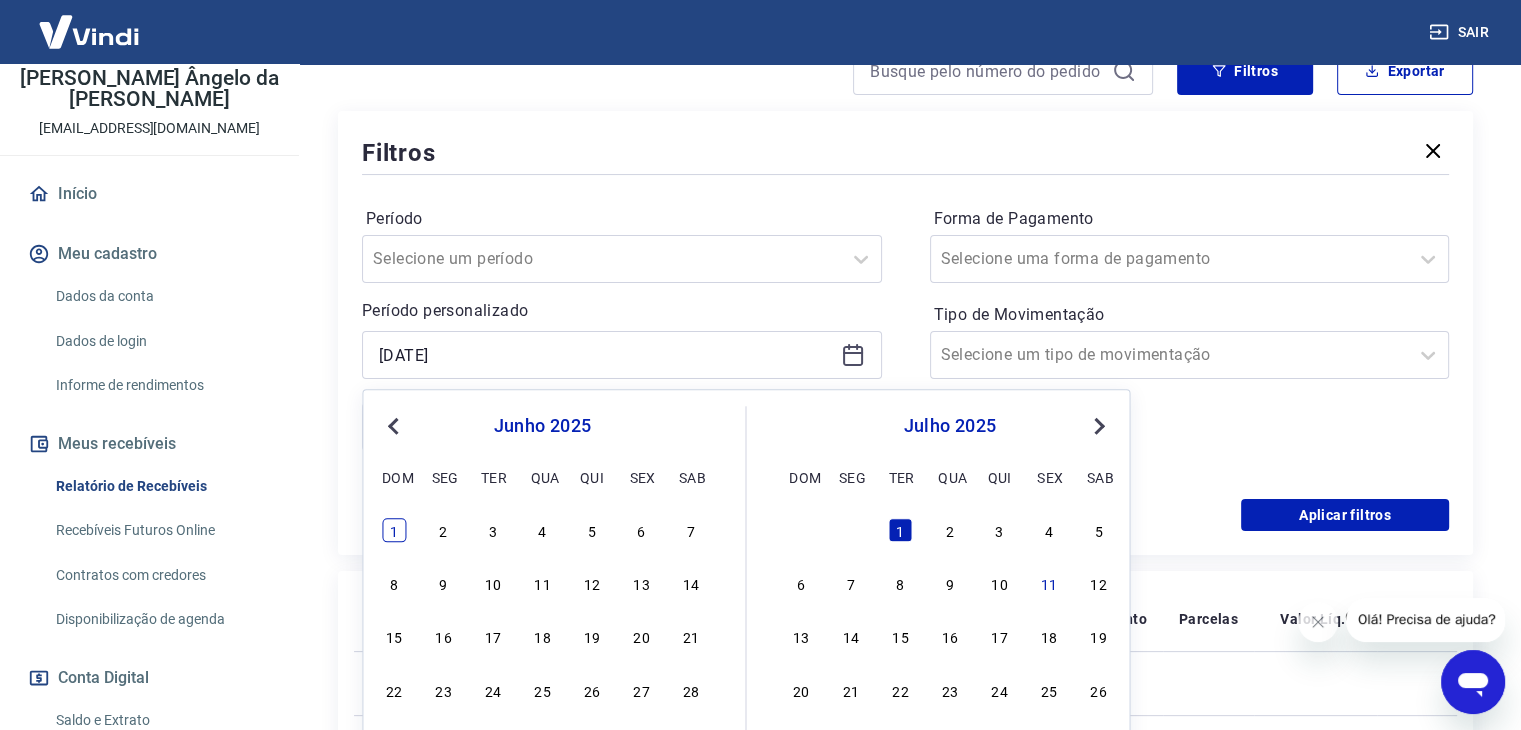 click on "1" at bounding box center (394, 530) 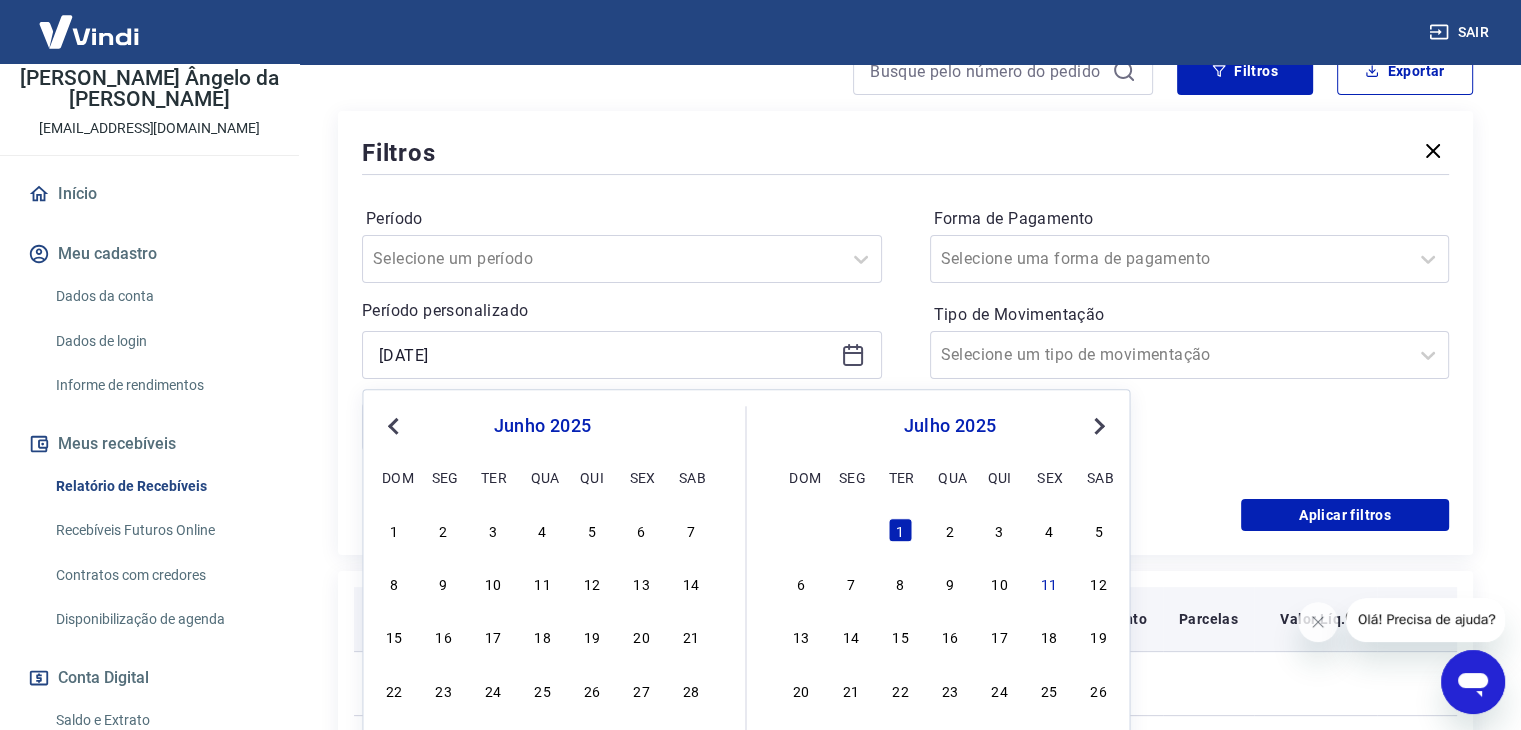 type on "[DATE]" 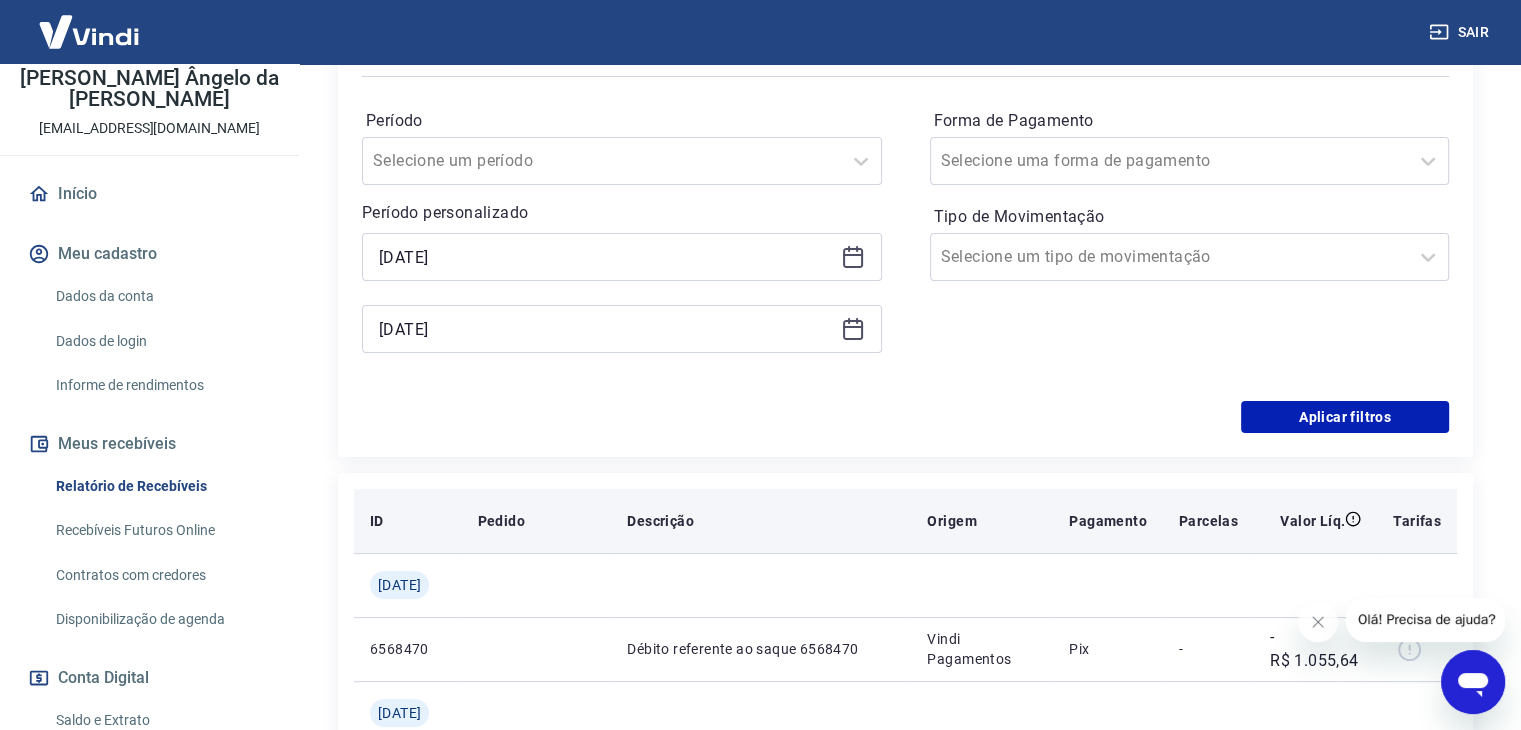 scroll, scrollTop: 400, scrollLeft: 0, axis: vertical 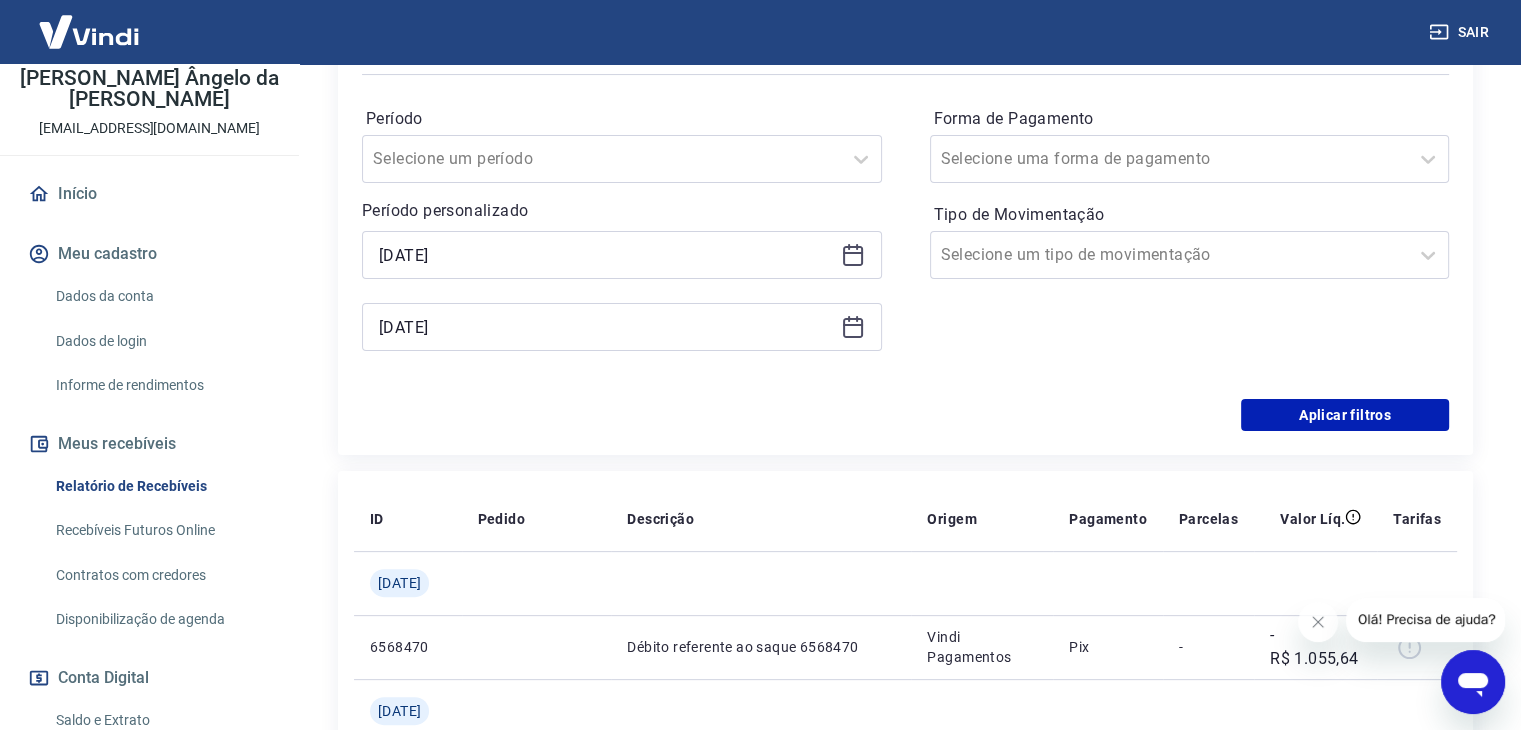 click 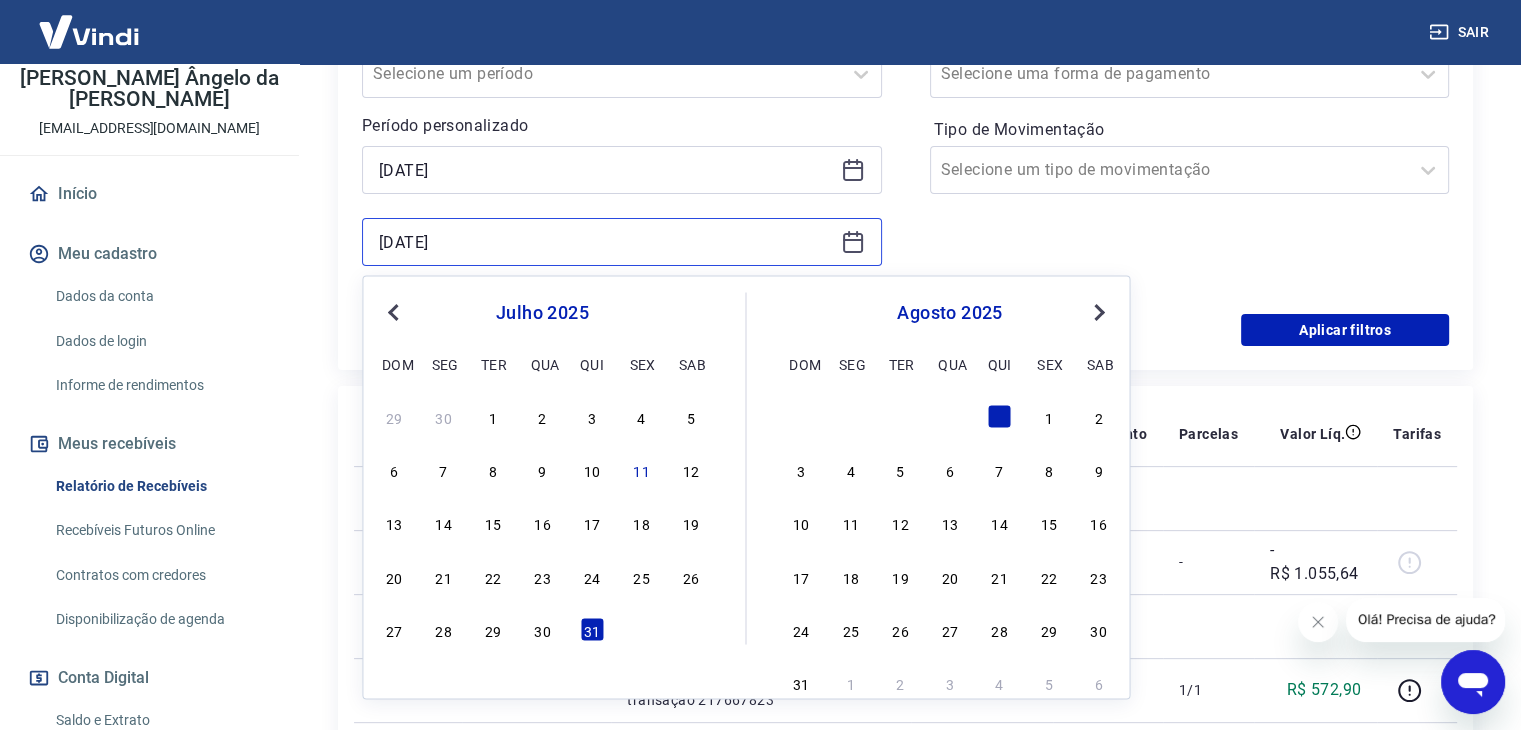 scroll, scrollTop: 500, scrollLeft: 0, axis: vertical 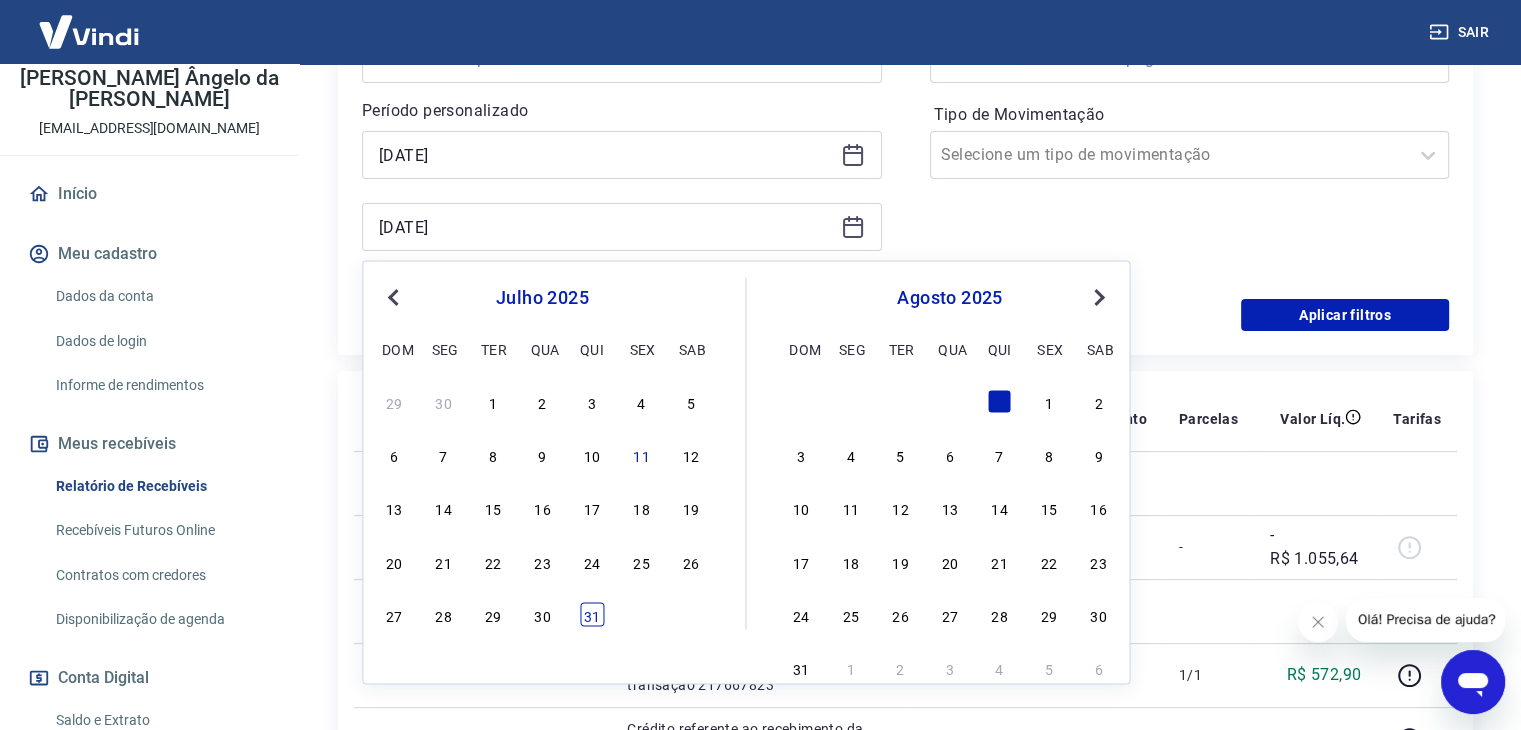 click on "31" at bounding box center [592, 614] 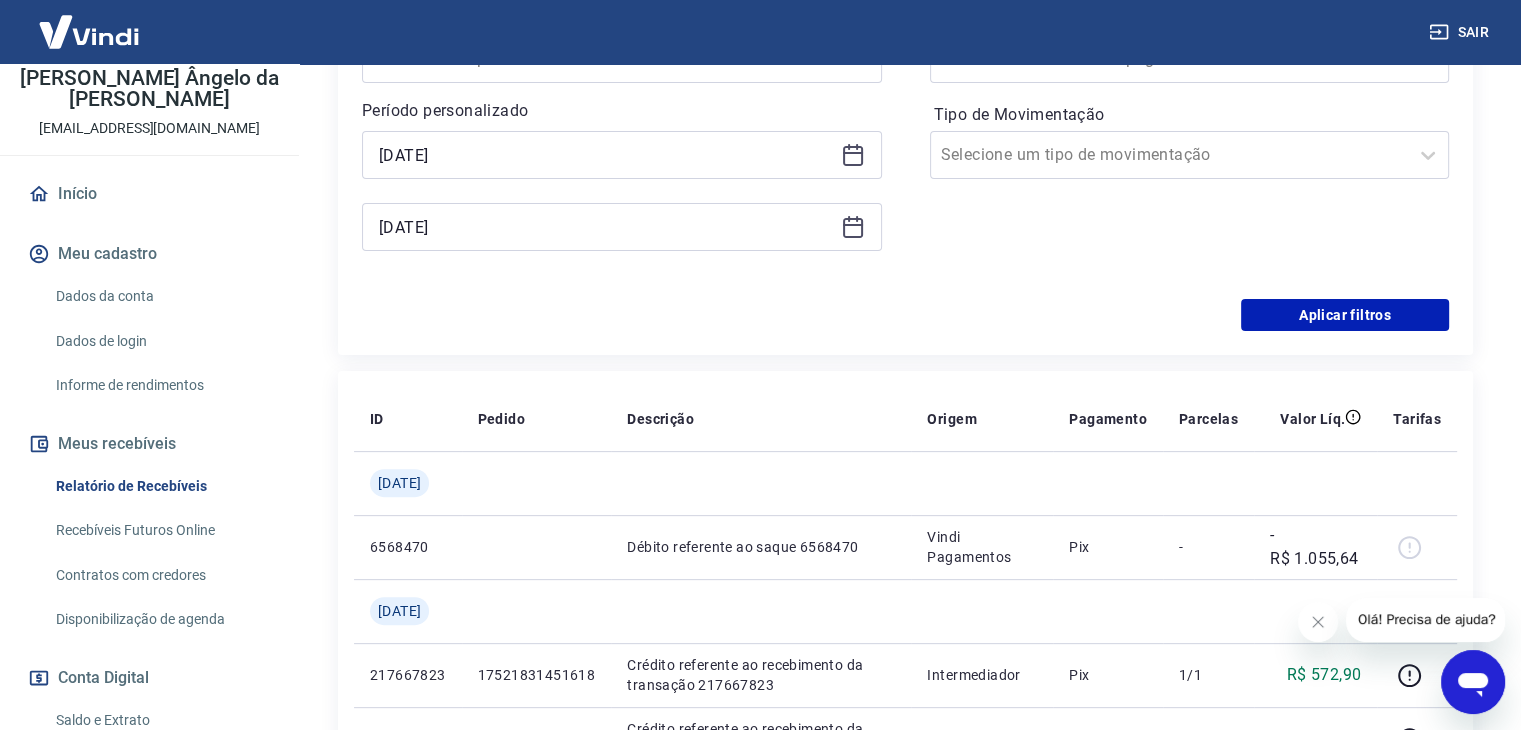 click 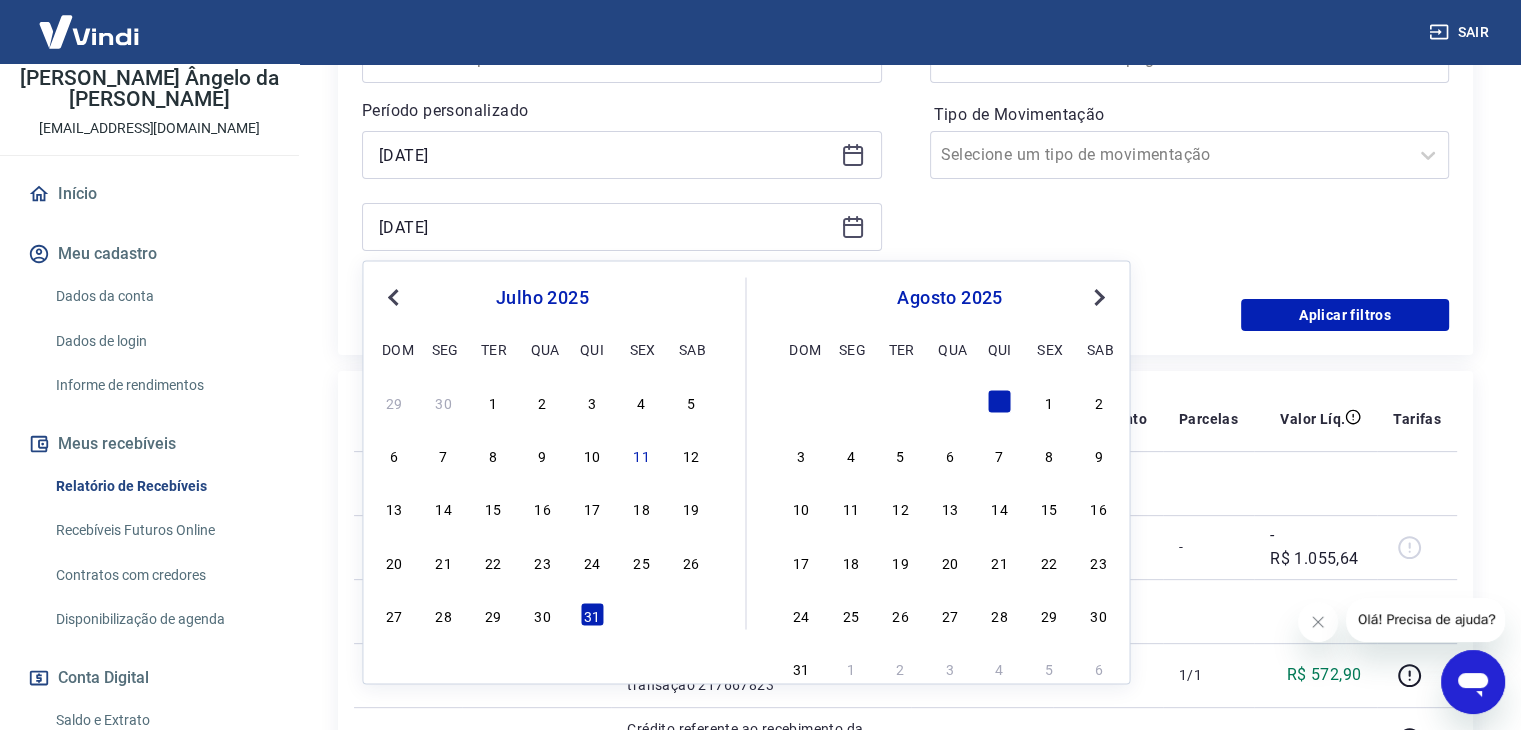 click on "Previous Month" at bounding box center (395, 296) 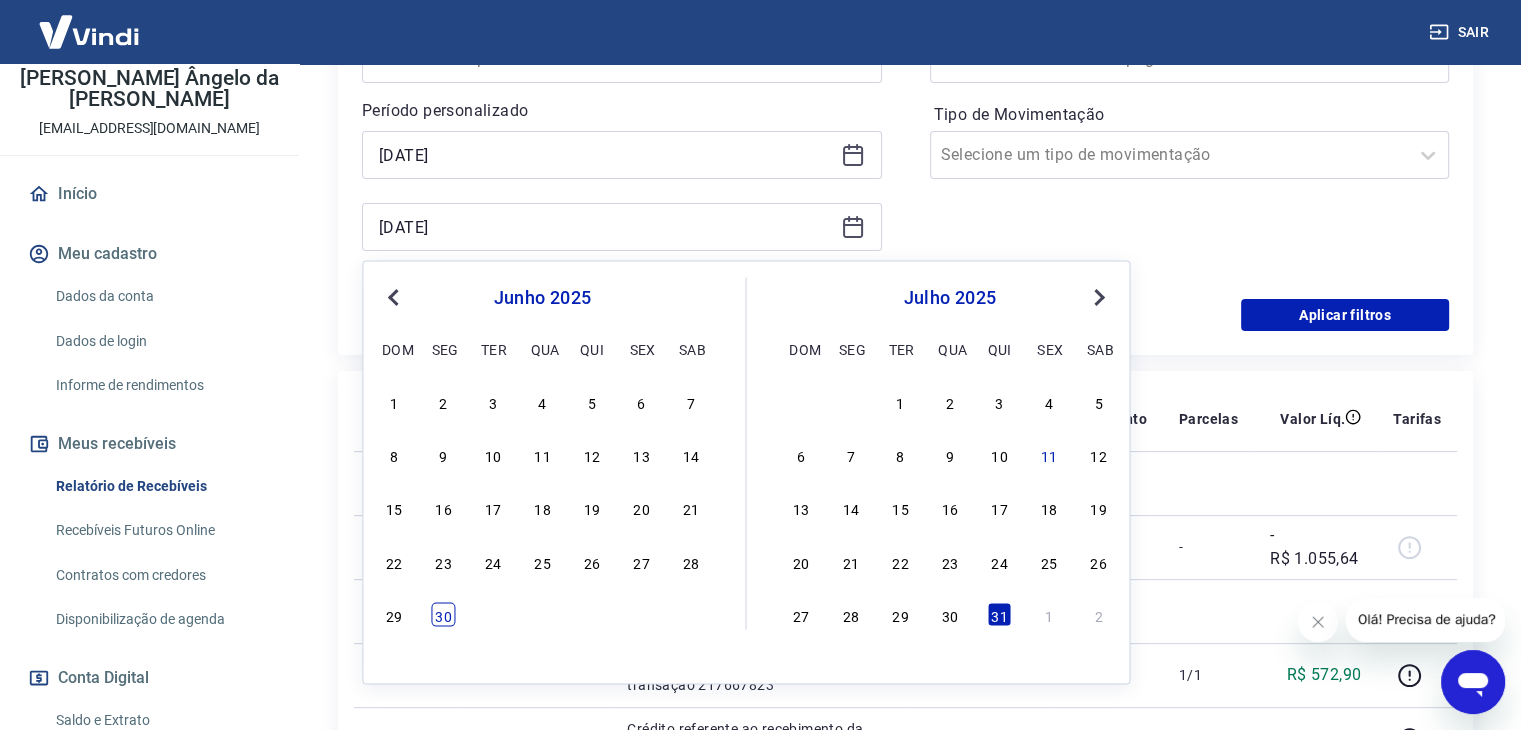 click on "30" at bounding box center (444, 614) 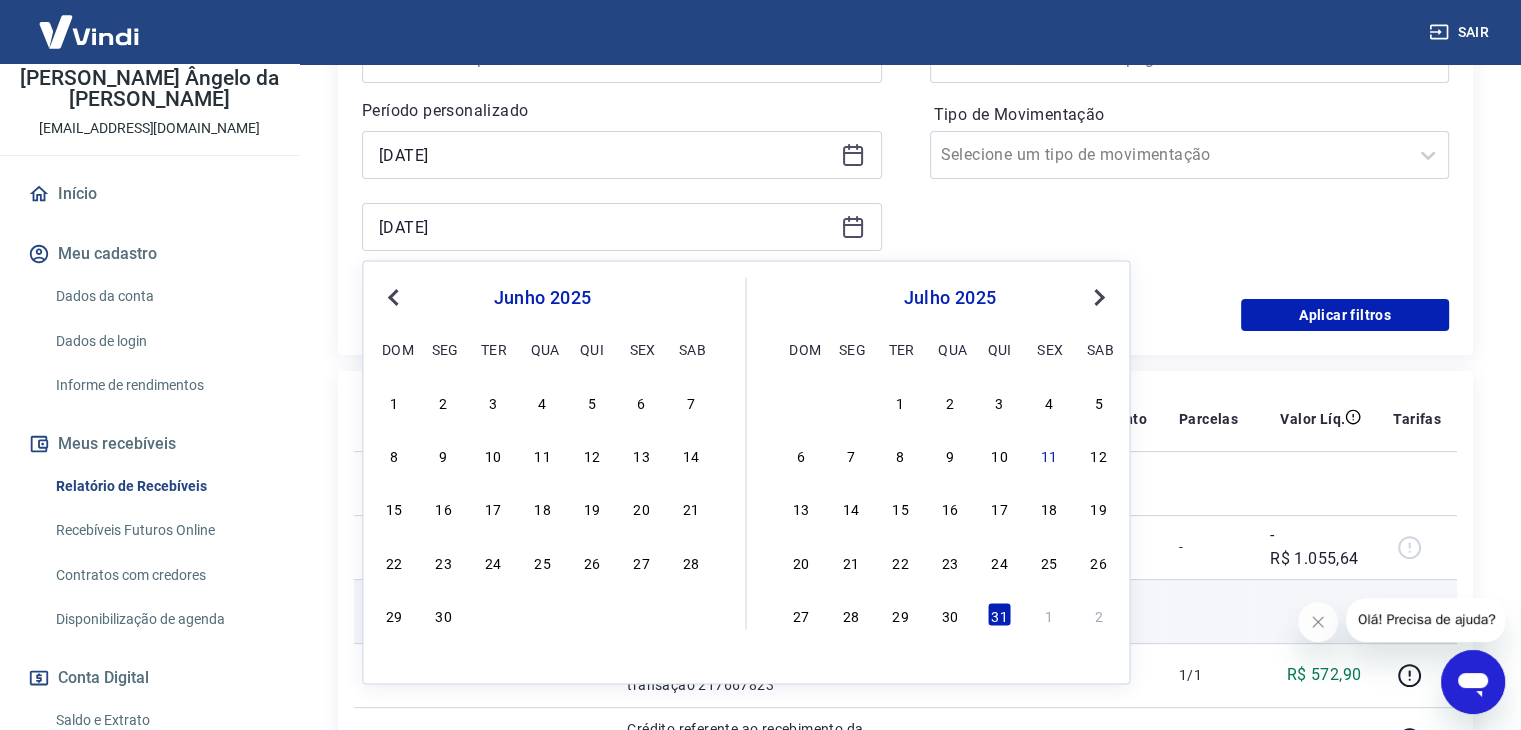 type on "[DATE]" 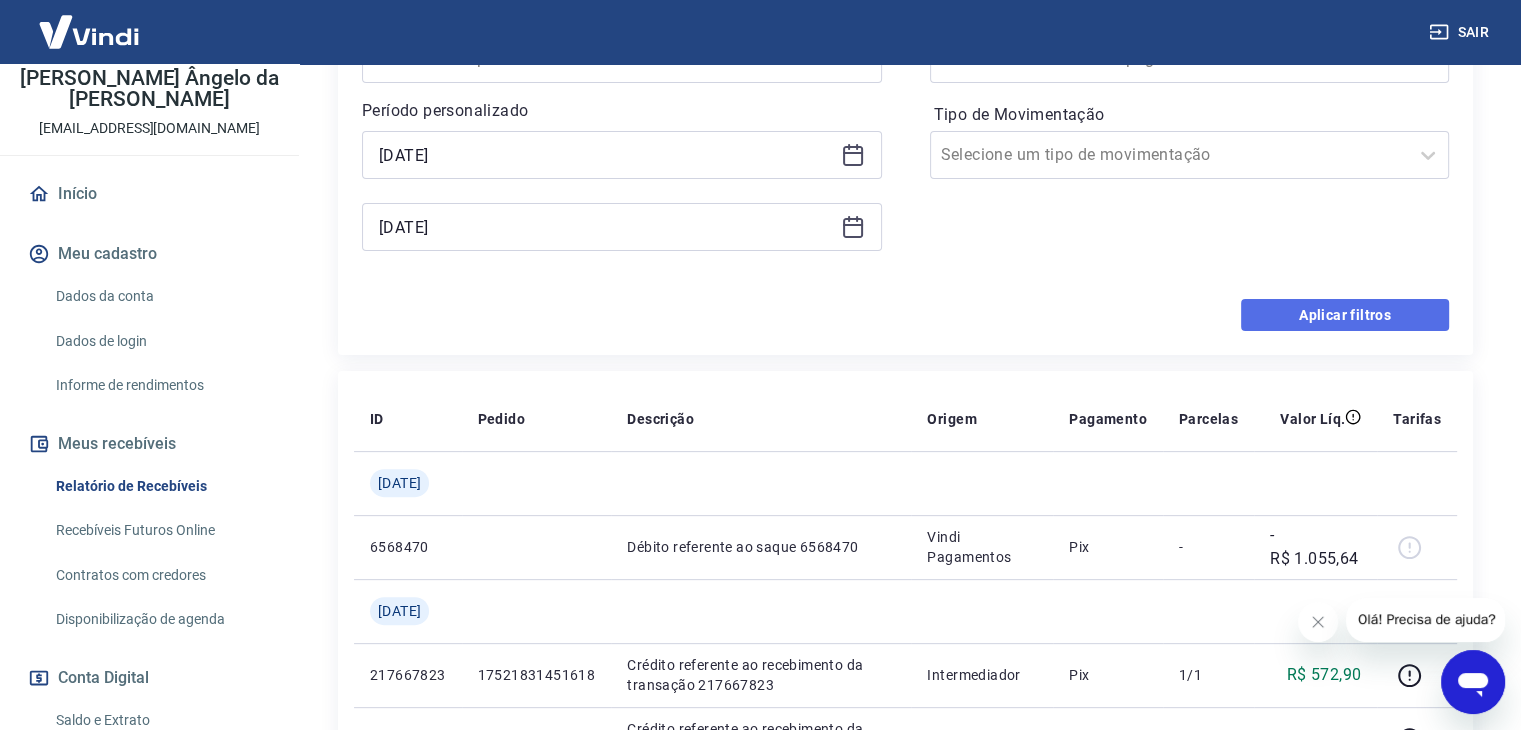 click on "Aplicar filtros" at bounding box center [1345, 315] 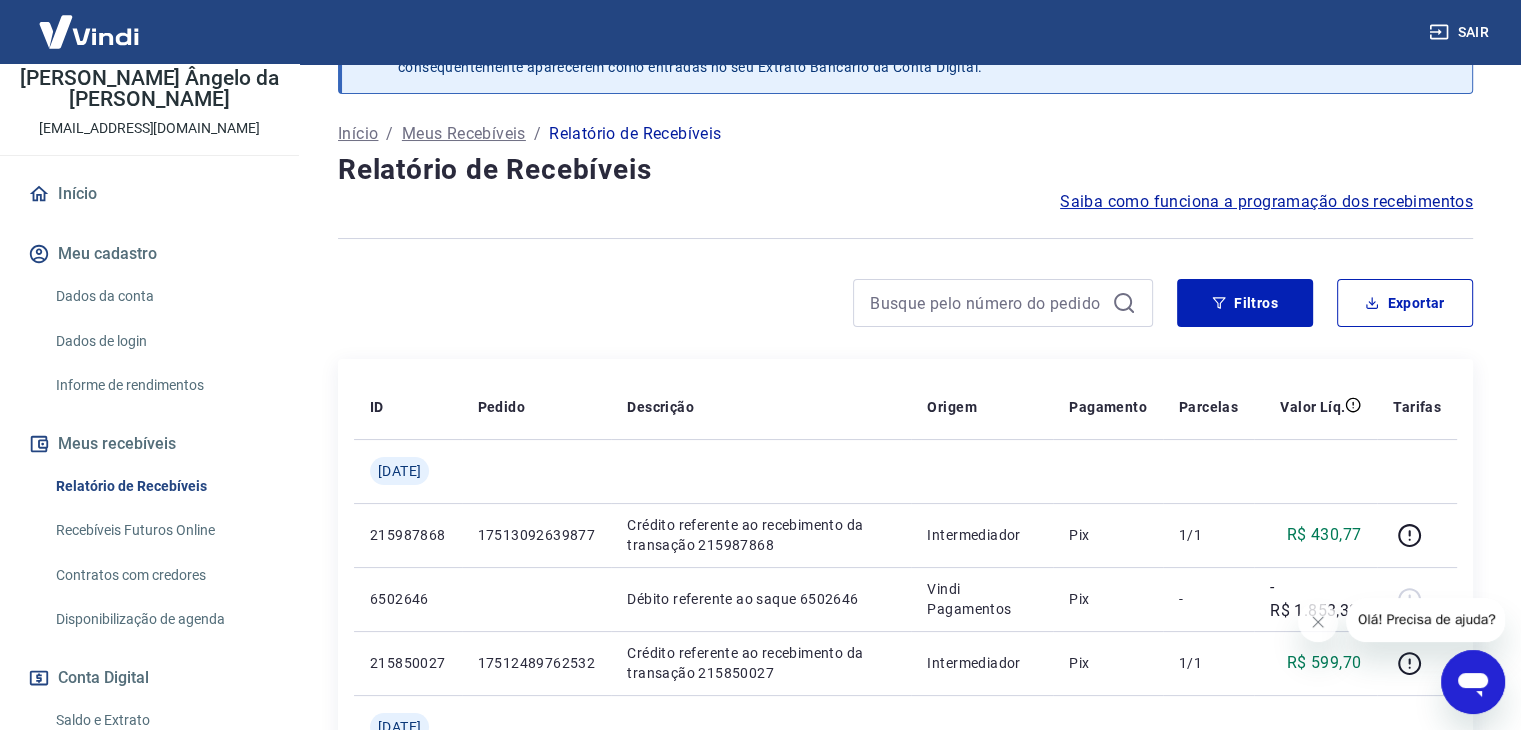 scroll, scrollTop: 51, scrollLeft: 0, axis: vertical 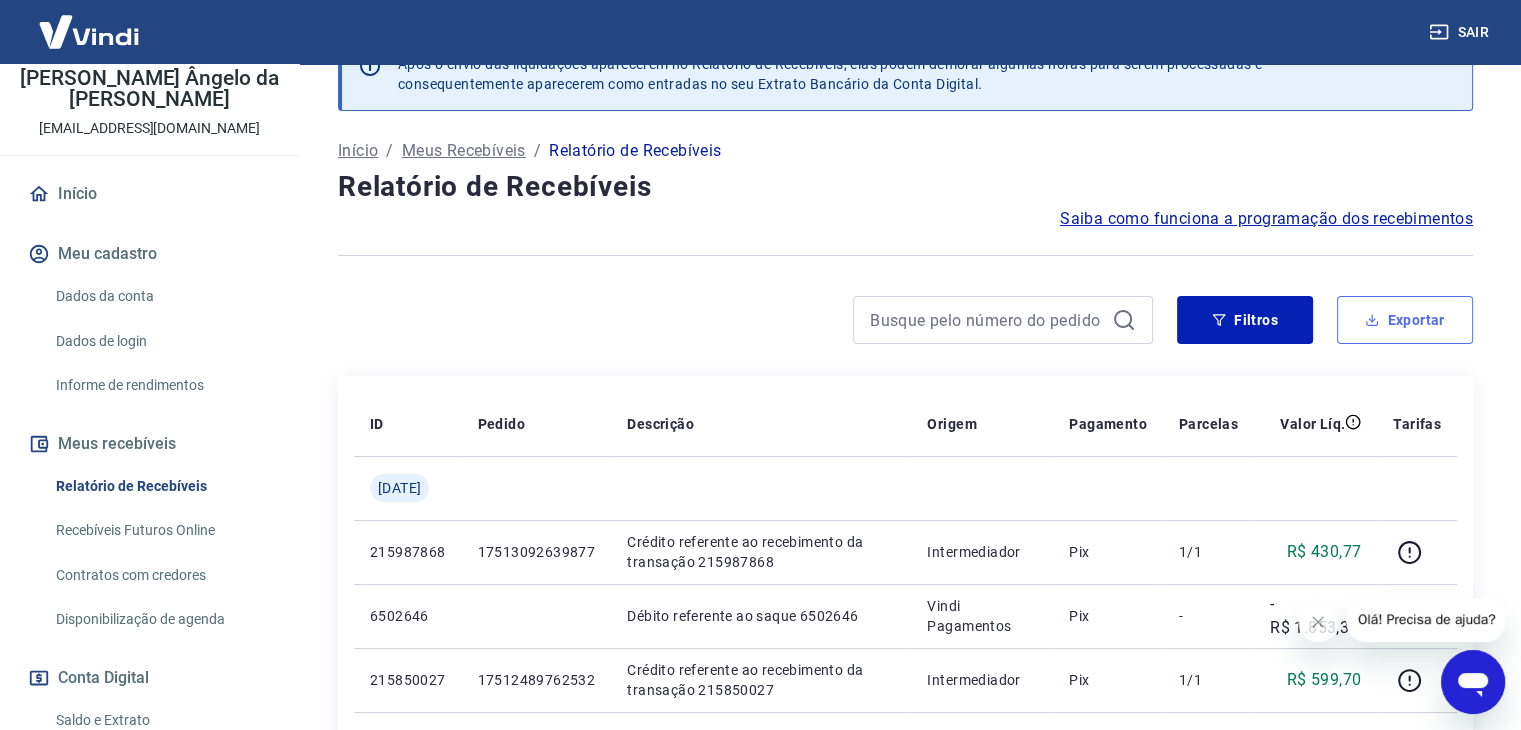 click on "Exportar" at bounding box center (1405, 320) 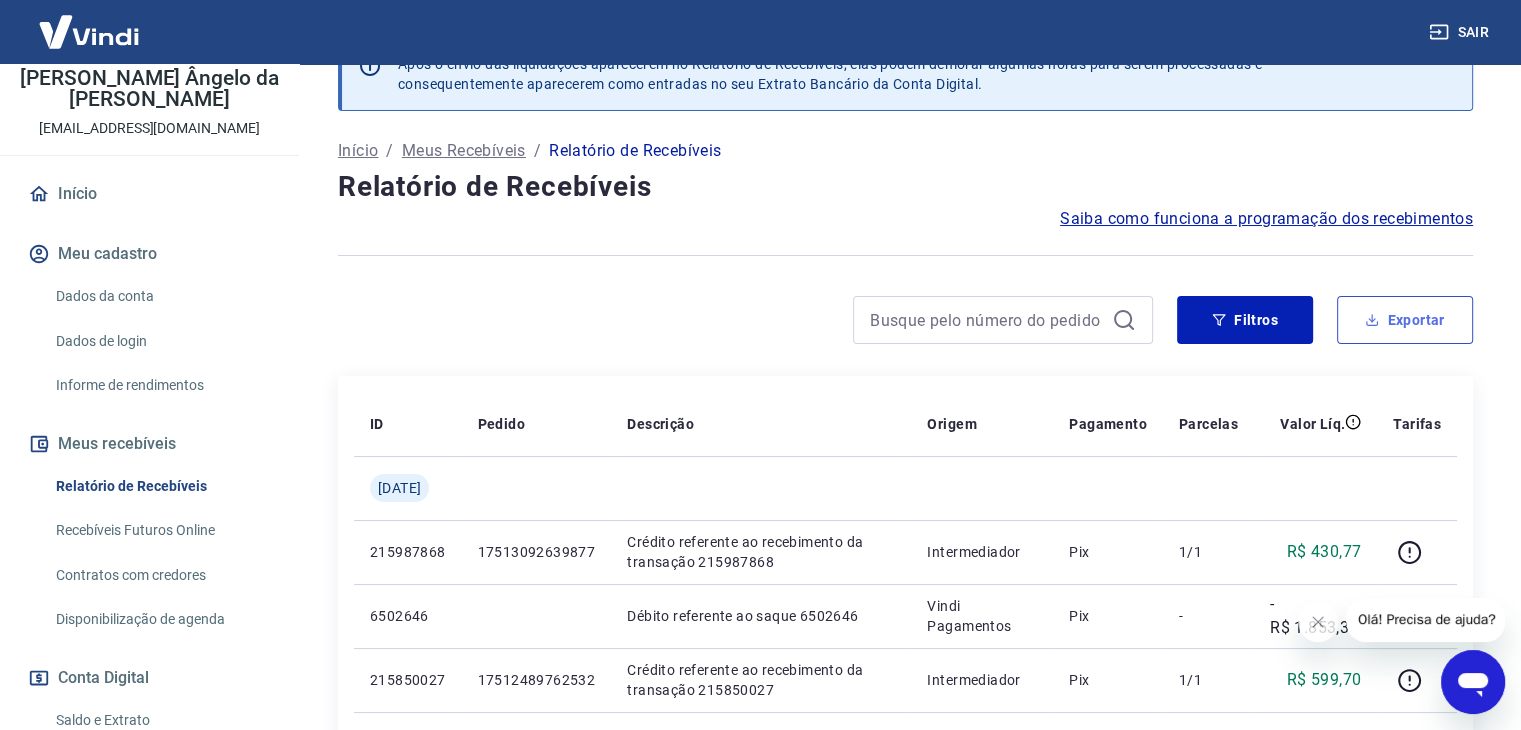 type on "[DATE]" 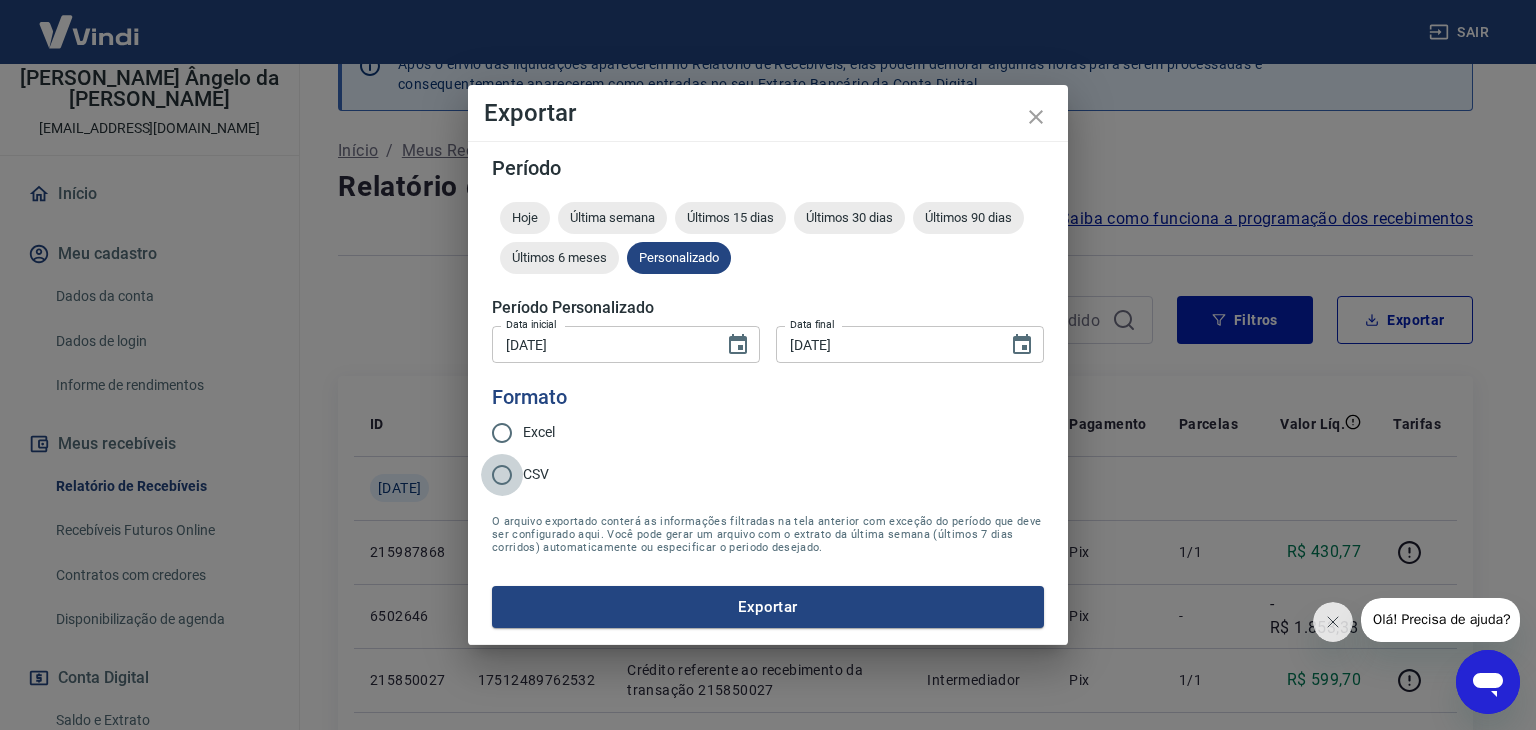 click on "CSV" at bounding box center [502, 475] 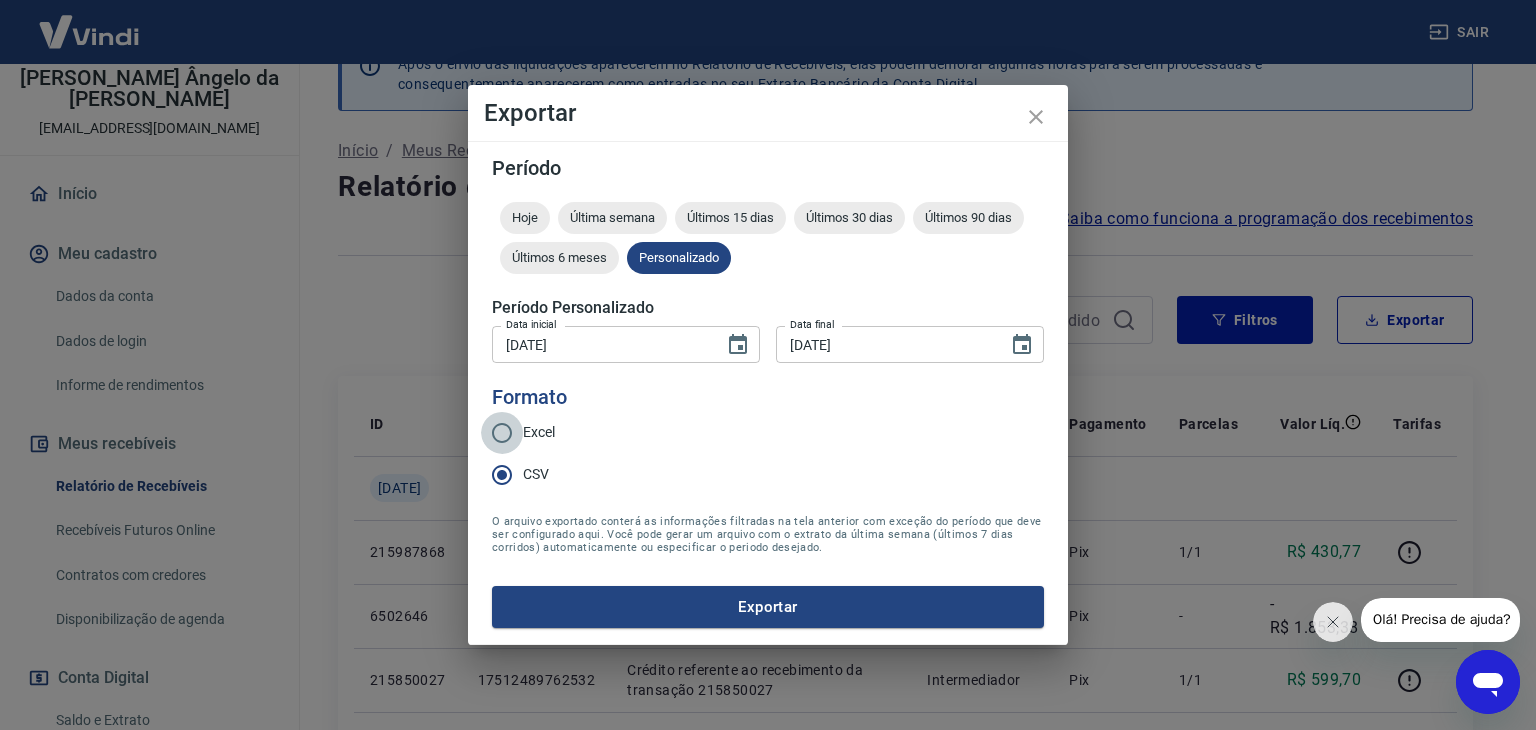 click on "Excel" at bounding box center (502, 433) 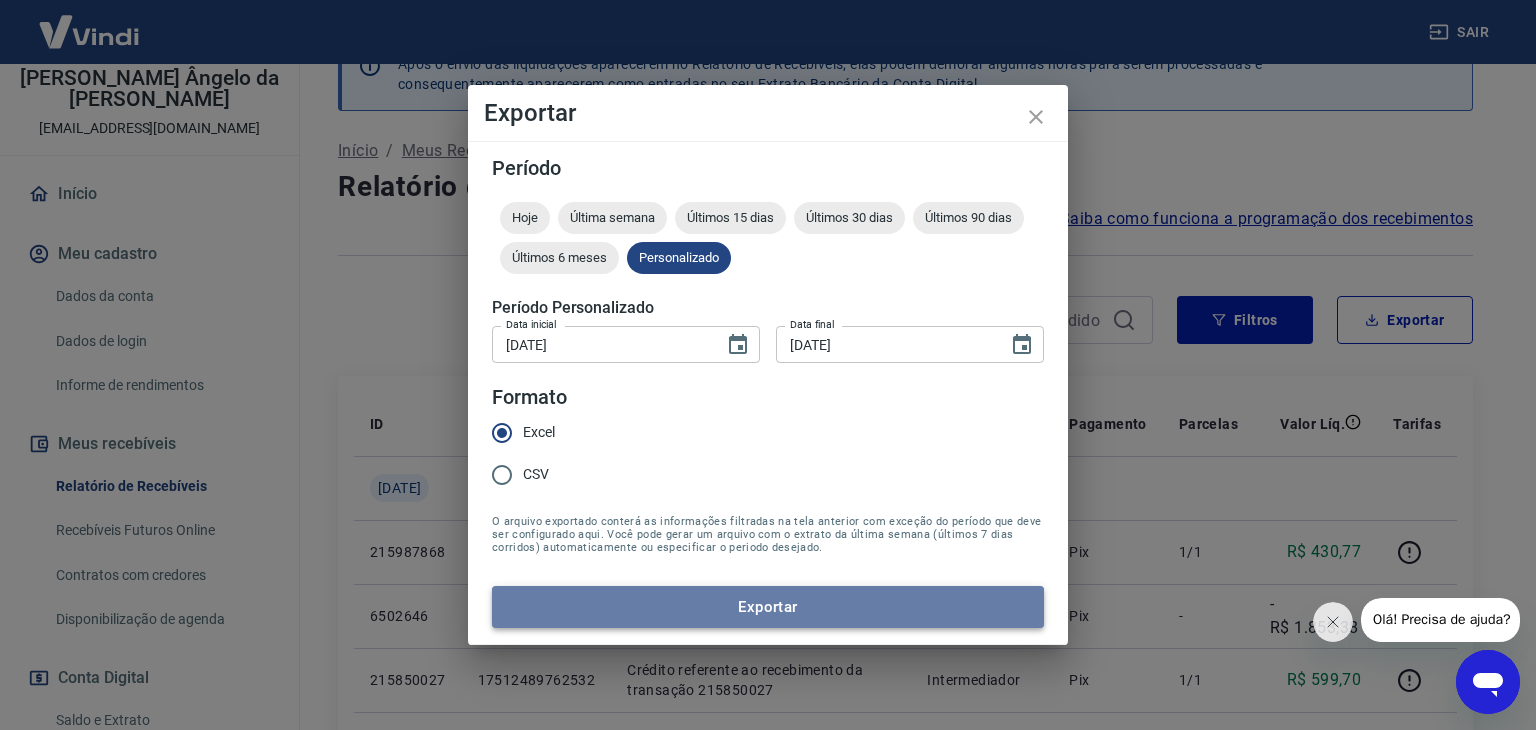 click on "Exportar" at bounding box center (768, 607) 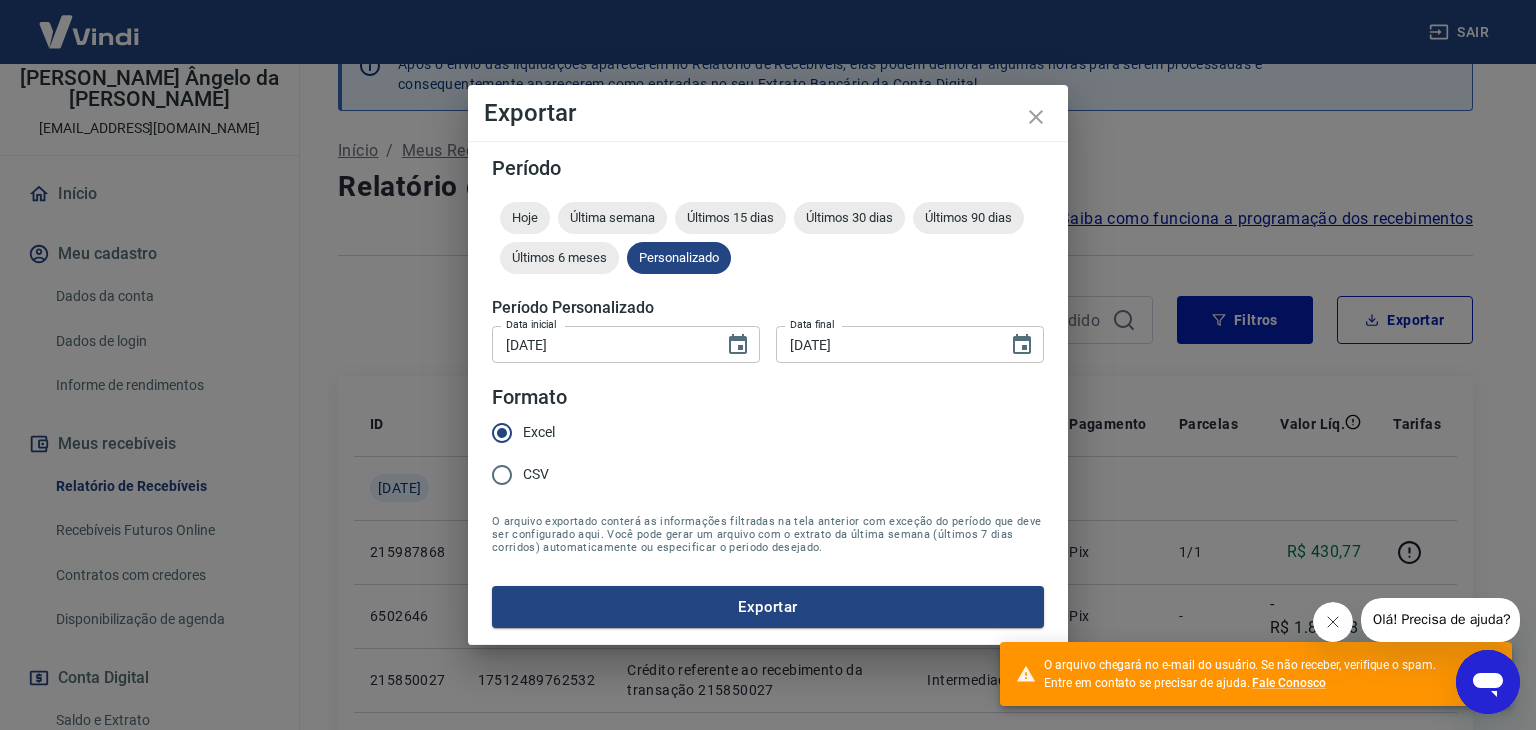 drag, startPoint x: 1334, startPoint y: 618, endPoint x: 2662, endPoint y: 1233, distance: 1463.4921 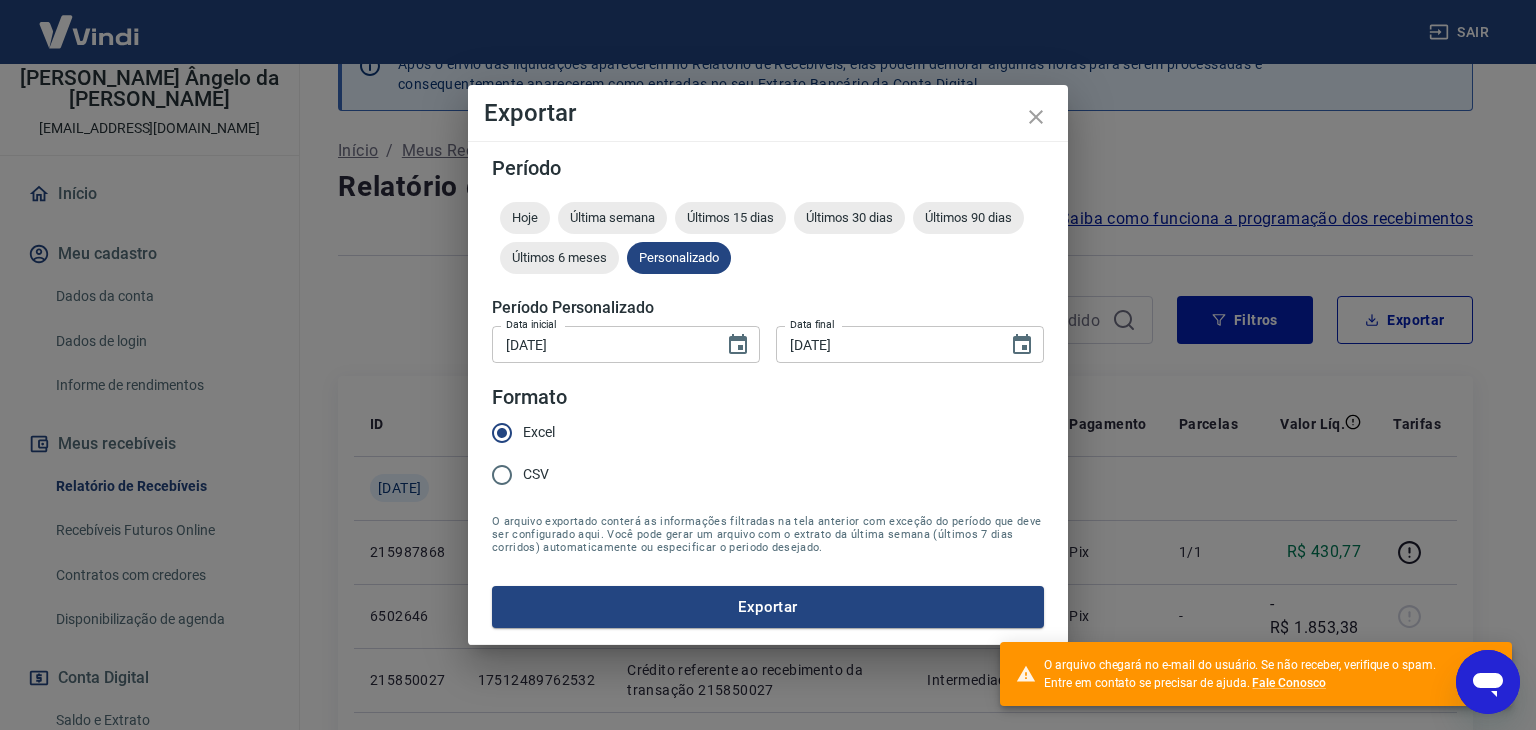 click on "Exportar" at bounding box center (768, 607) 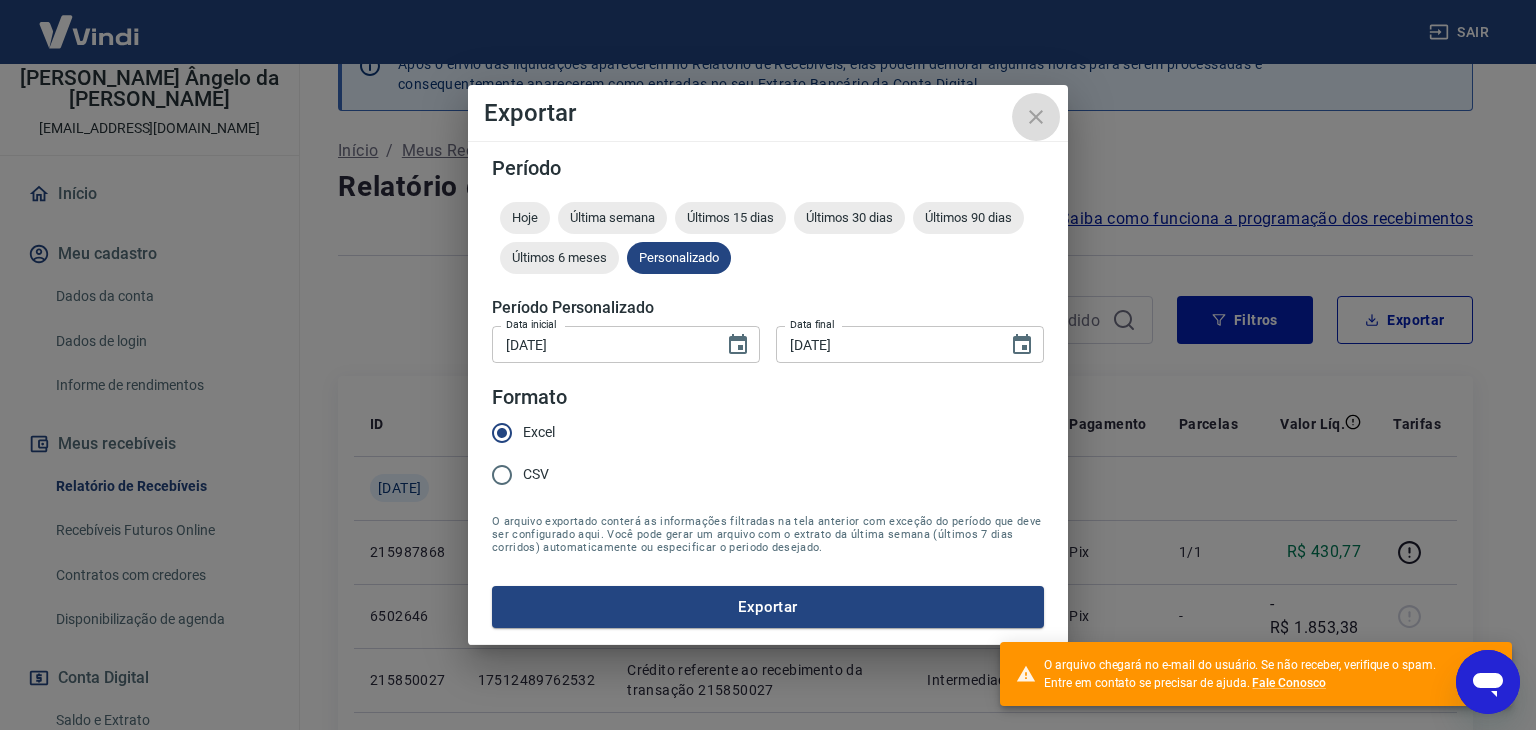 click 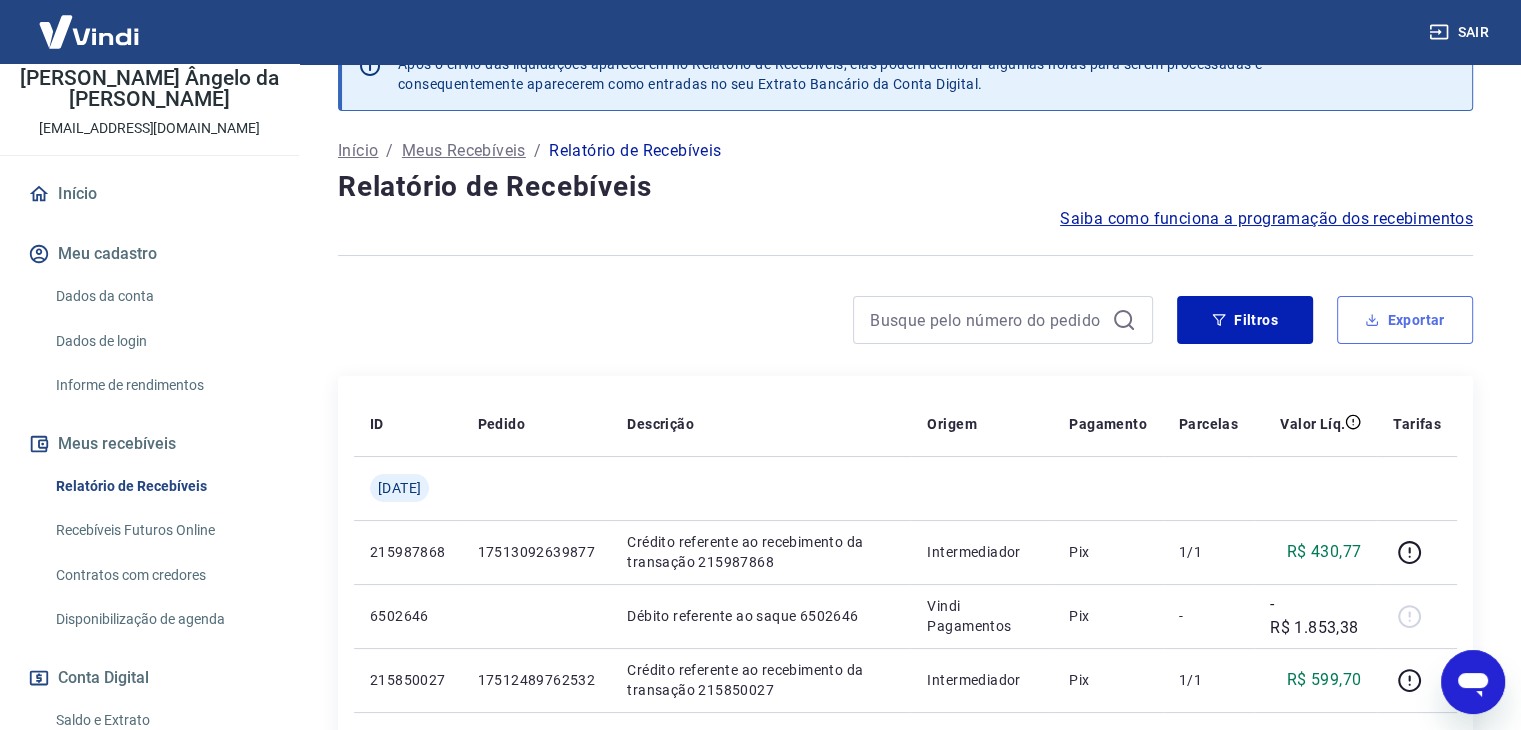 click on "Exportar" at bounding box center [1405, 320] 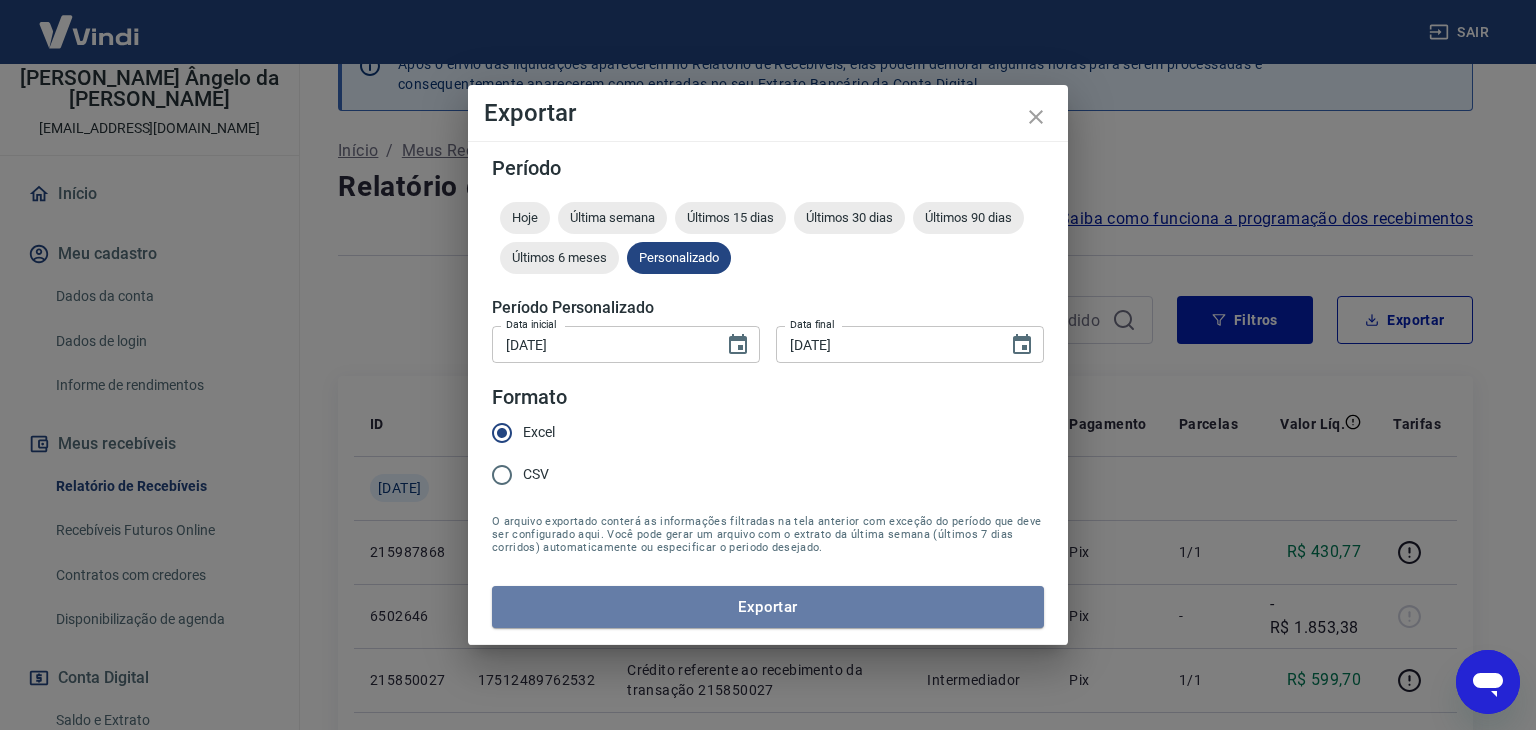click on "Exportar" at bounding box center (768, 607) 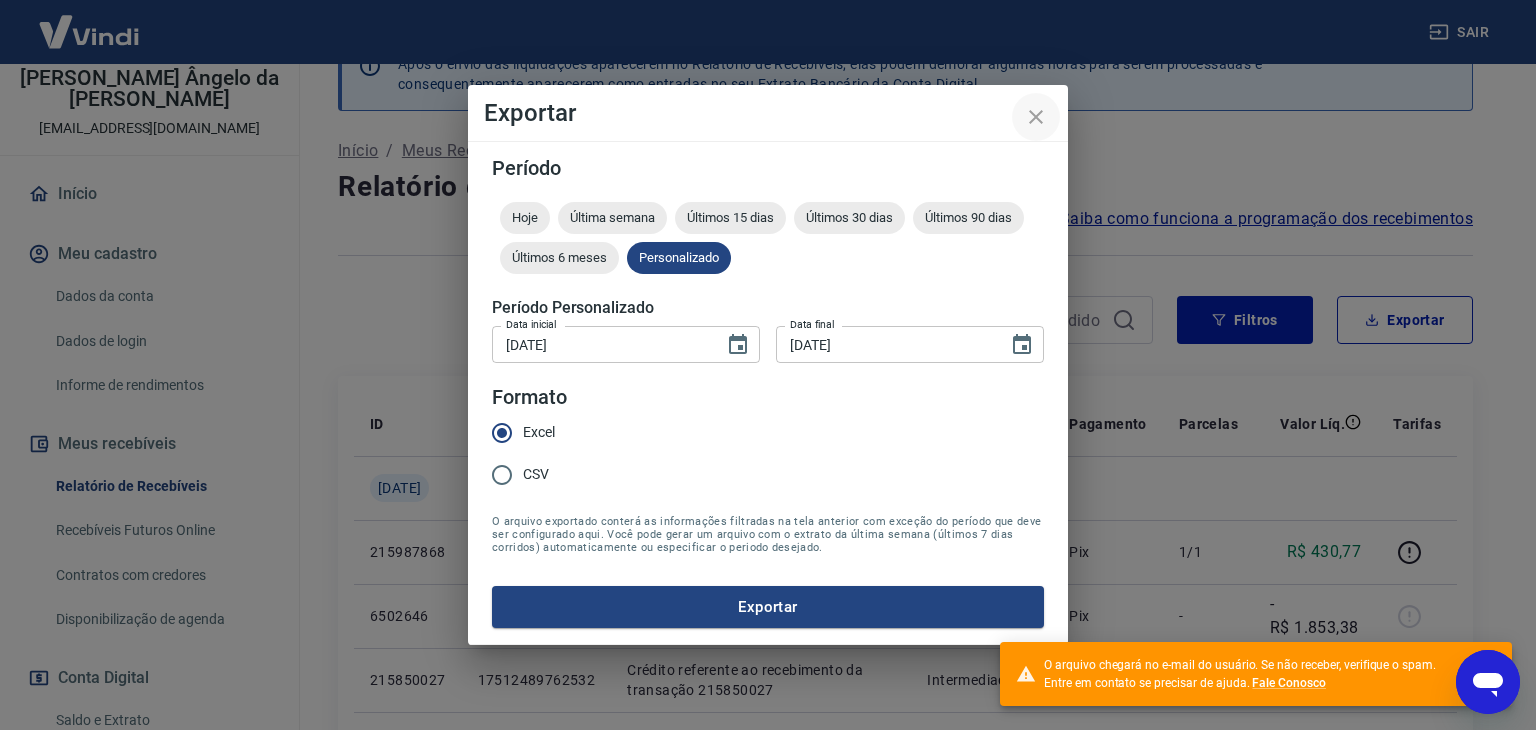 click 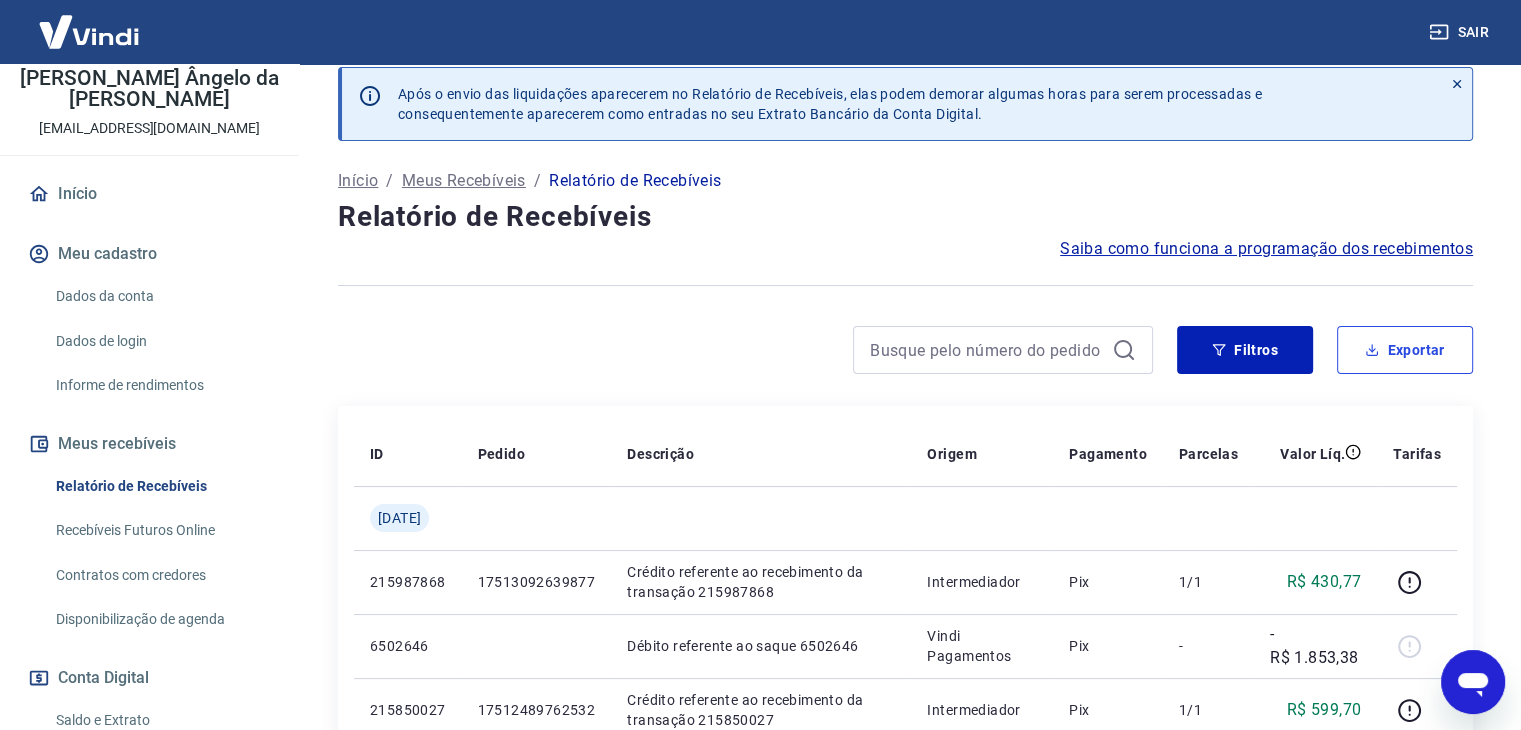 scroll, scrollTop: 0, scrollLeft: 0, axis: both 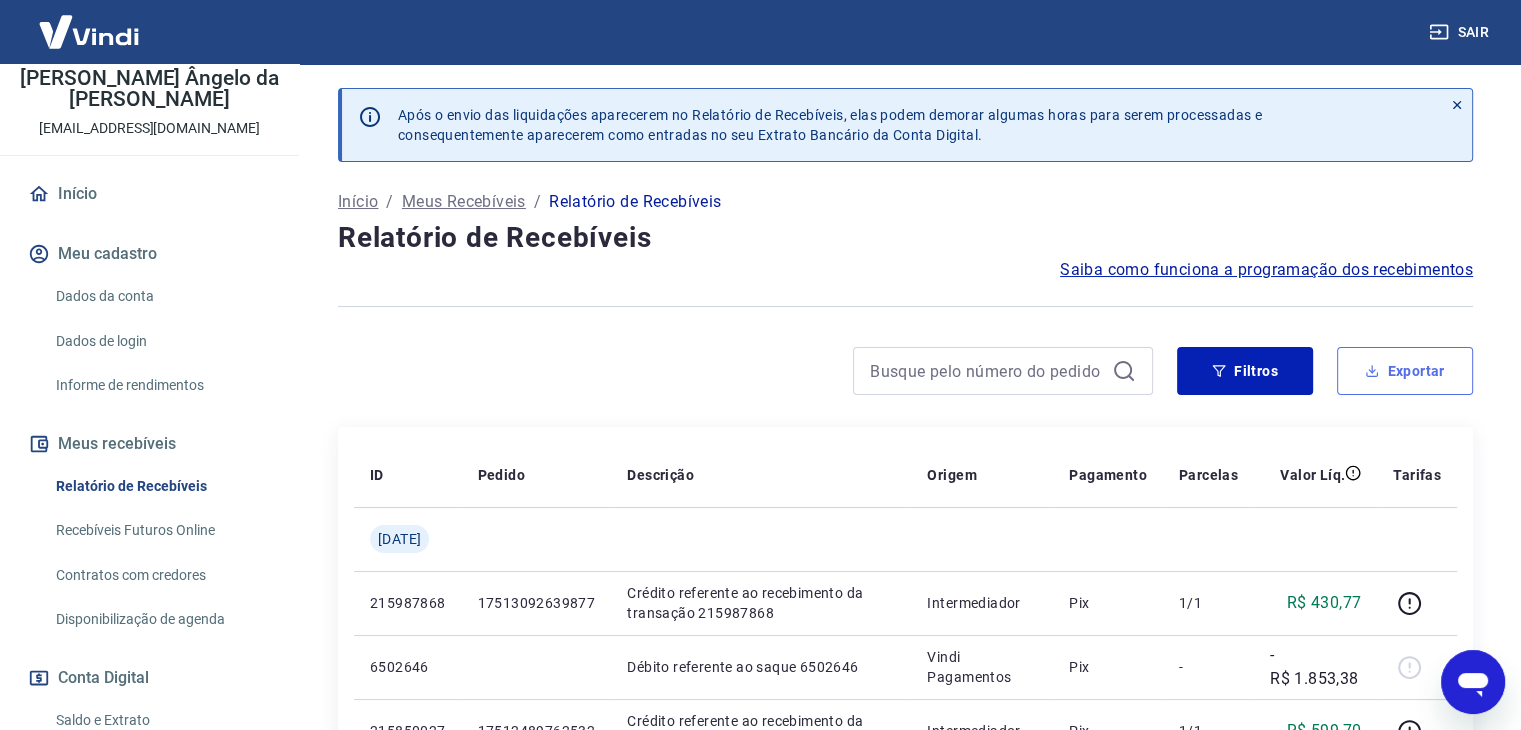 click on "Exportar" at bounding box center [1405, 371] 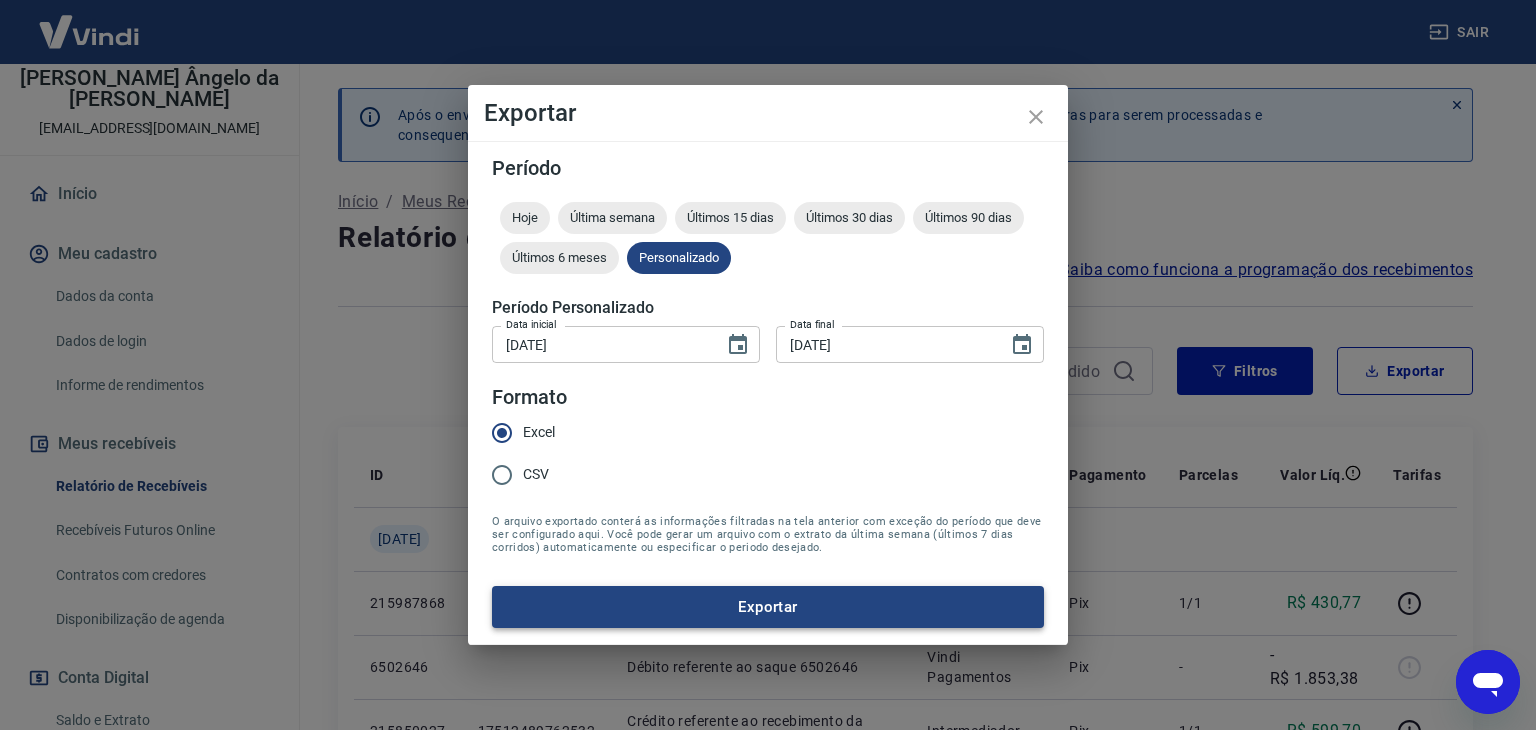 click on "Exportar" at bounding box center (768, 607) 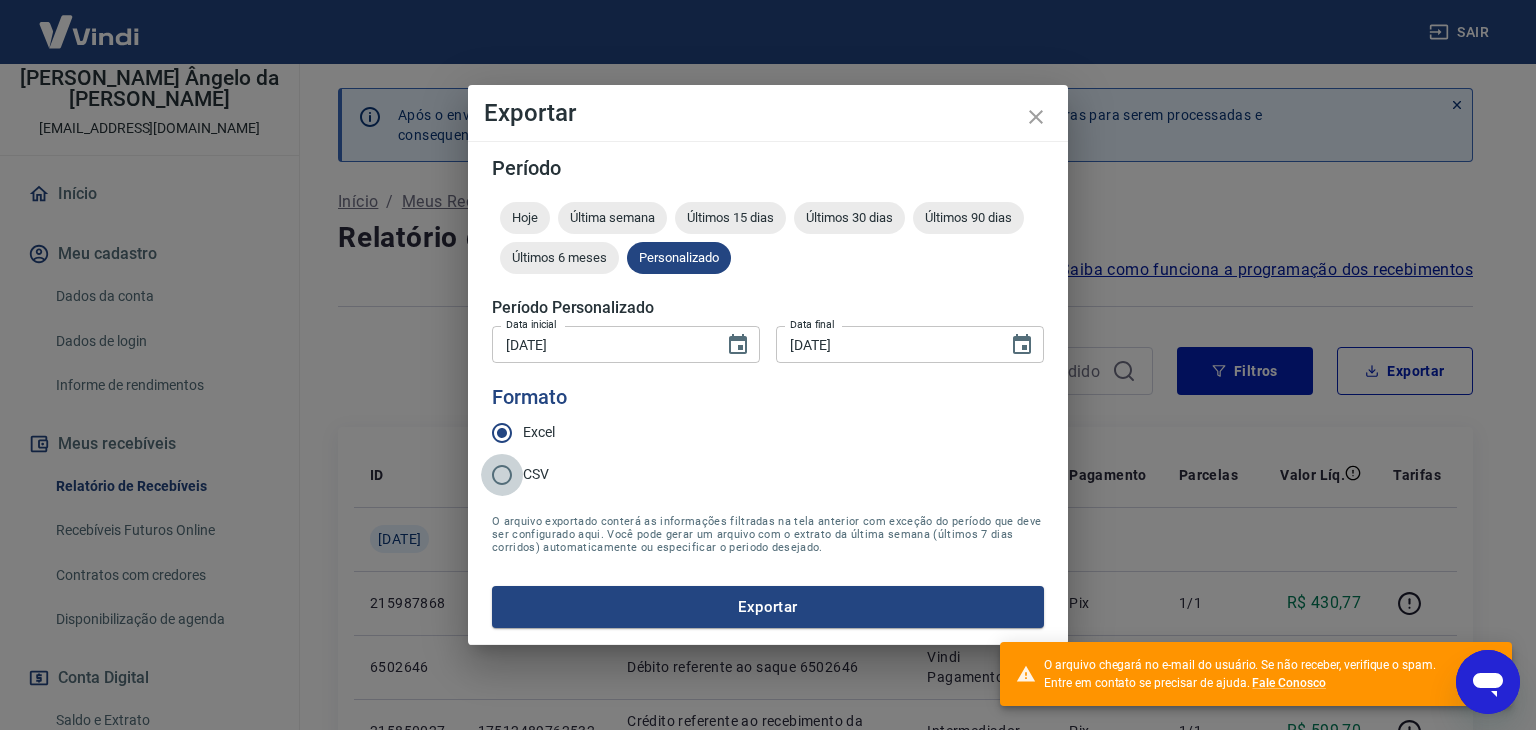 click on "CSV" at bounding box center [502, 475] 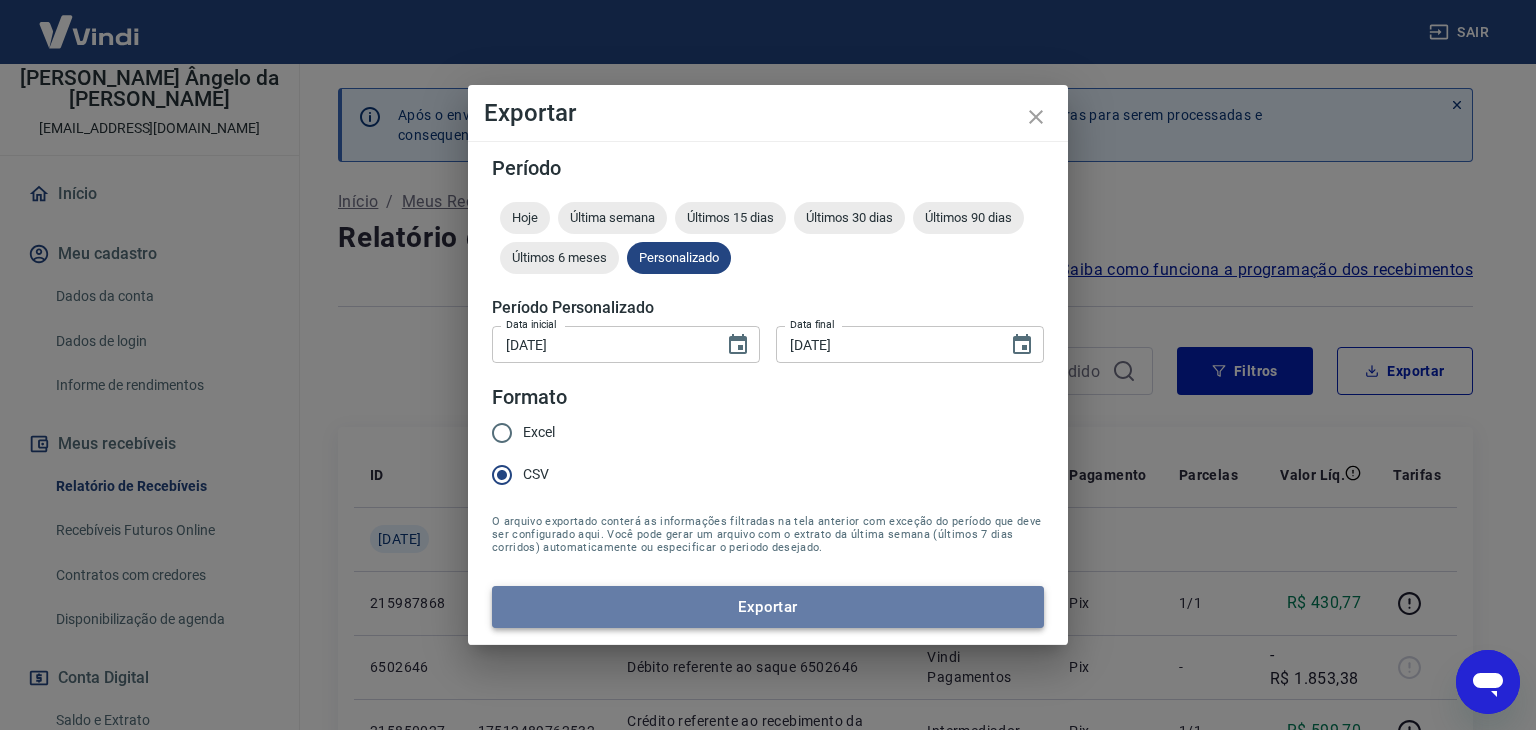 click on "Exportar" at bounding box center [768, 607] 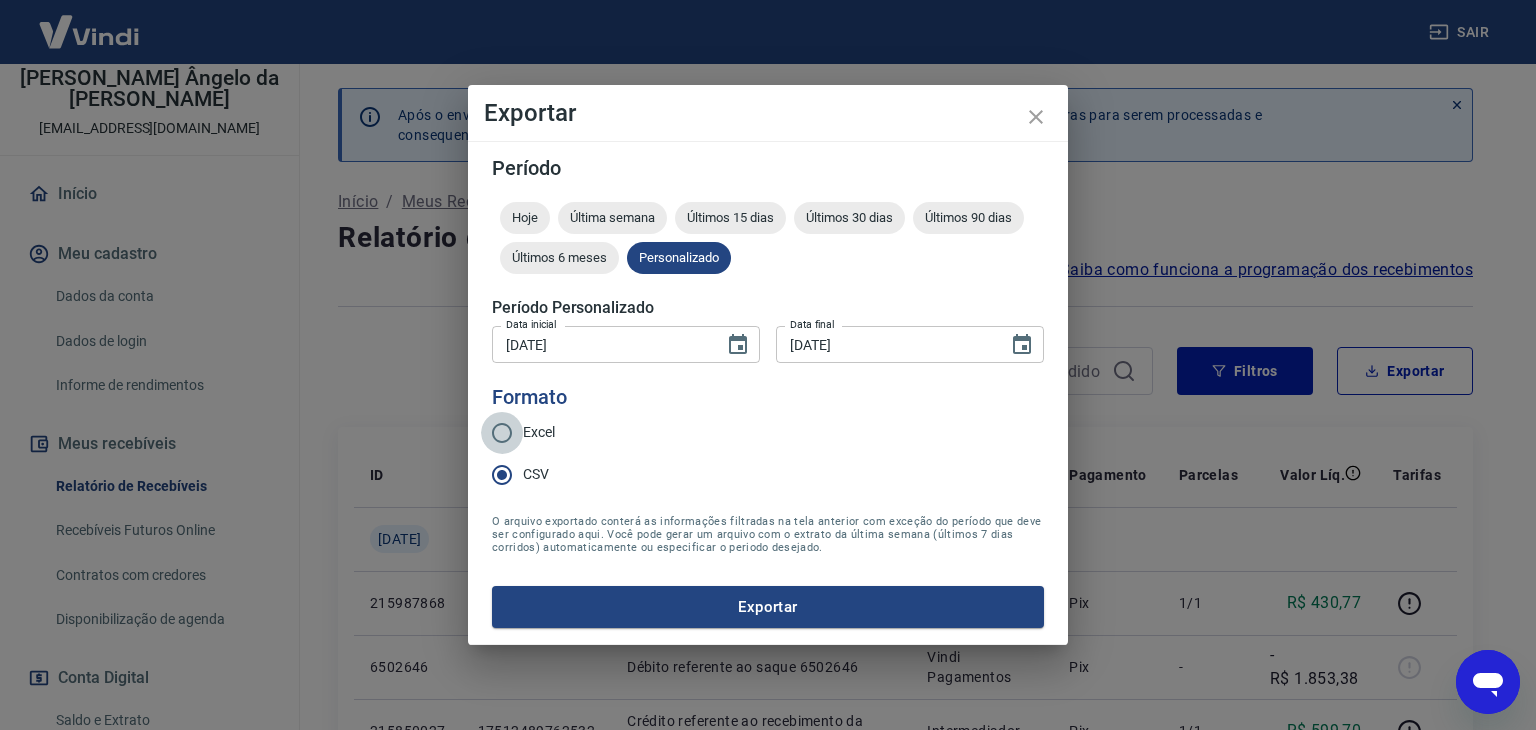 click on "Excel" at bounding box center [502, 433] 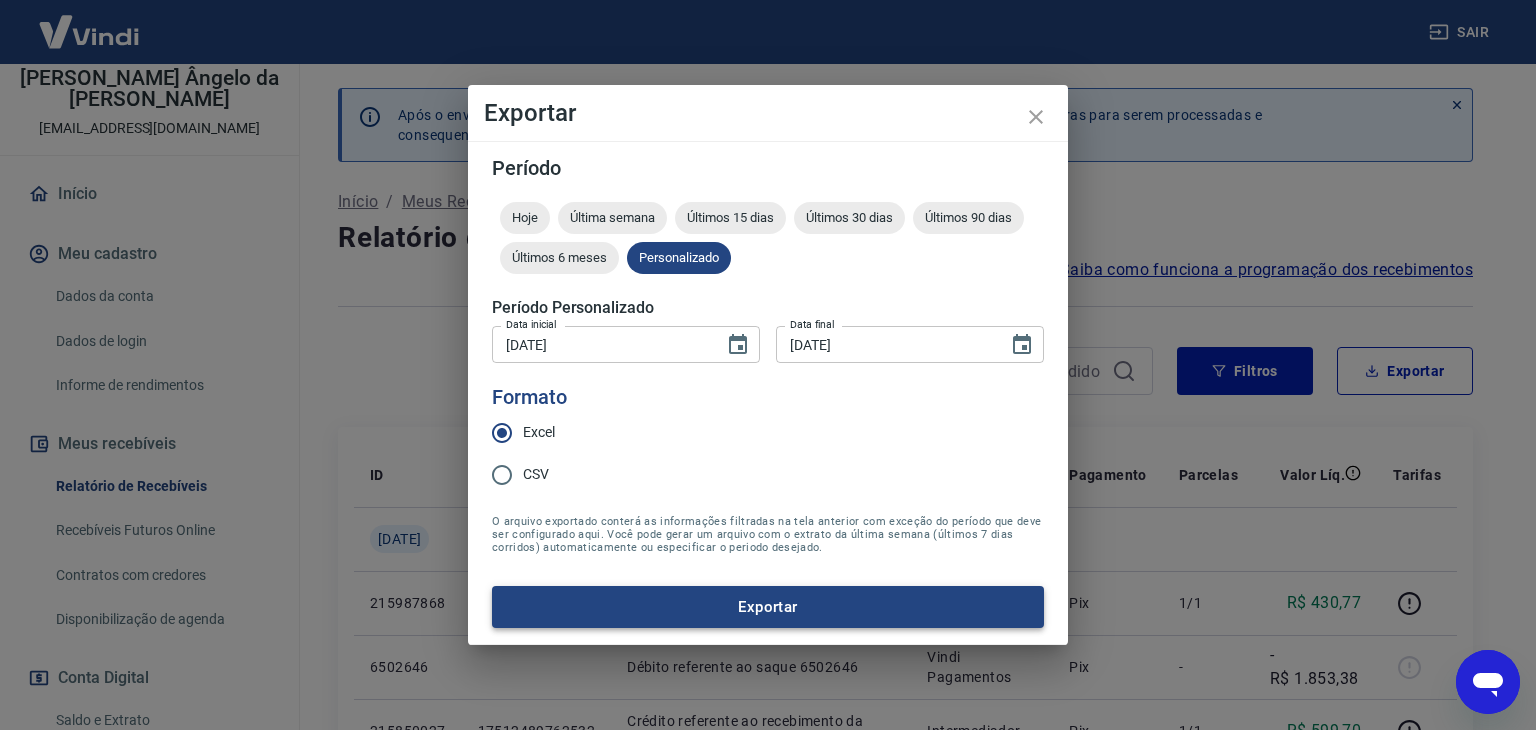 click on "Exportar" at bounding box center (768, 607) 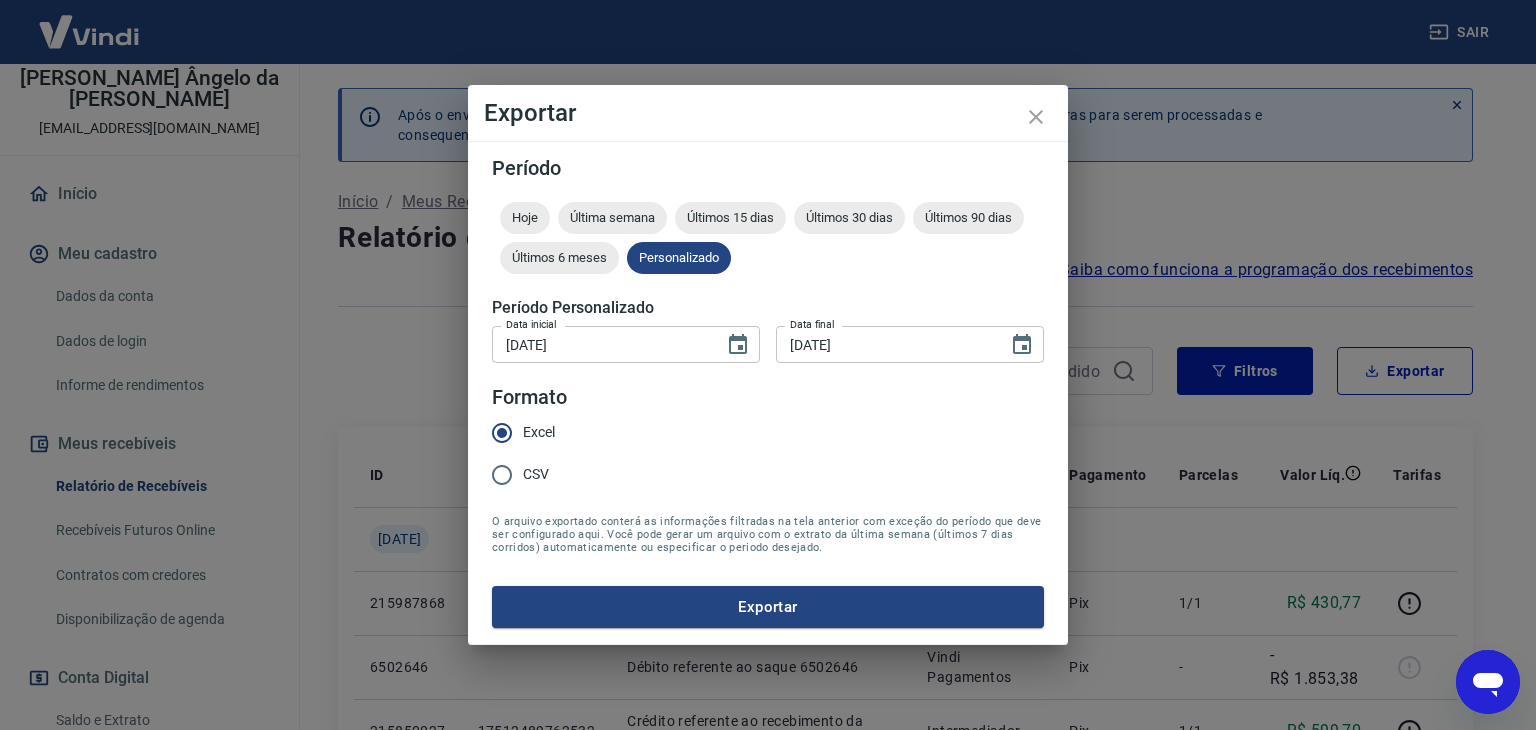 click on "Exportar" at bounding box center [768, 607] 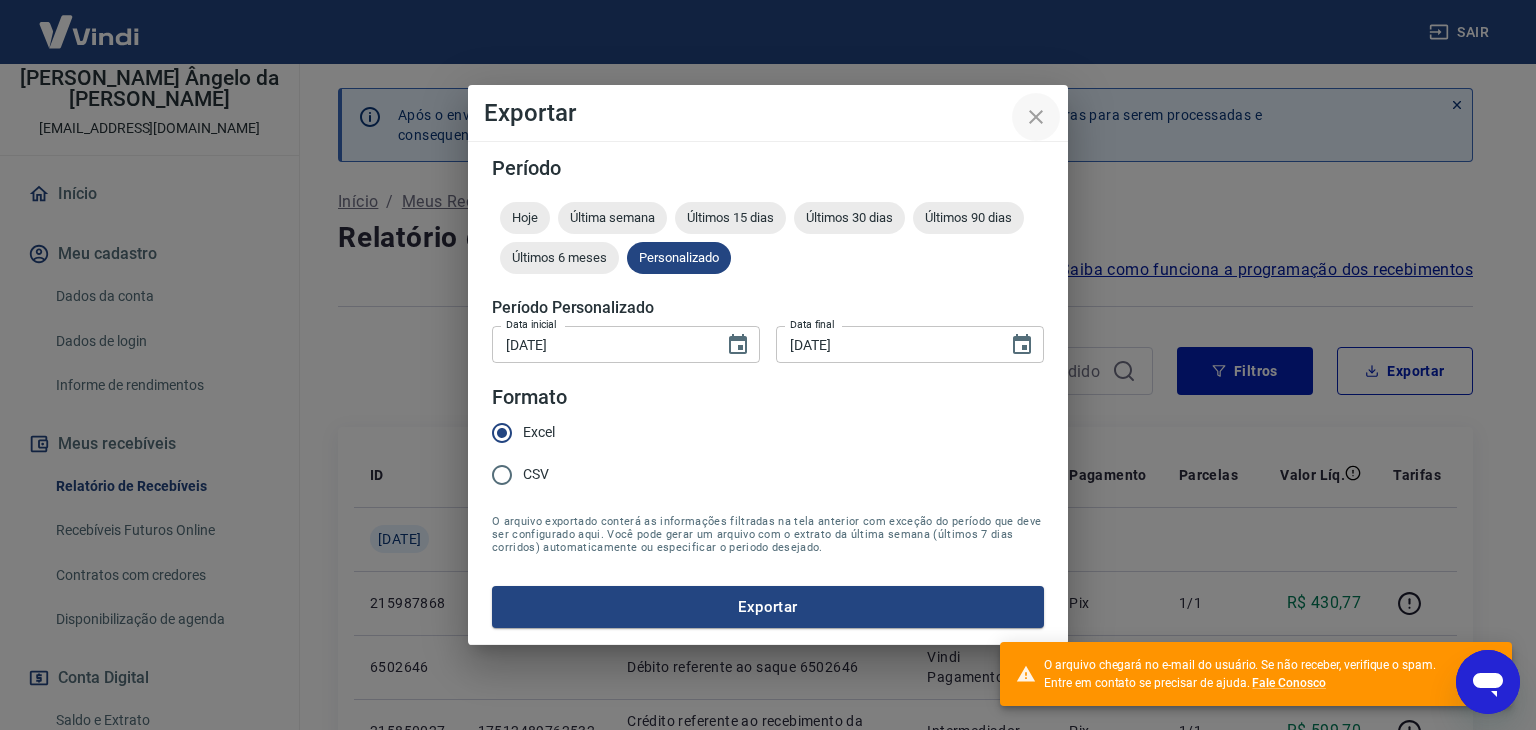 click at bounding box center [1036, 117] 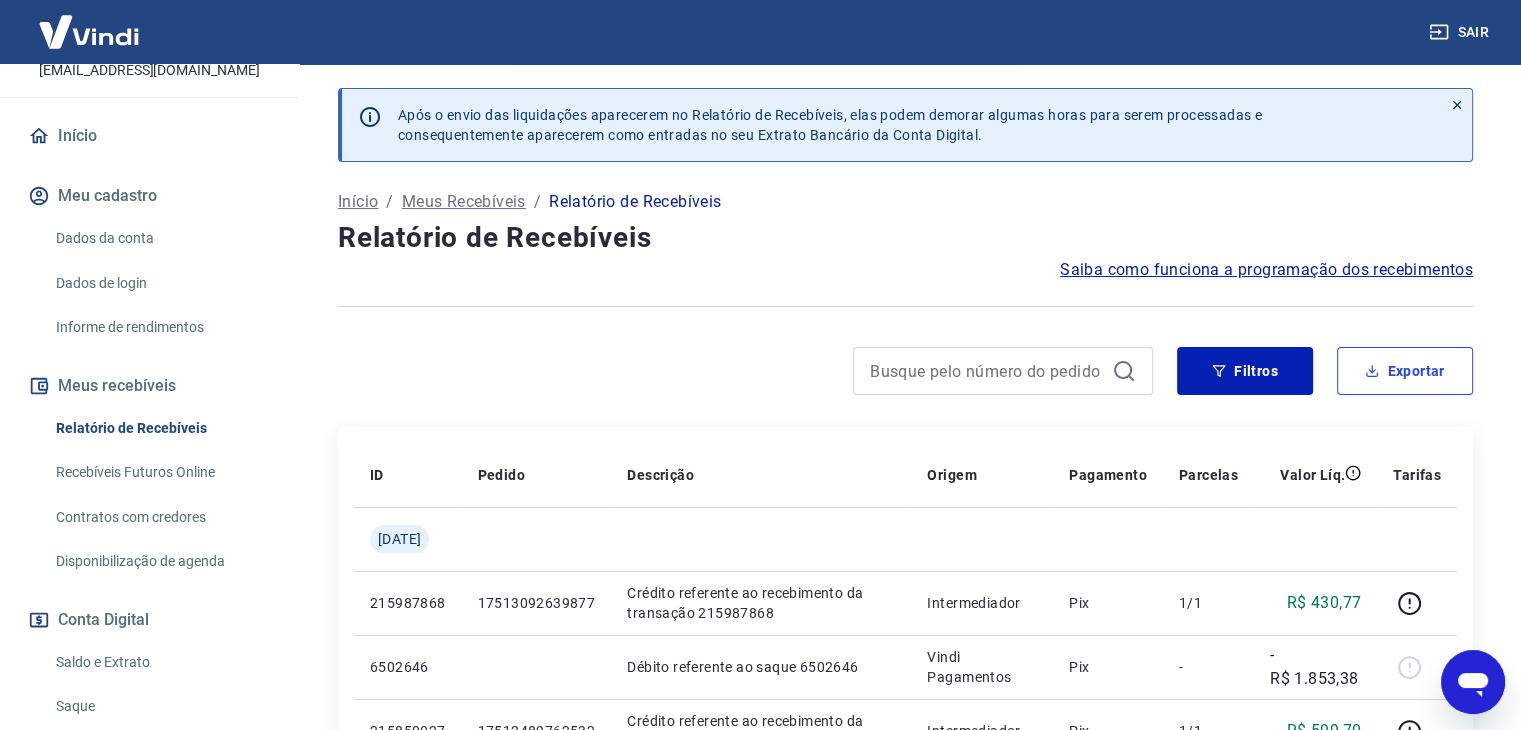 scroll, scrollTop: 200, scrollLeft: 0, axis: vertical 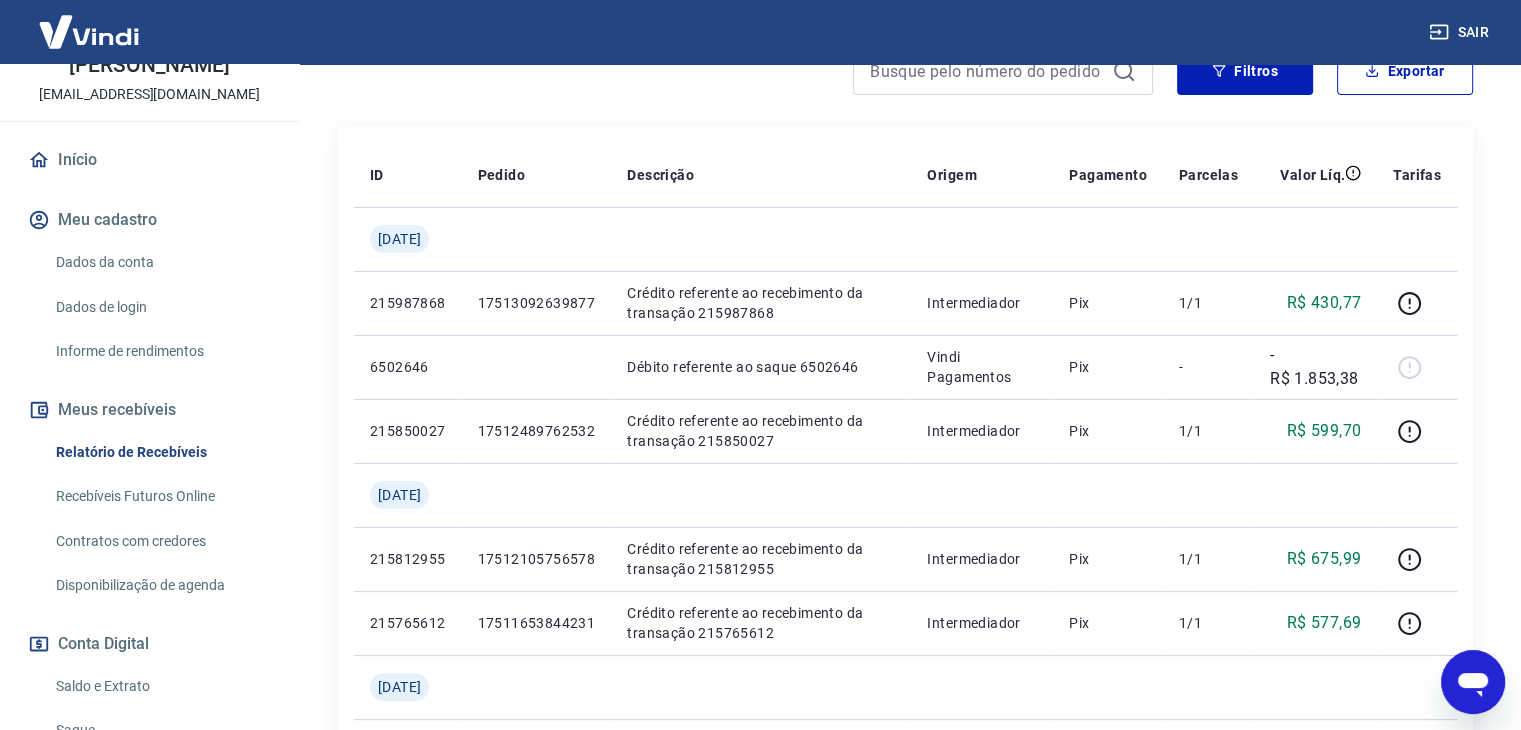 click on "Recebíveis Futuros Online" at bounding box center (161, 496) 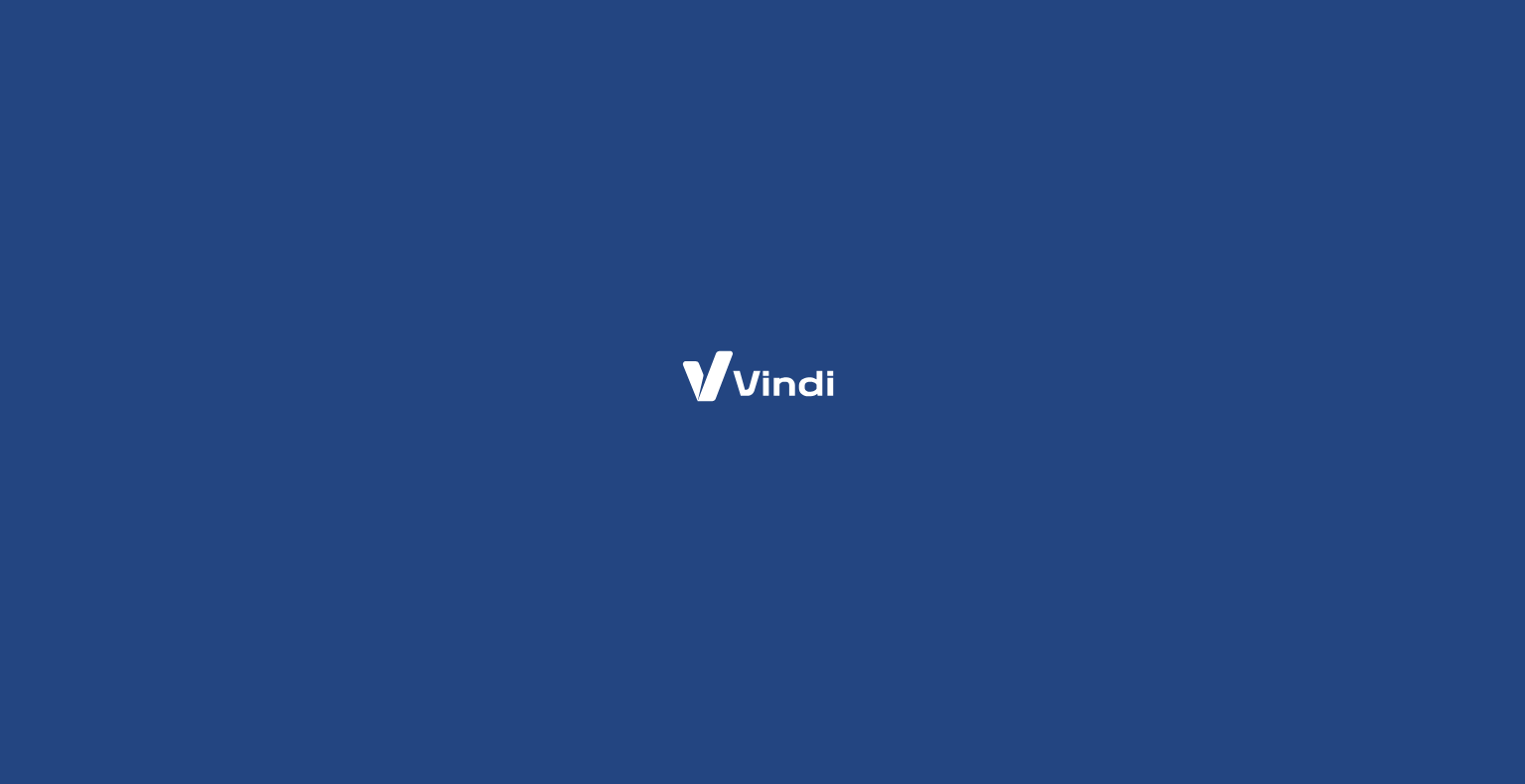 scroll, scrollTop: 0, scrollLeft: 0, axis: both 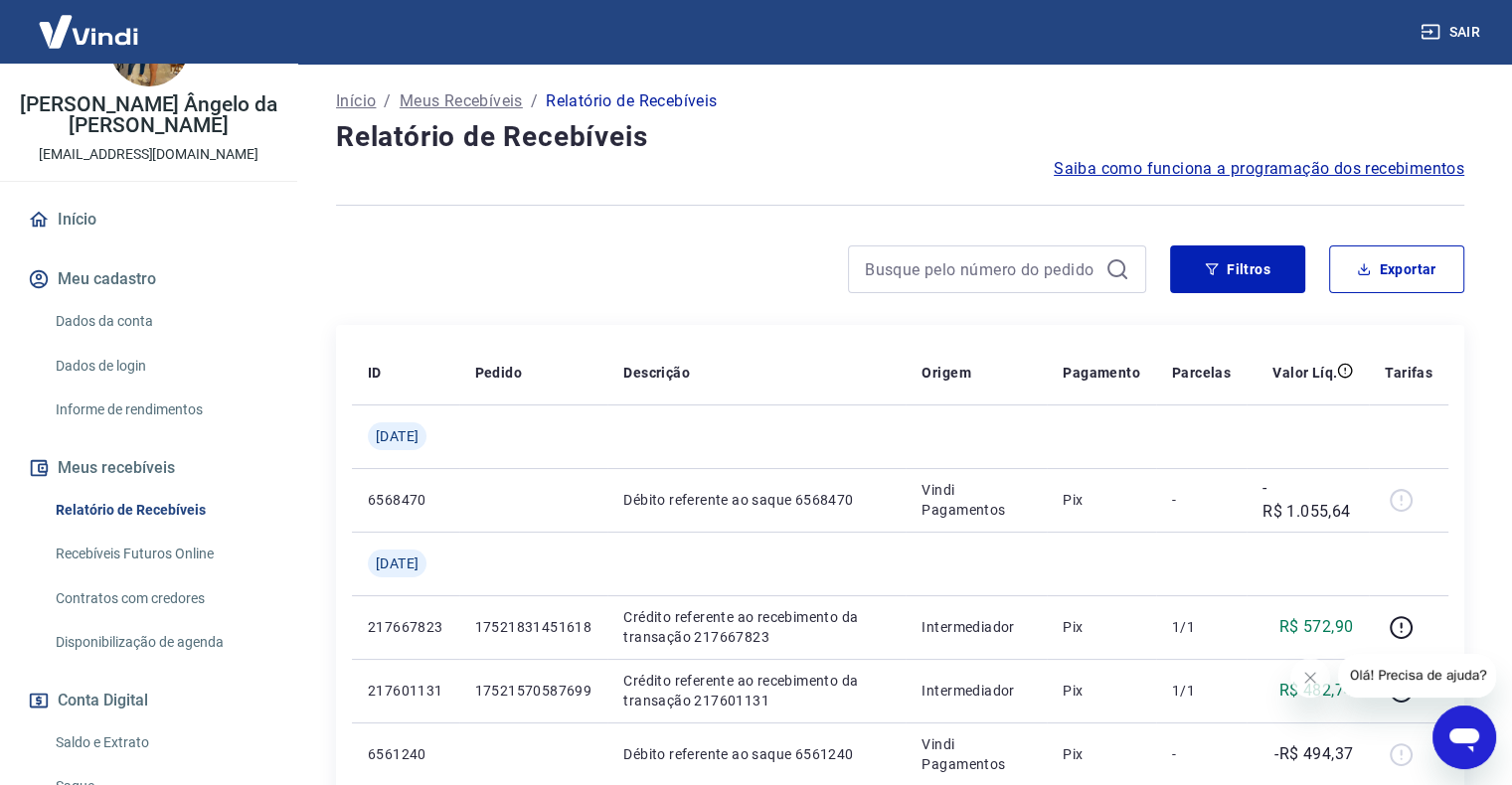 drag, startPoint x: 167, startPoint y: 510, endPoint x: 1501, endPoint y: 291, distance: 1351.8569 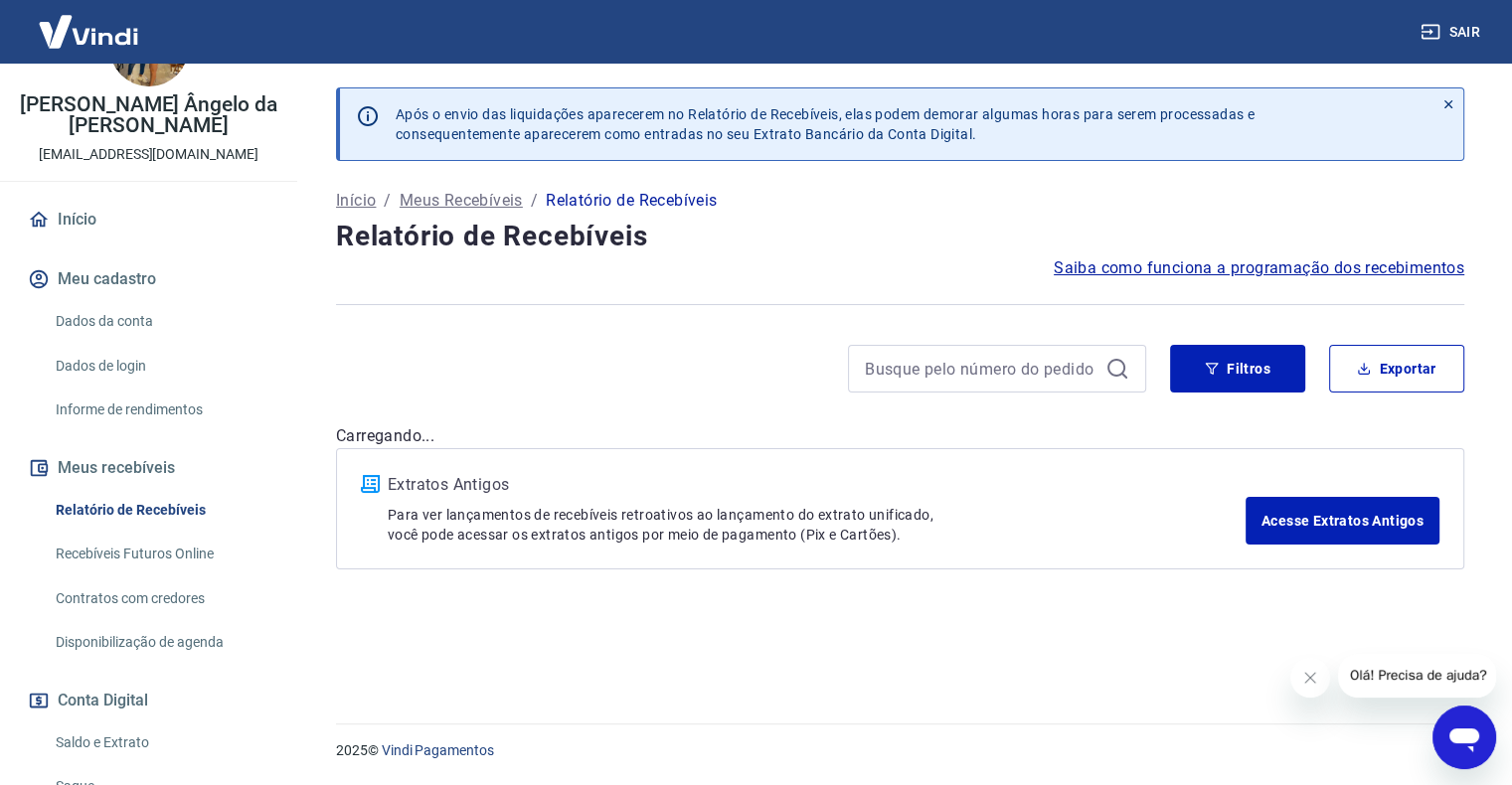 scroll, scrollTop: 0, scrollLeft: 0, axis: both 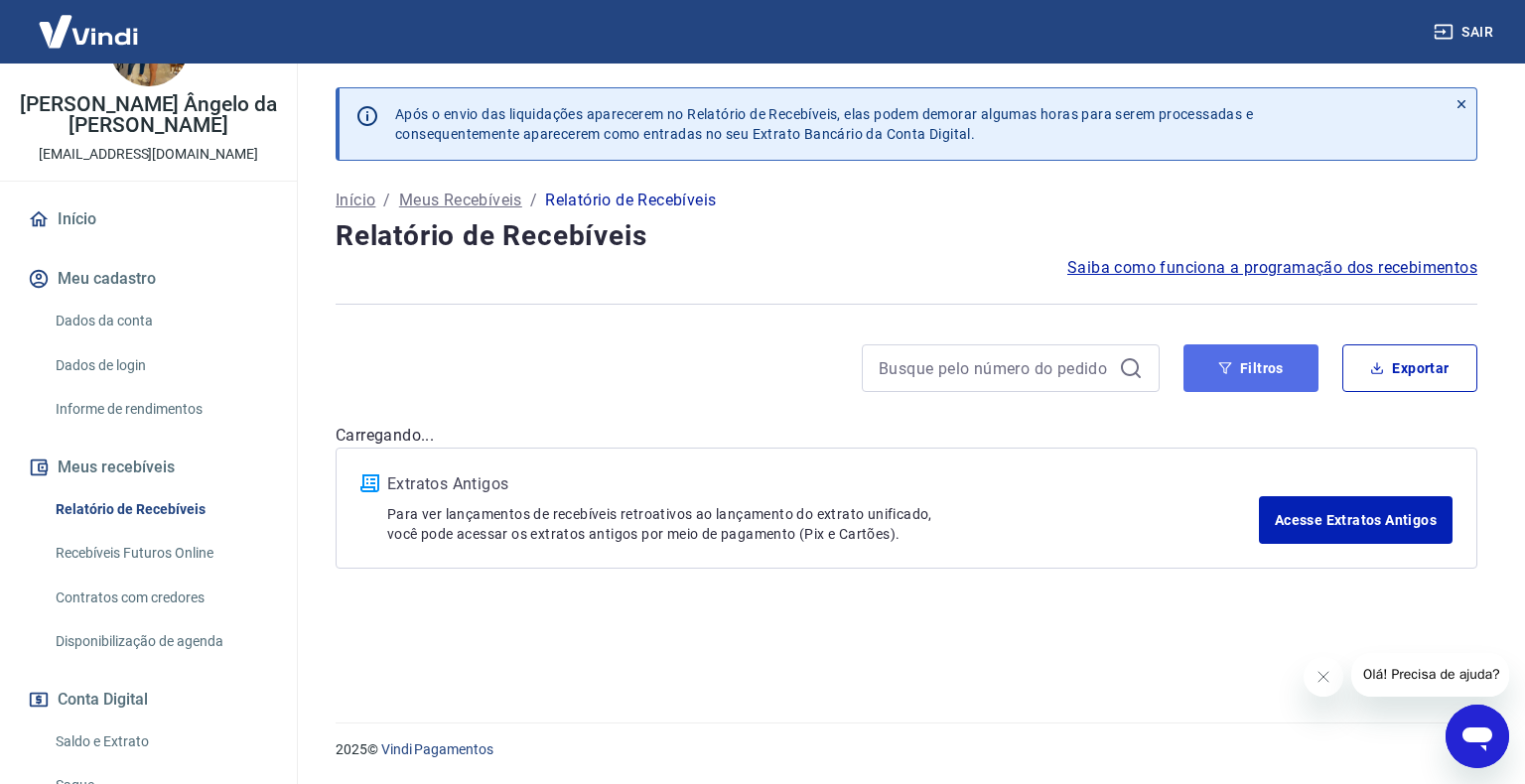 click on "Filtros" at bounding box center [1251, 368] 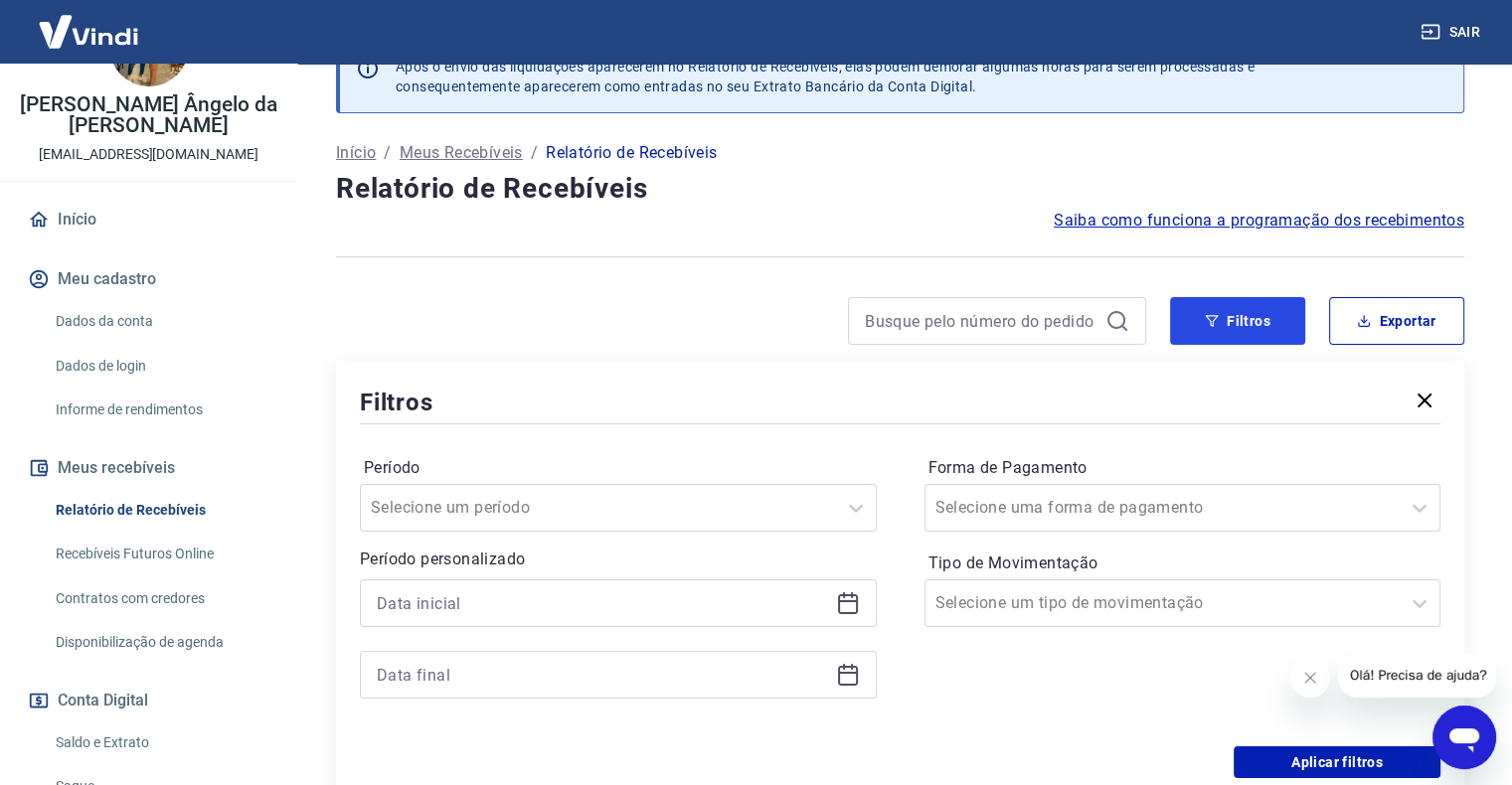 scroll, scrollTop: 199, scrollLeft: 0, axis: vertical 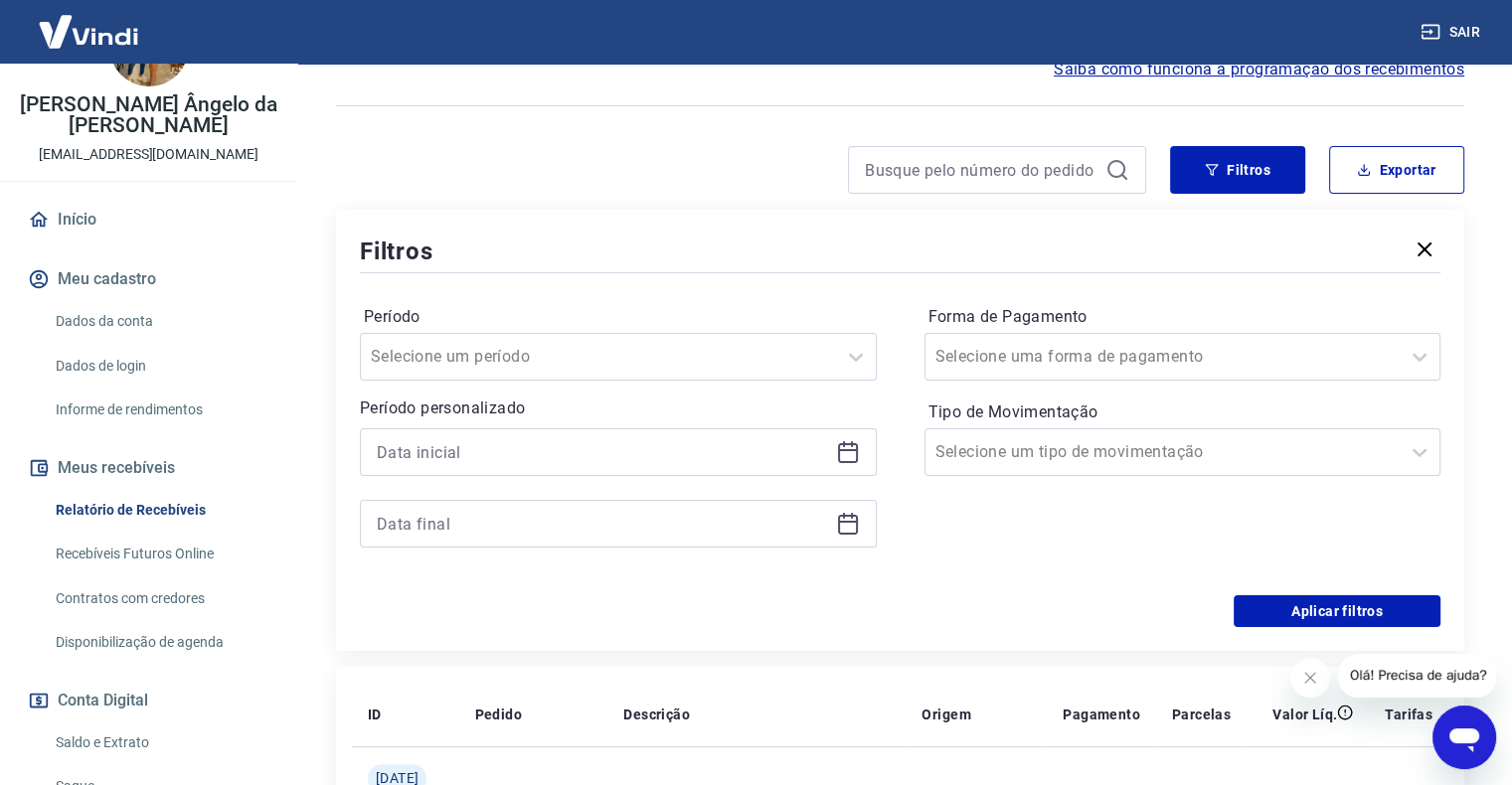 click 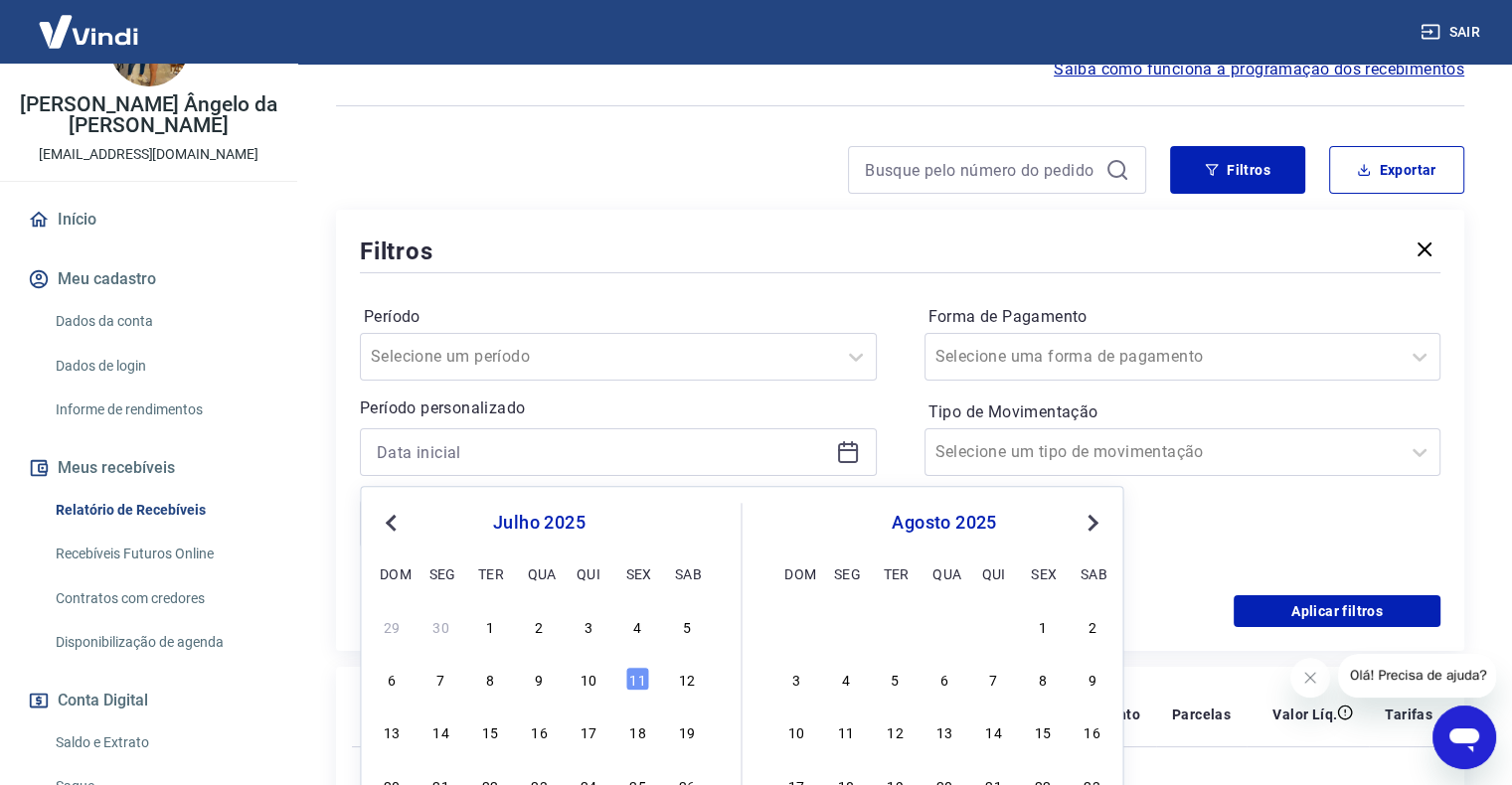 click on "Previous Month" at bounding box center (391, 523) 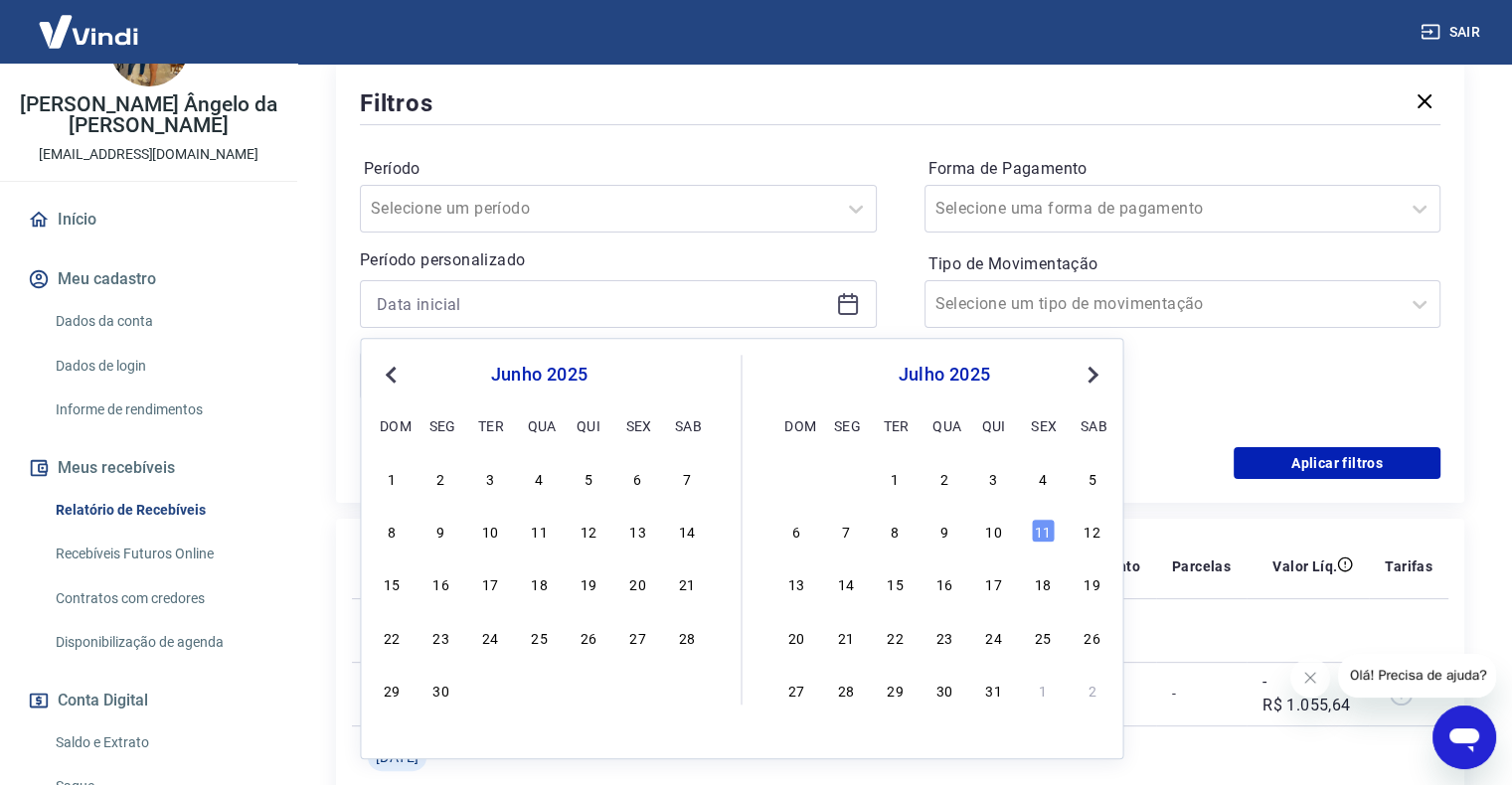 scroll, scrollTop: 397, scrollLeft: 0, axis: vertical 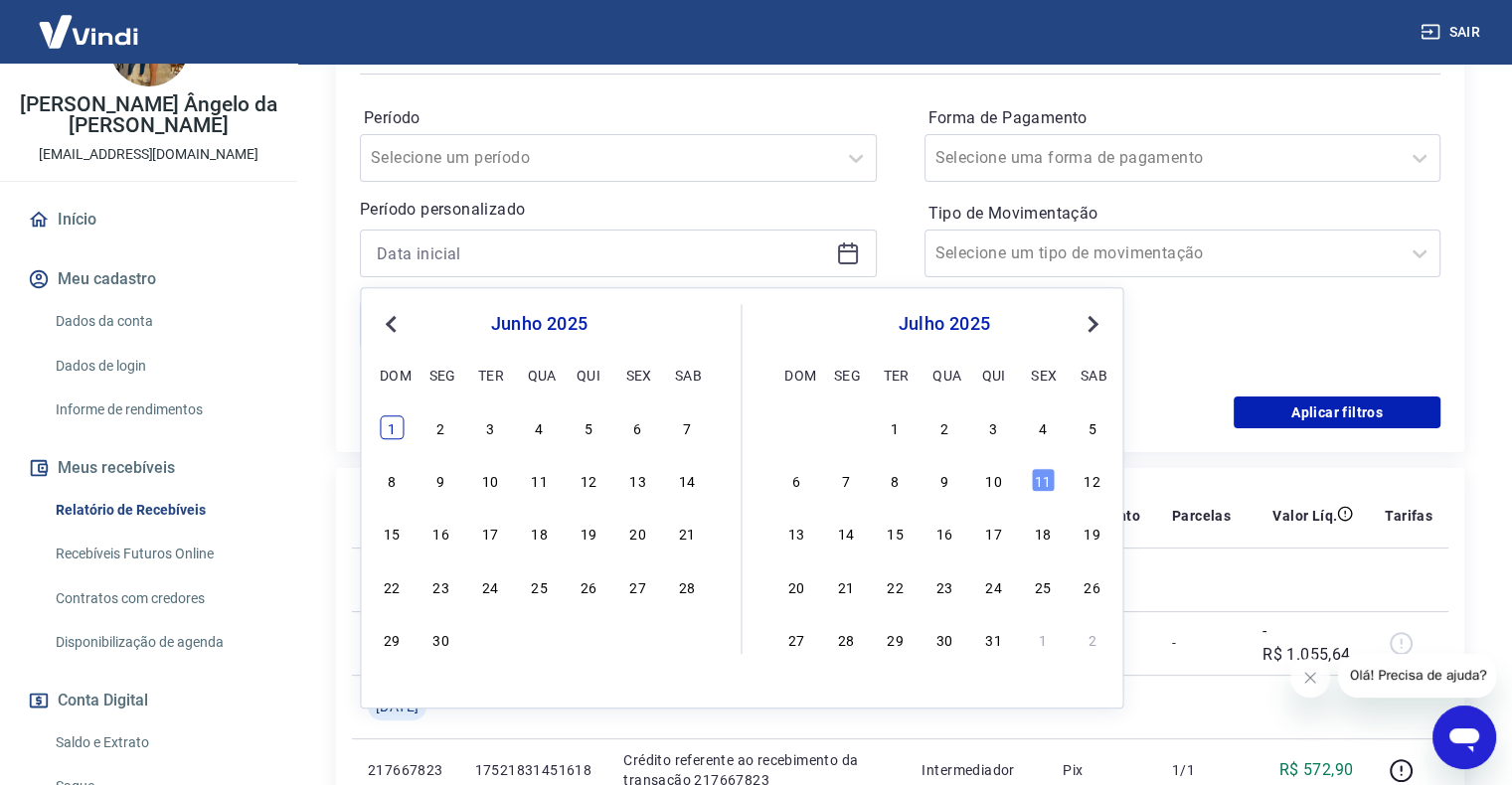 click on "1" at bounding box center [392, 427] 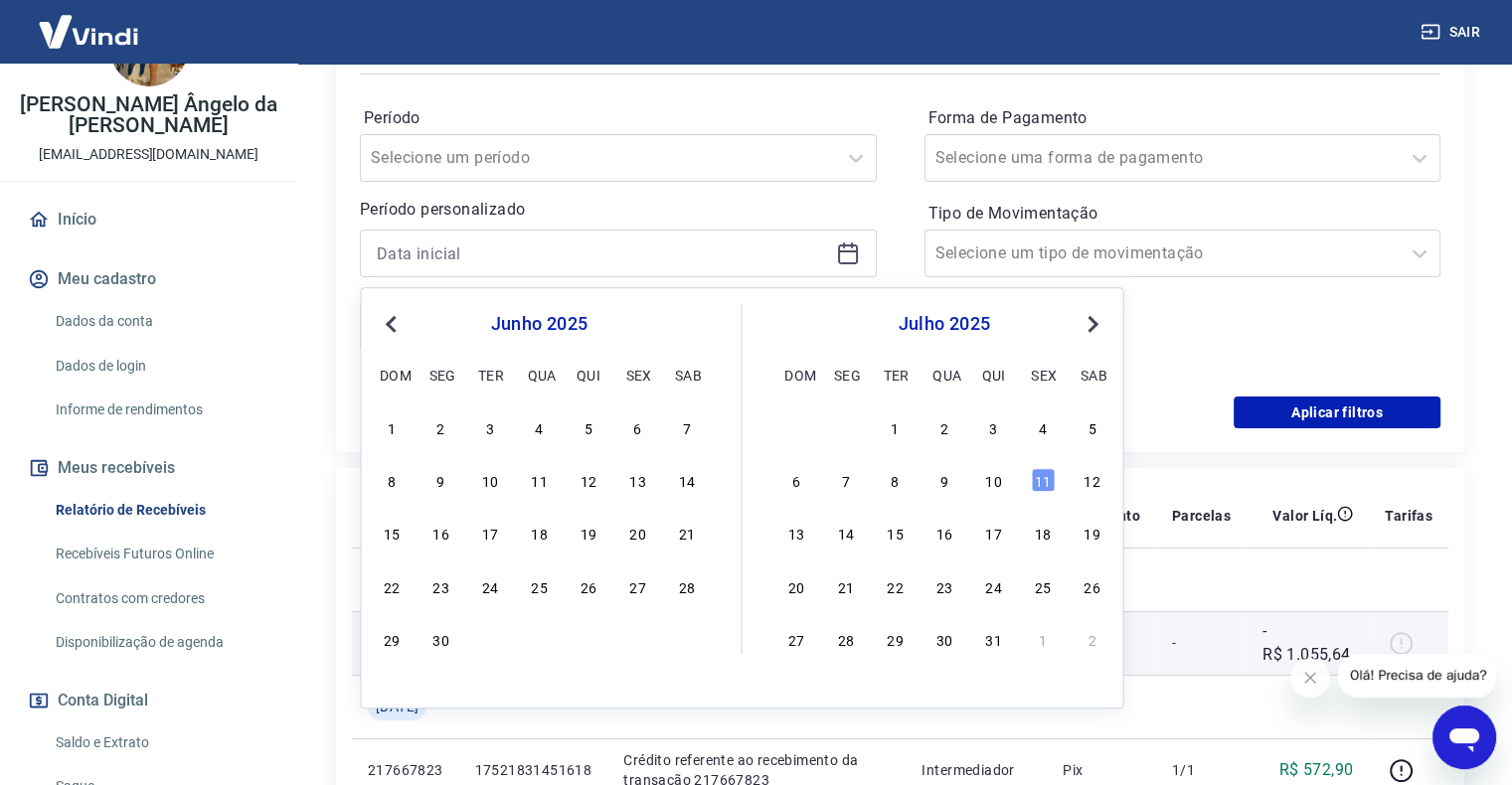 type on "[DATE]" 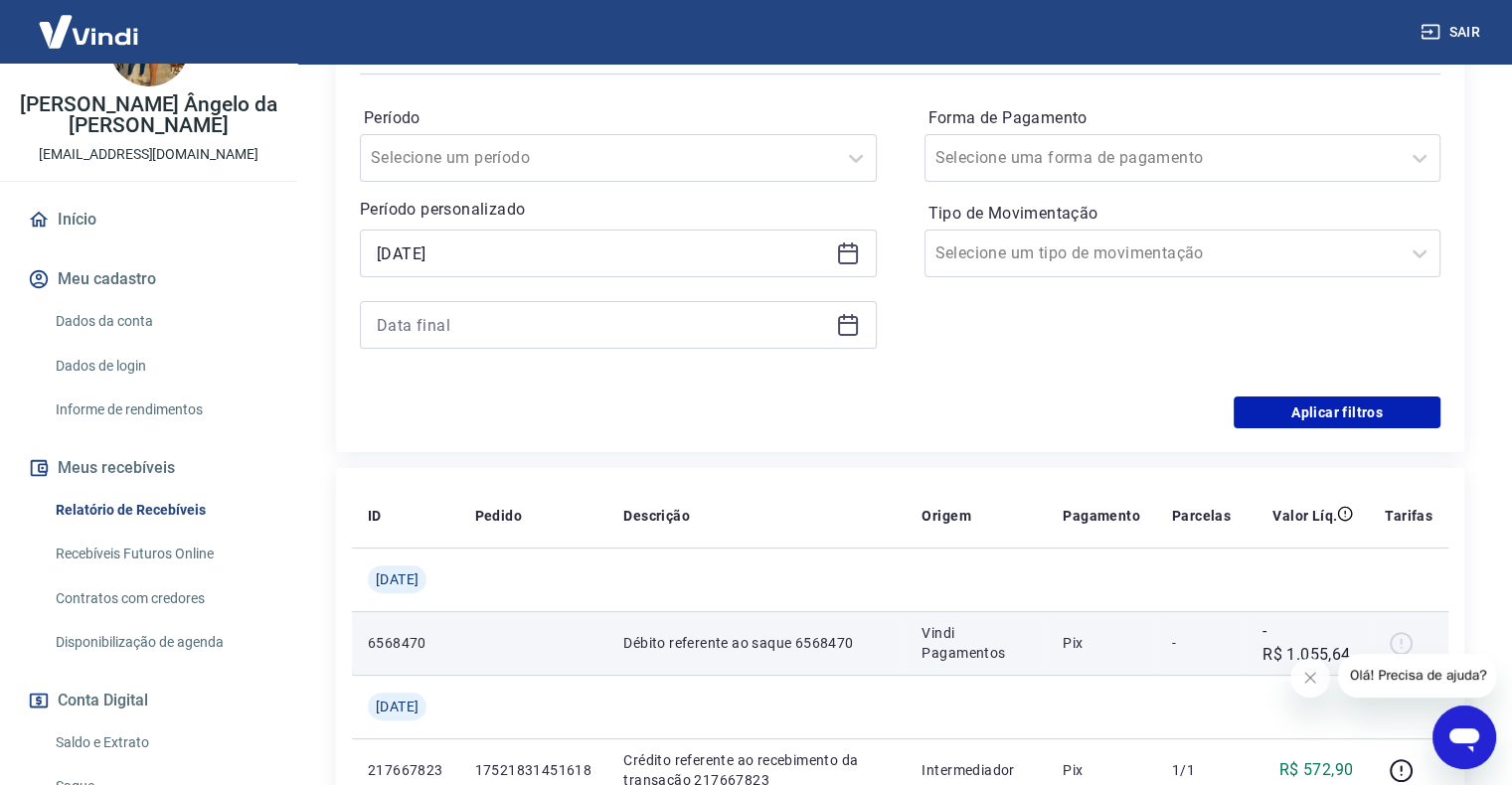 click on "6568470" at bounding box center (406, 643) 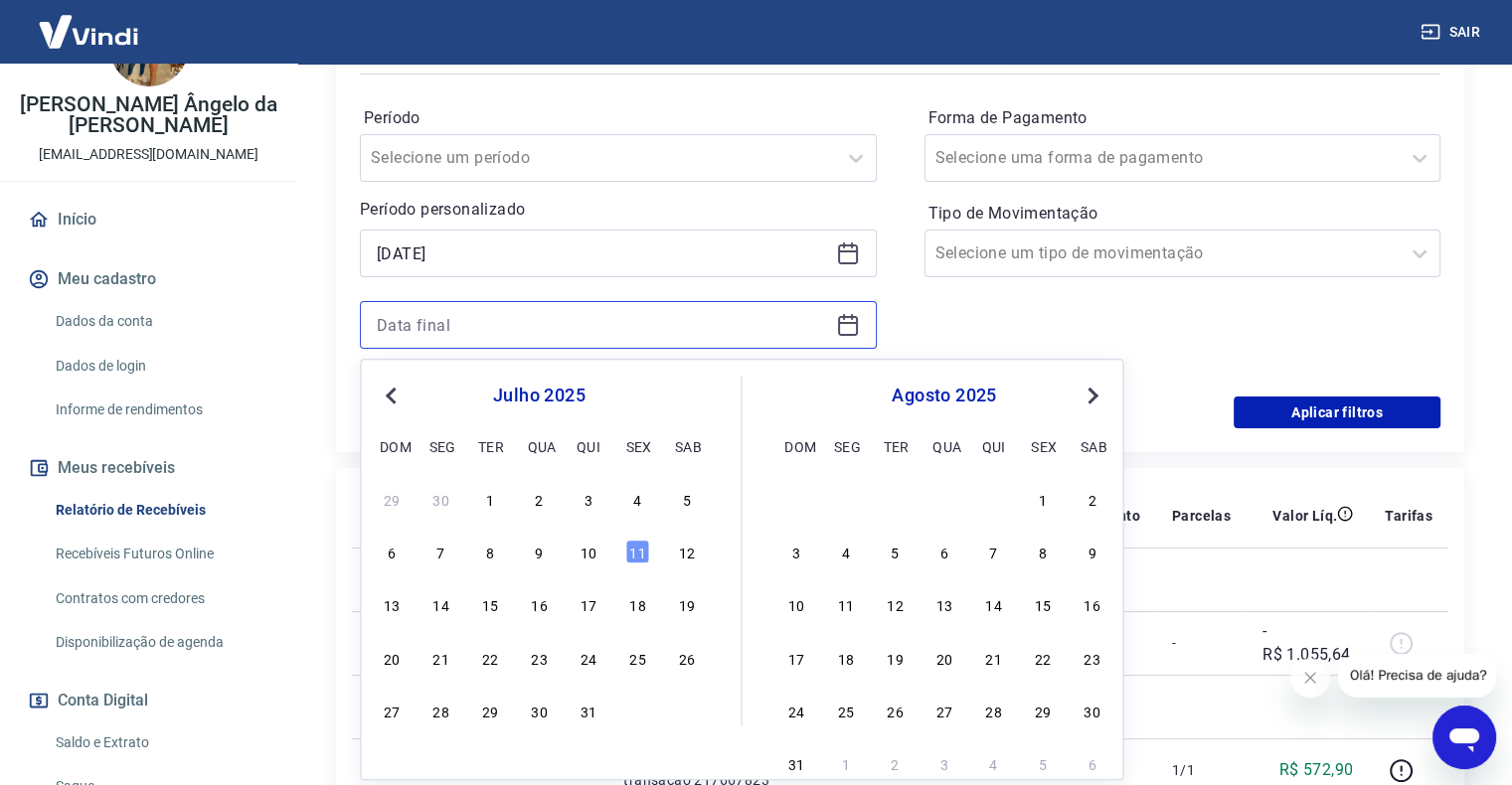 click at bounding box center (602, 325) 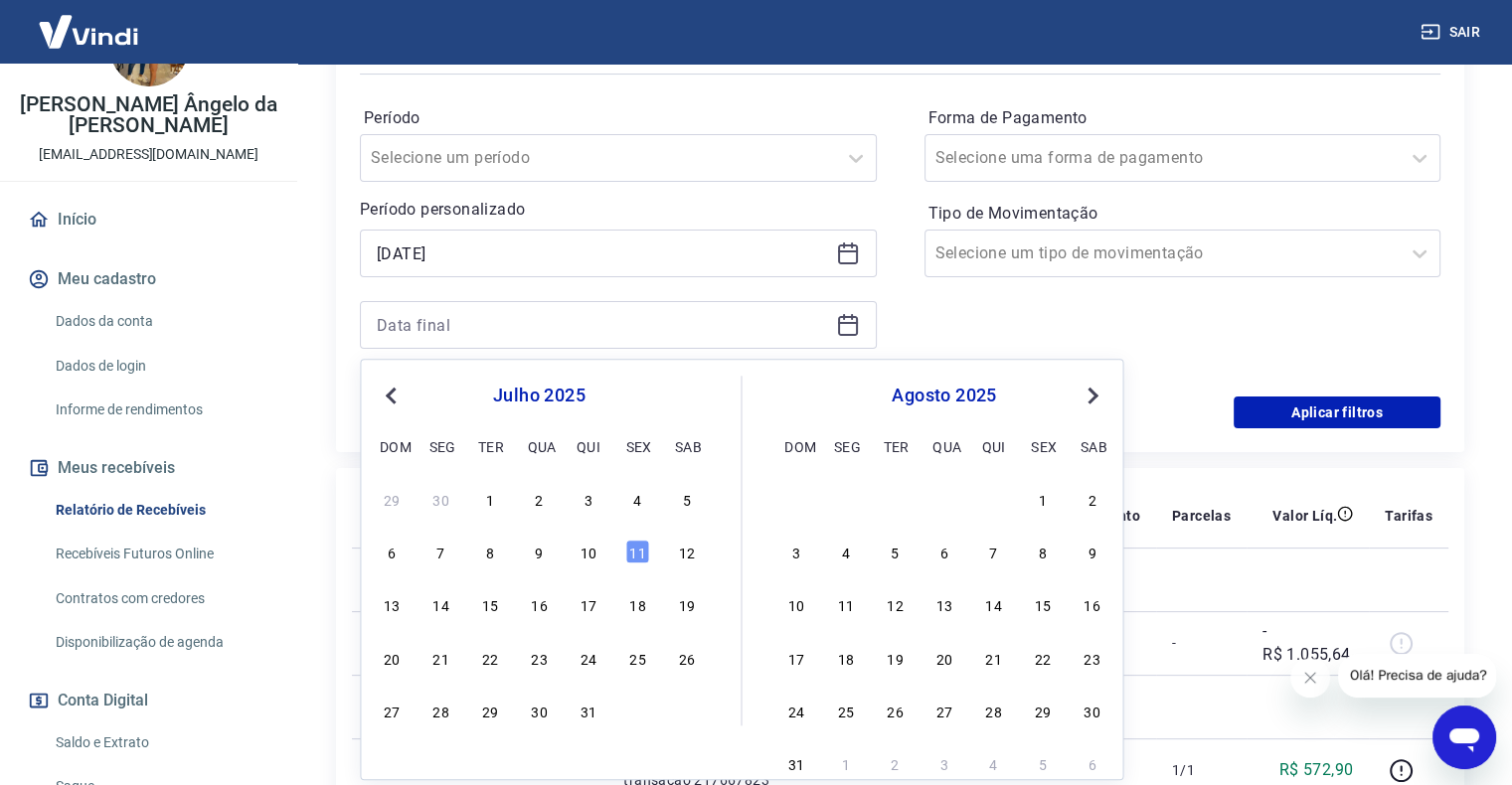 click on "Previous Month" at bounding box center [393, 394] 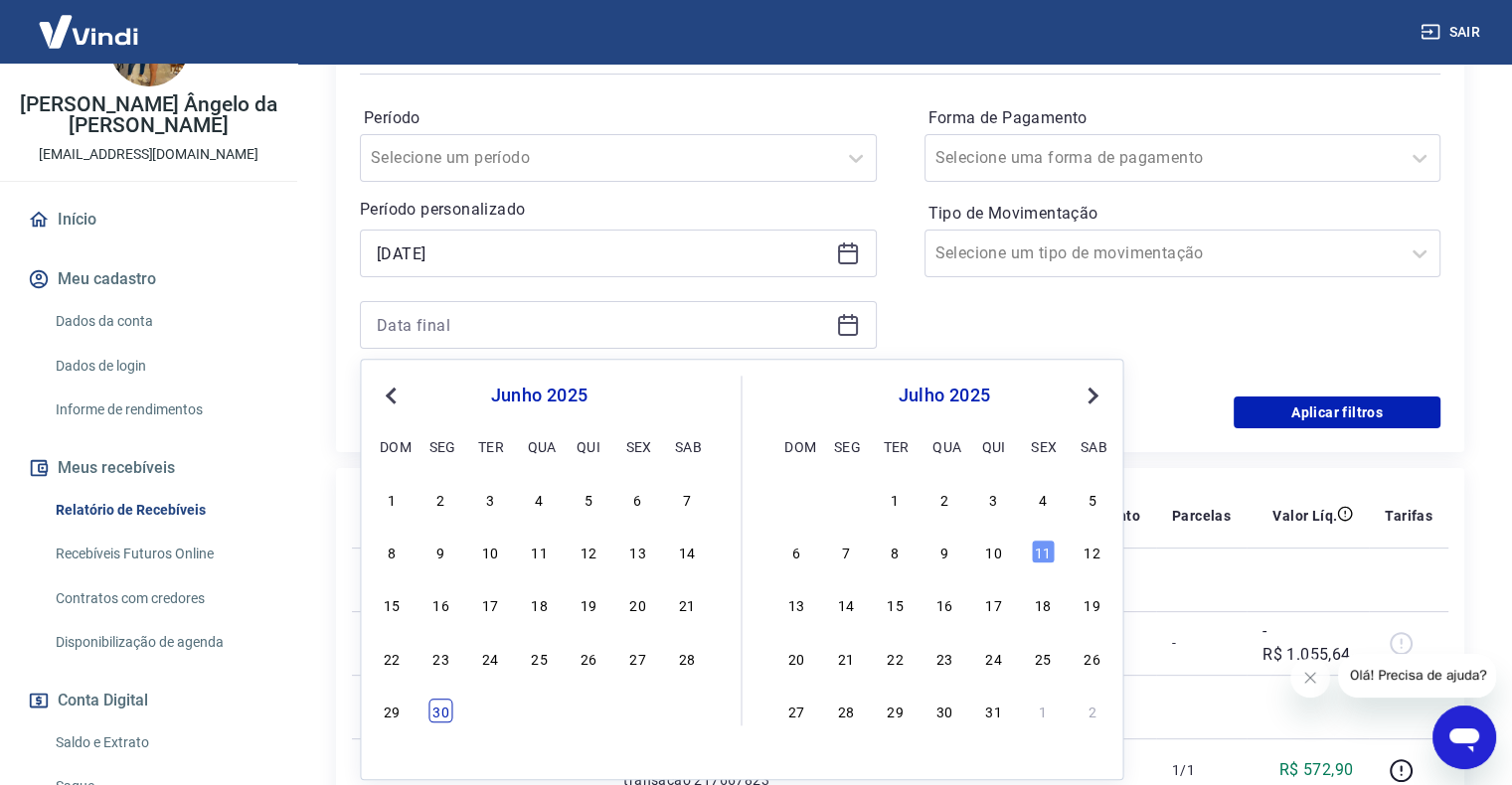 click on "30" at bounding box center [441, 710] 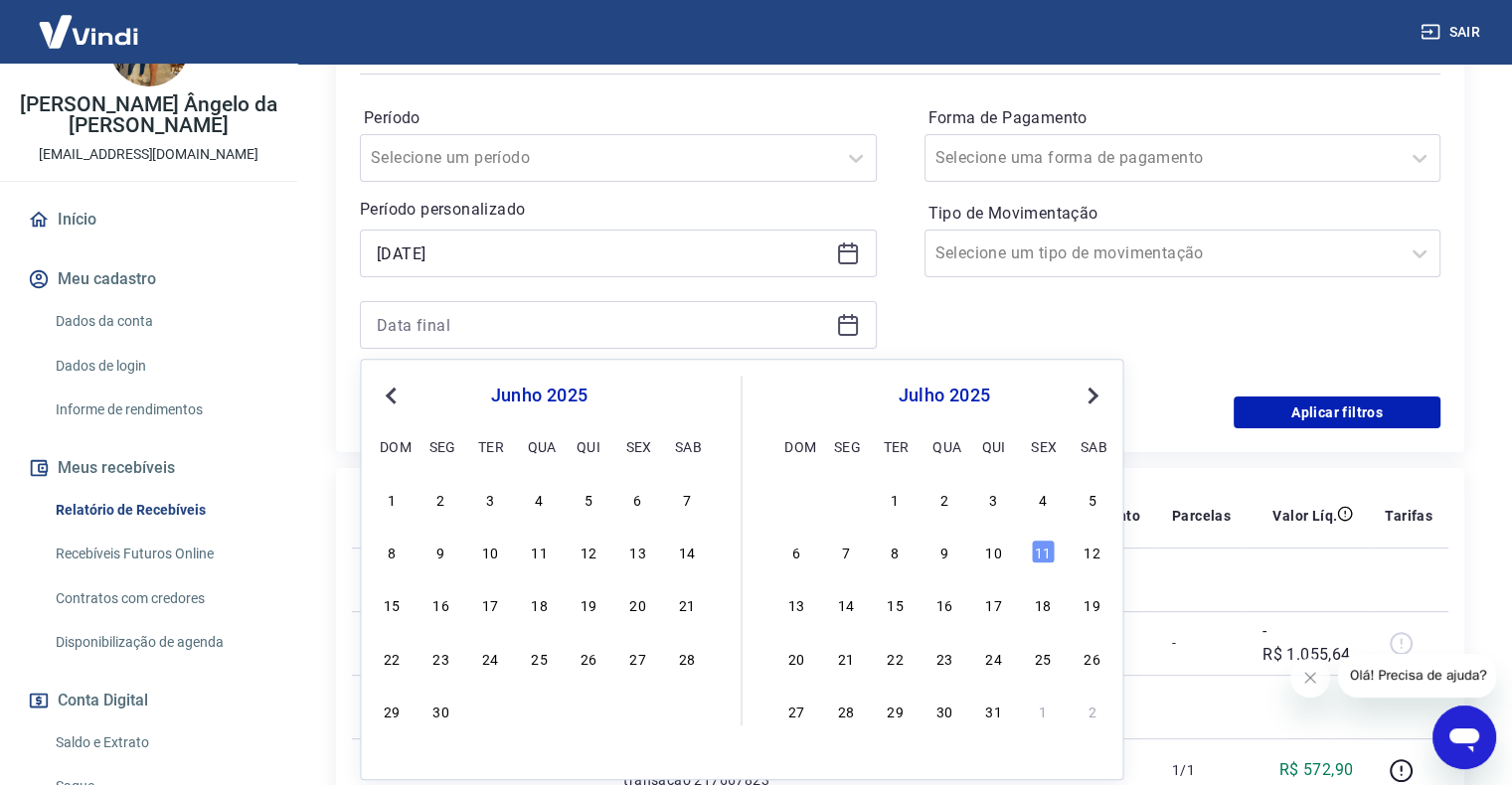 type on "[DATE]" 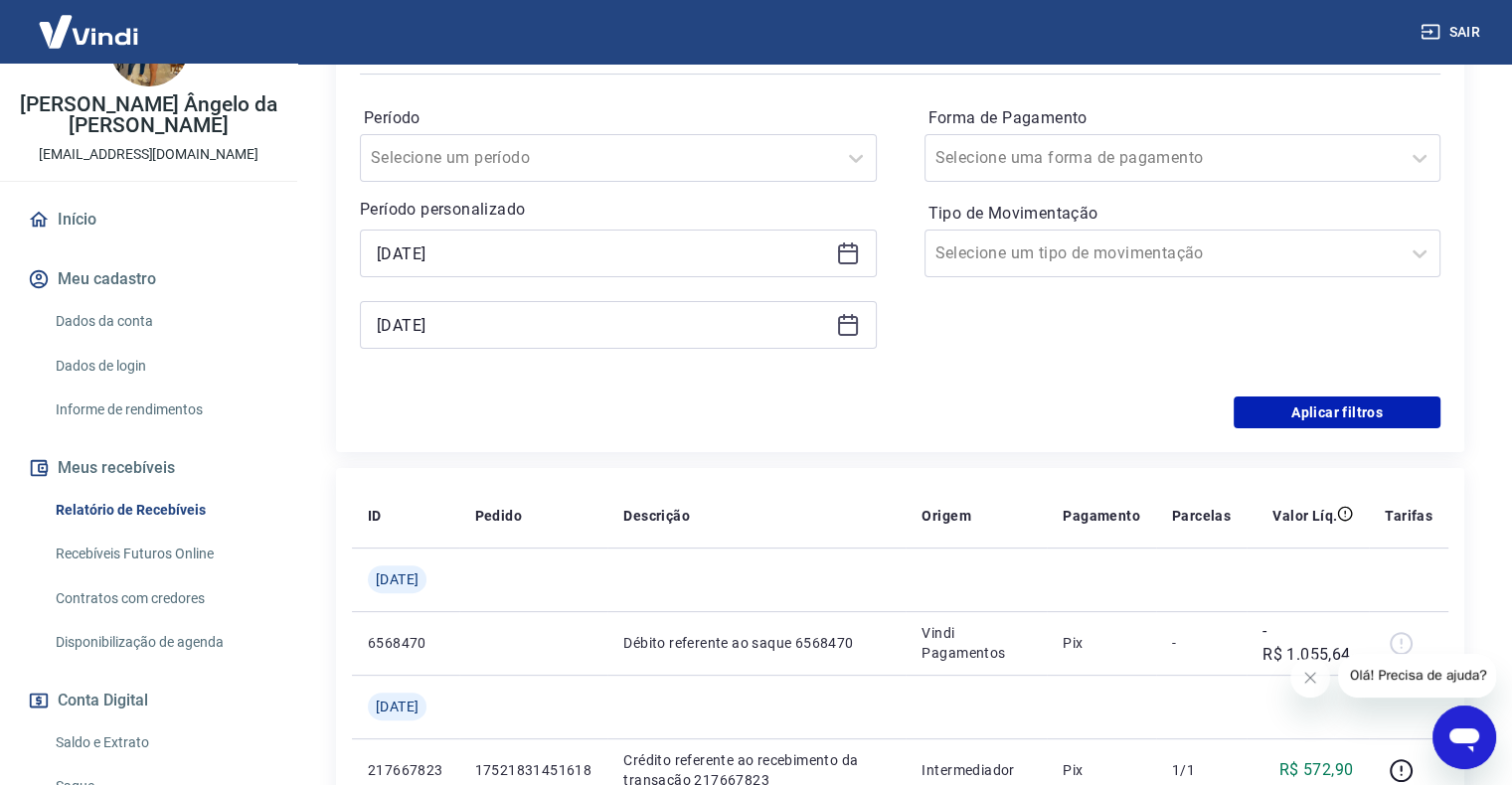 scroll, scrollTop: 298, scrollLeft: 0, axis: vertical 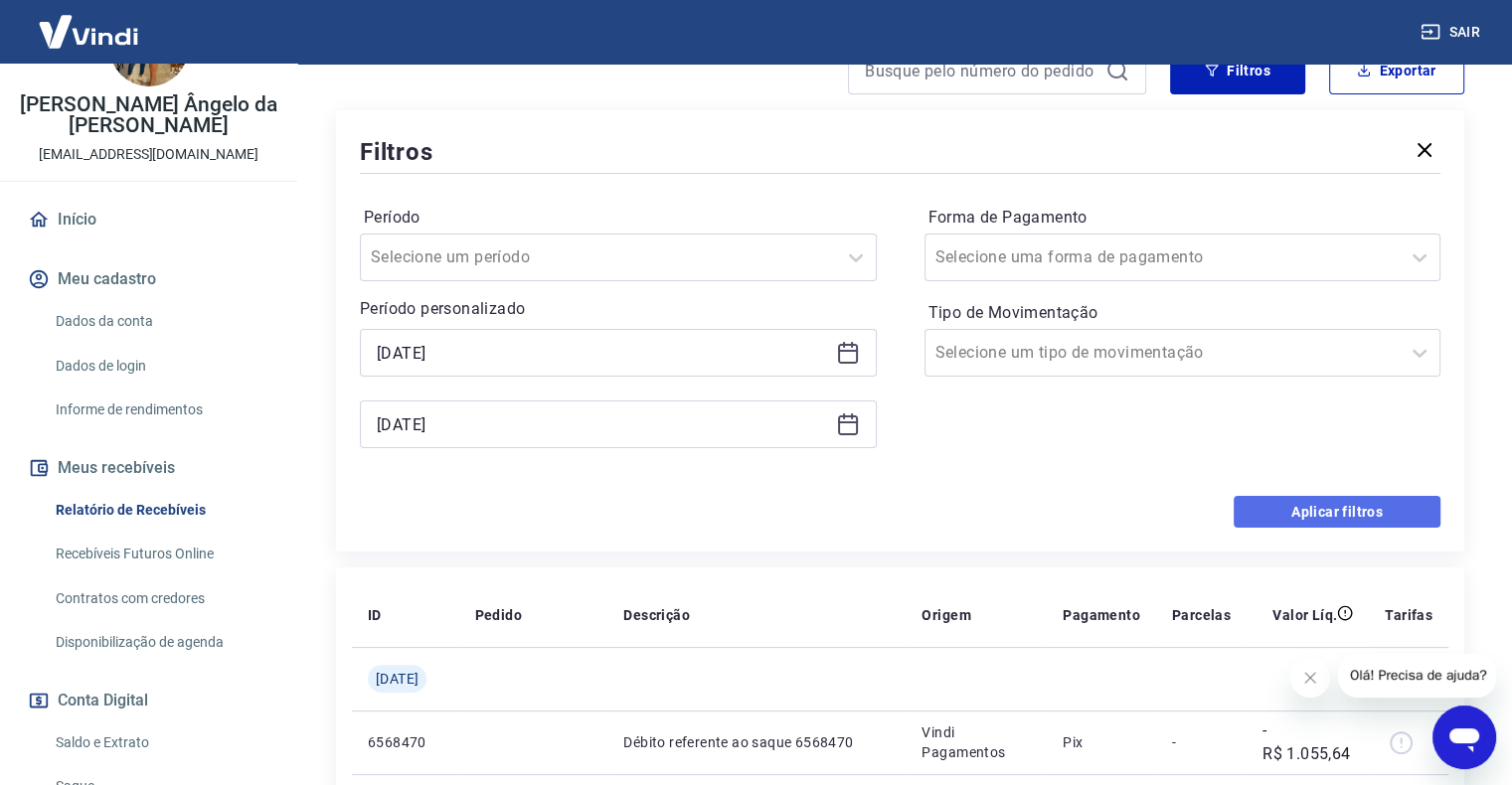 click on "Aplicar filtros" at bounding box center (1337, 512) 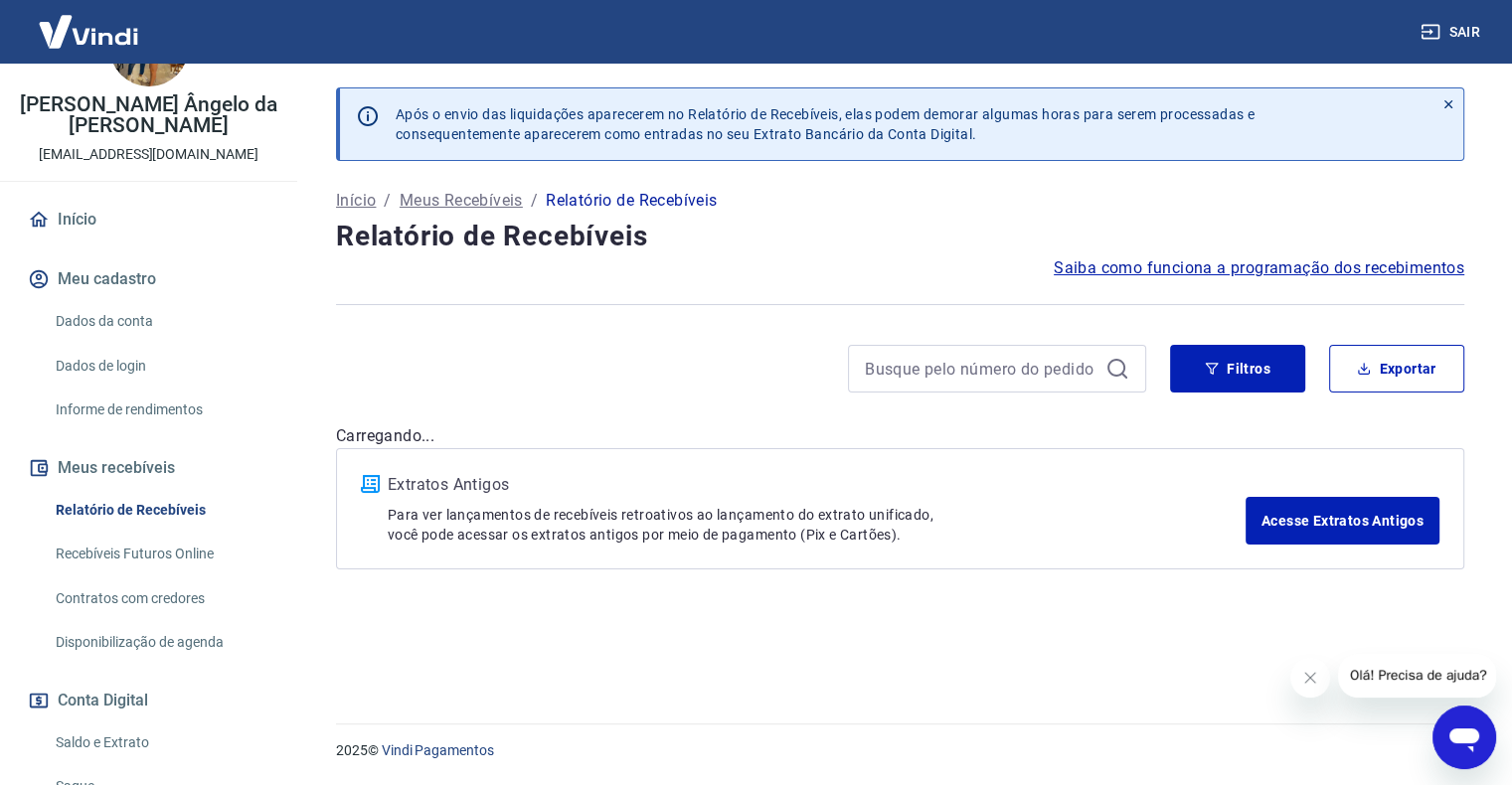 scroll, scrollTop: 0, scrollLeft: 0, axis: both 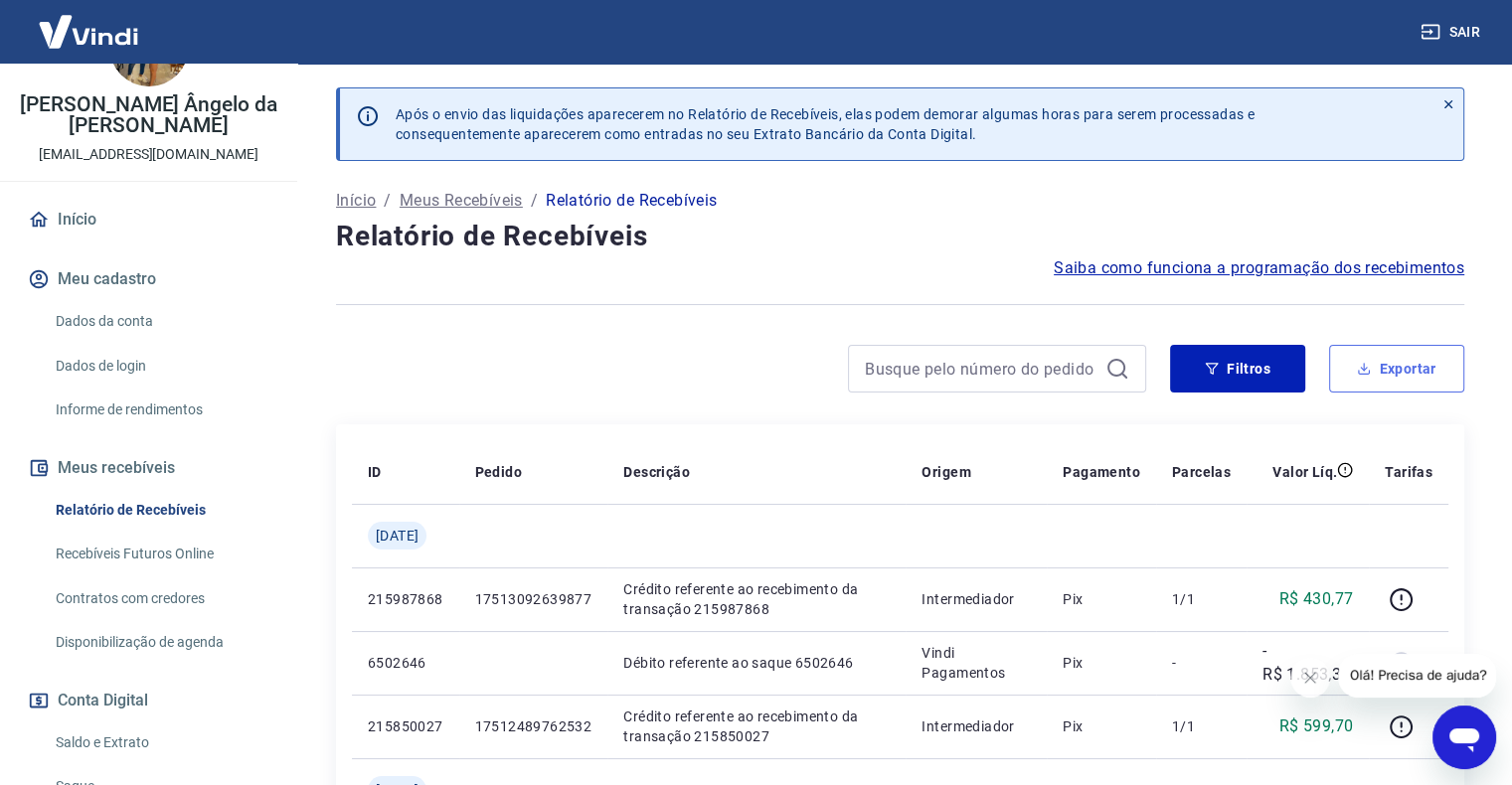 click on "Exportar" at bounding box center (1397, 369) 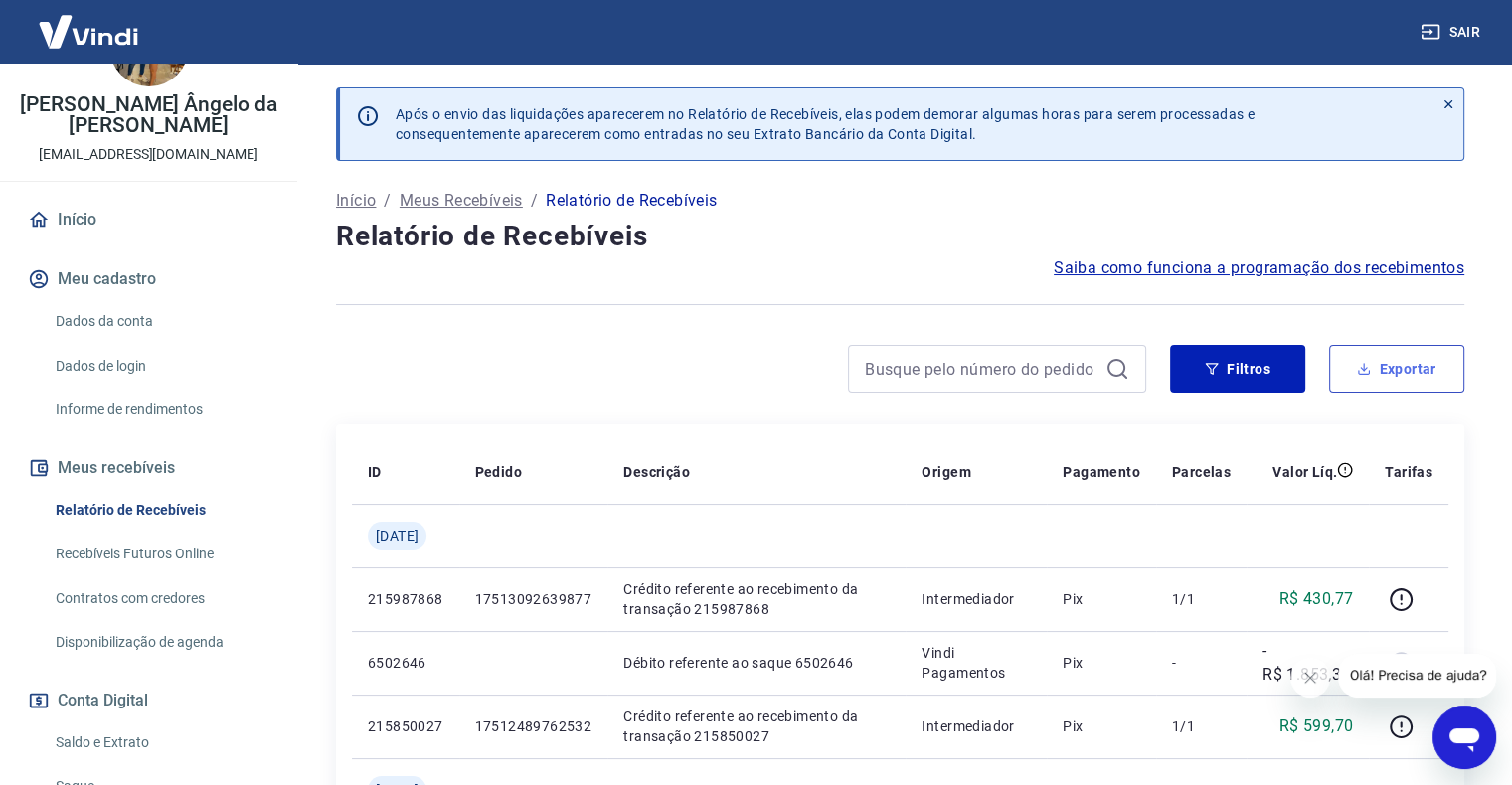 type on "[DATE]" 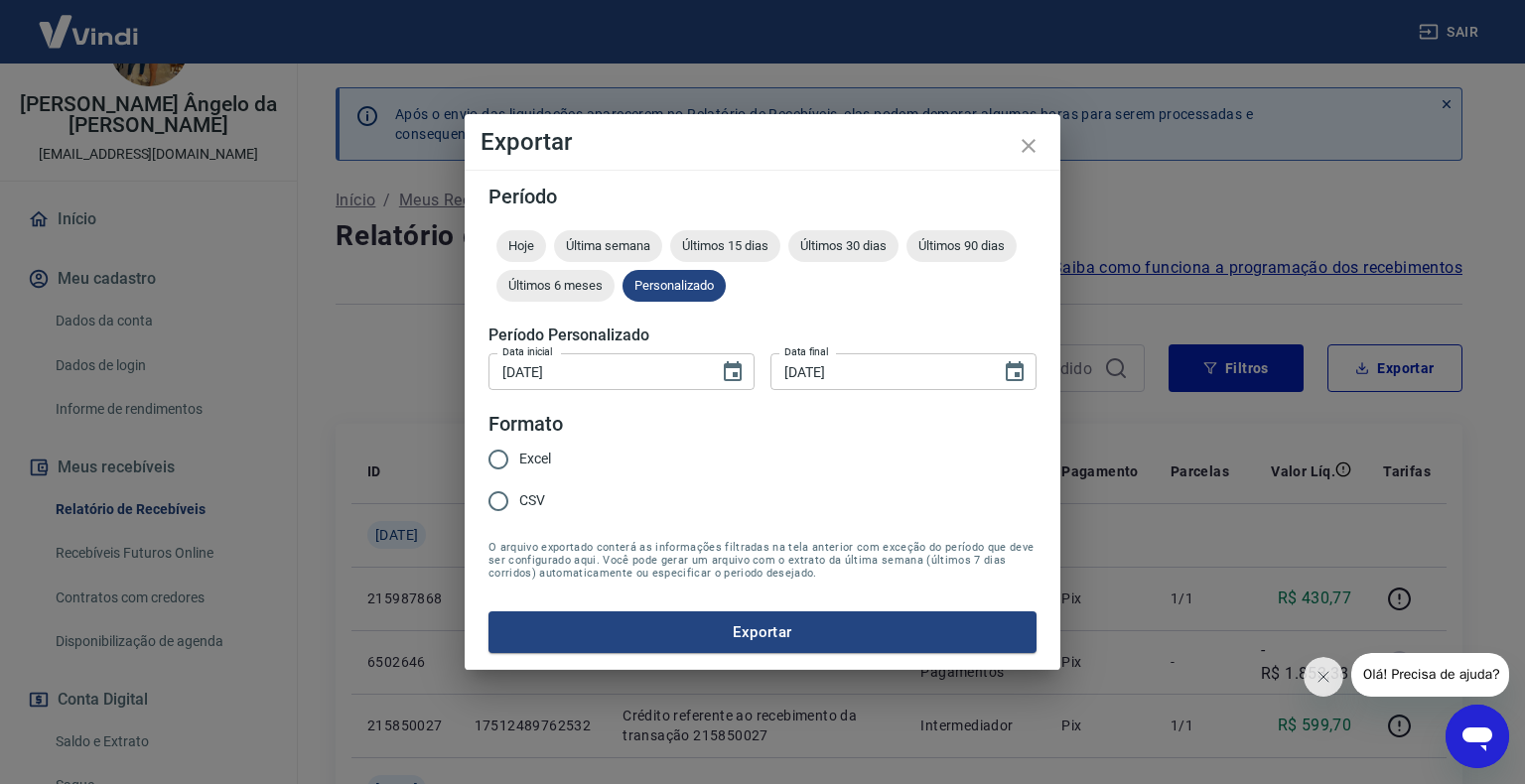 click on "Excel" at bounding box center (498, 459) 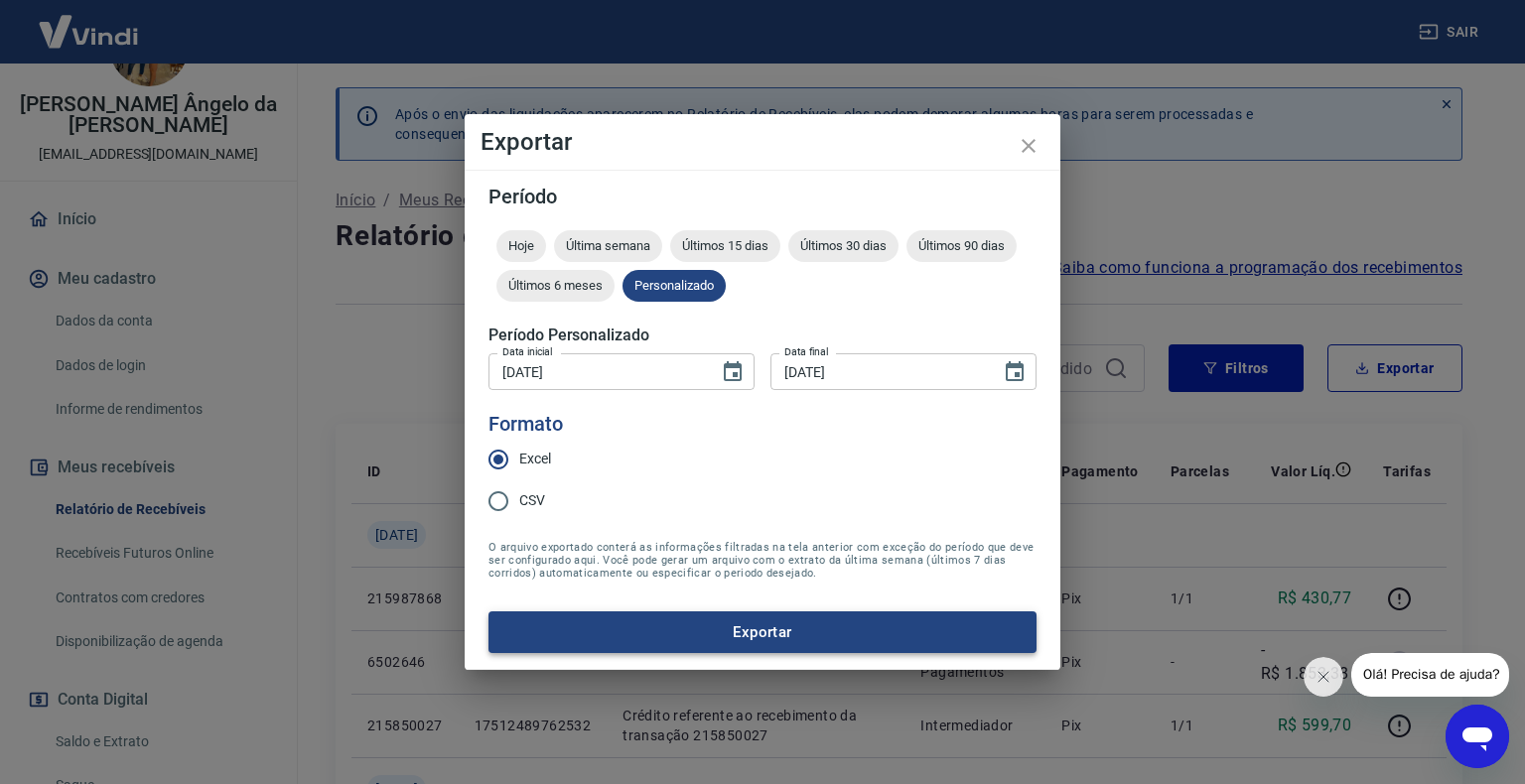 click on "Exportar" at bounding box center (762, 632) 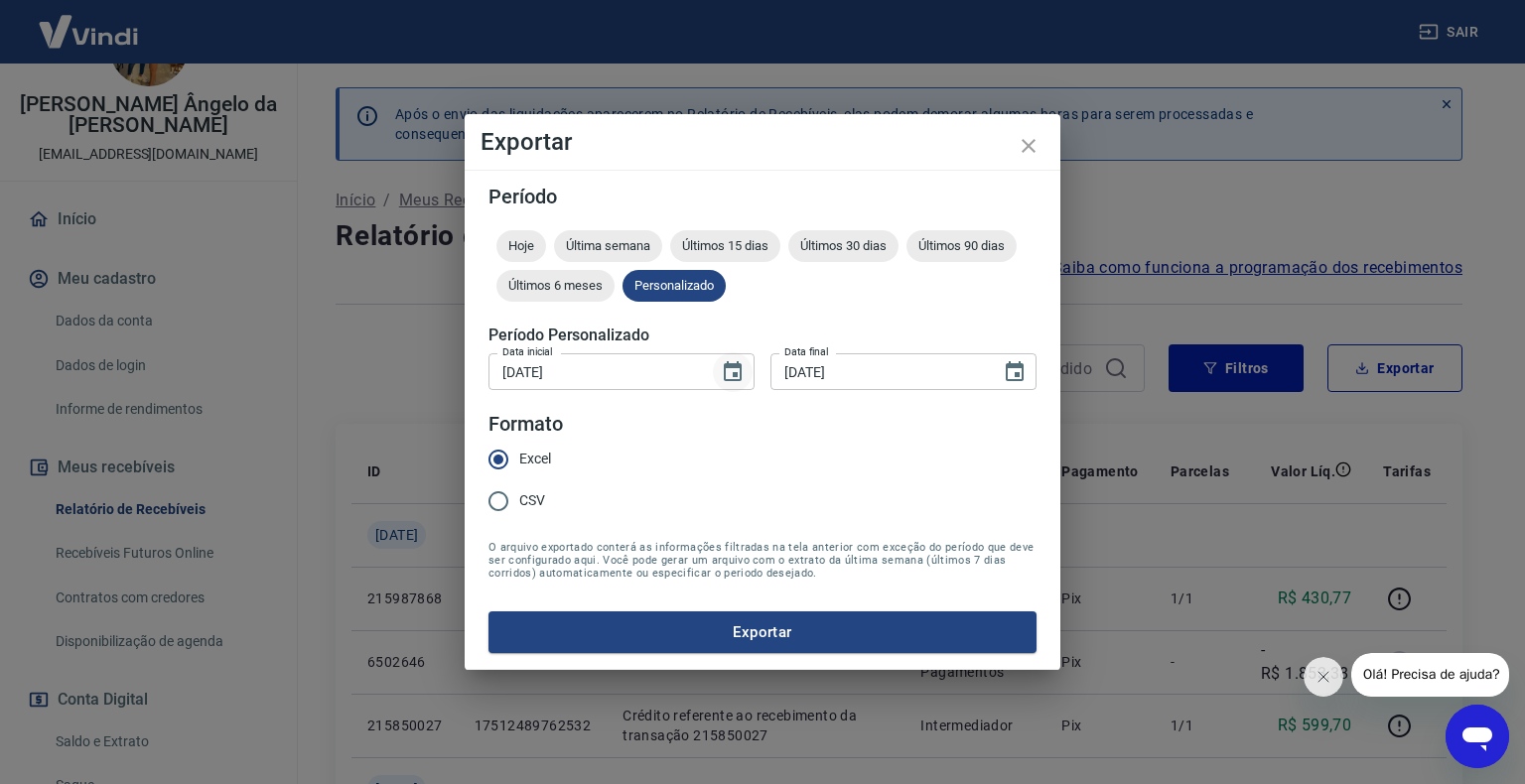 click 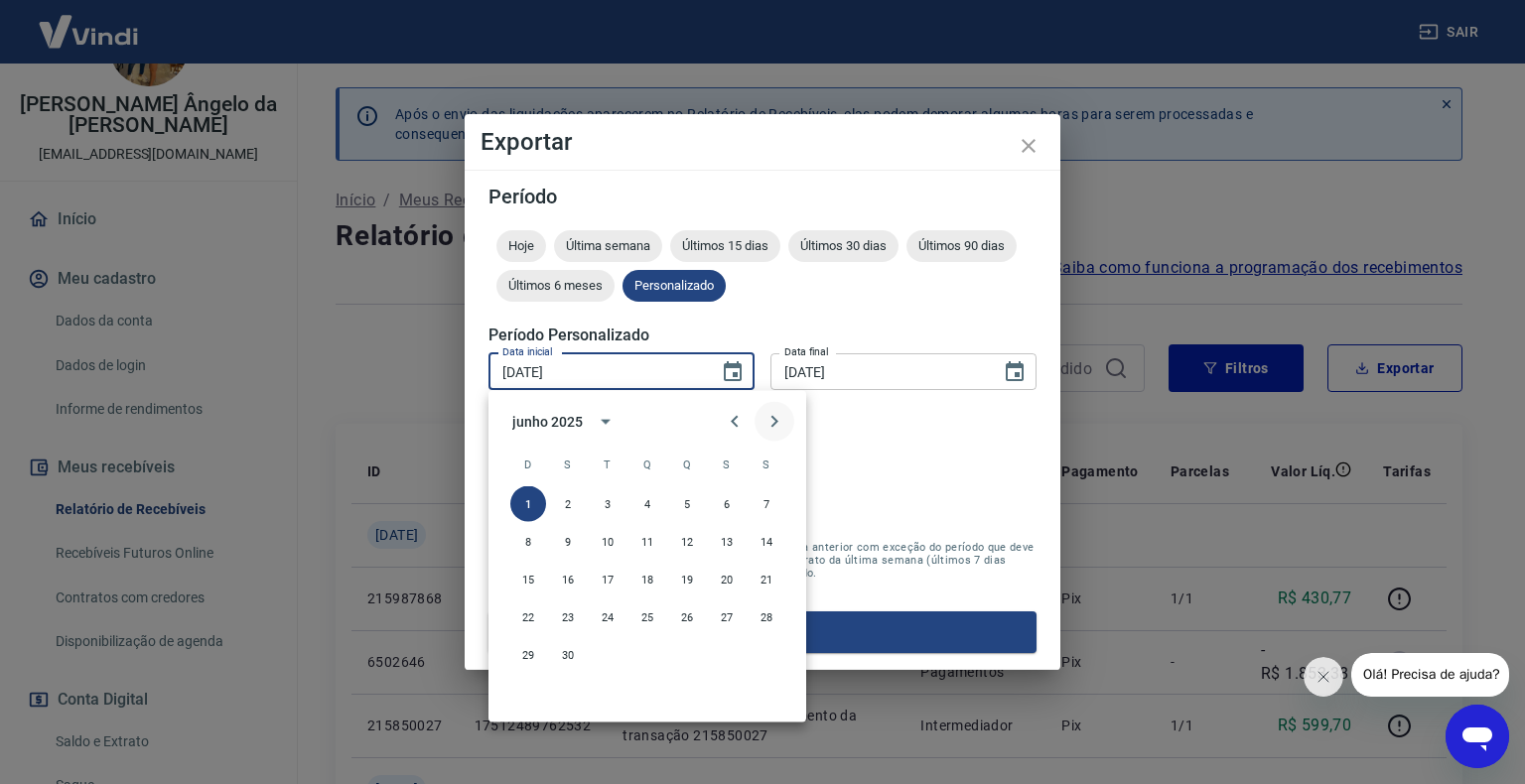 click 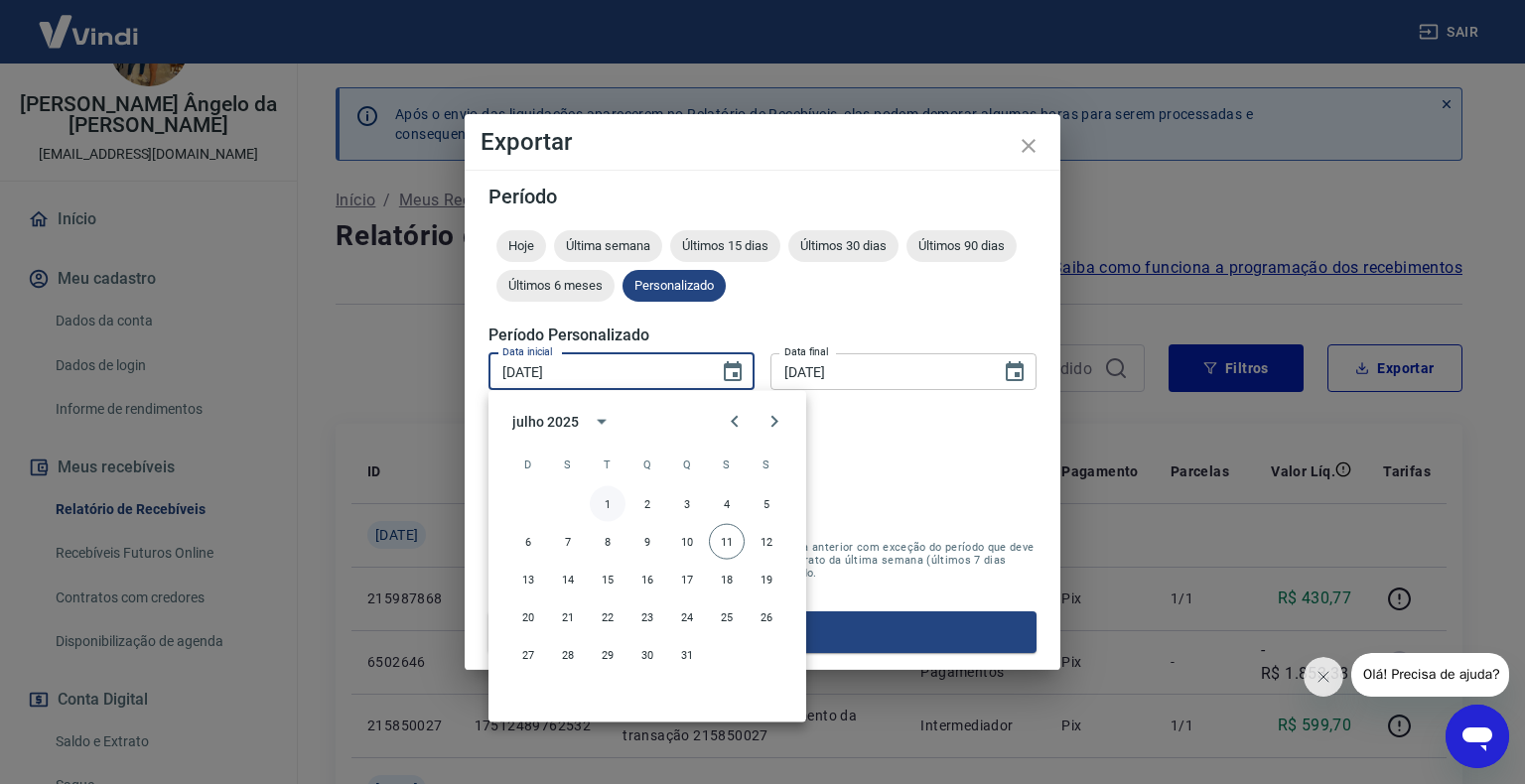 click on "1" at bounding box center [608, 504] 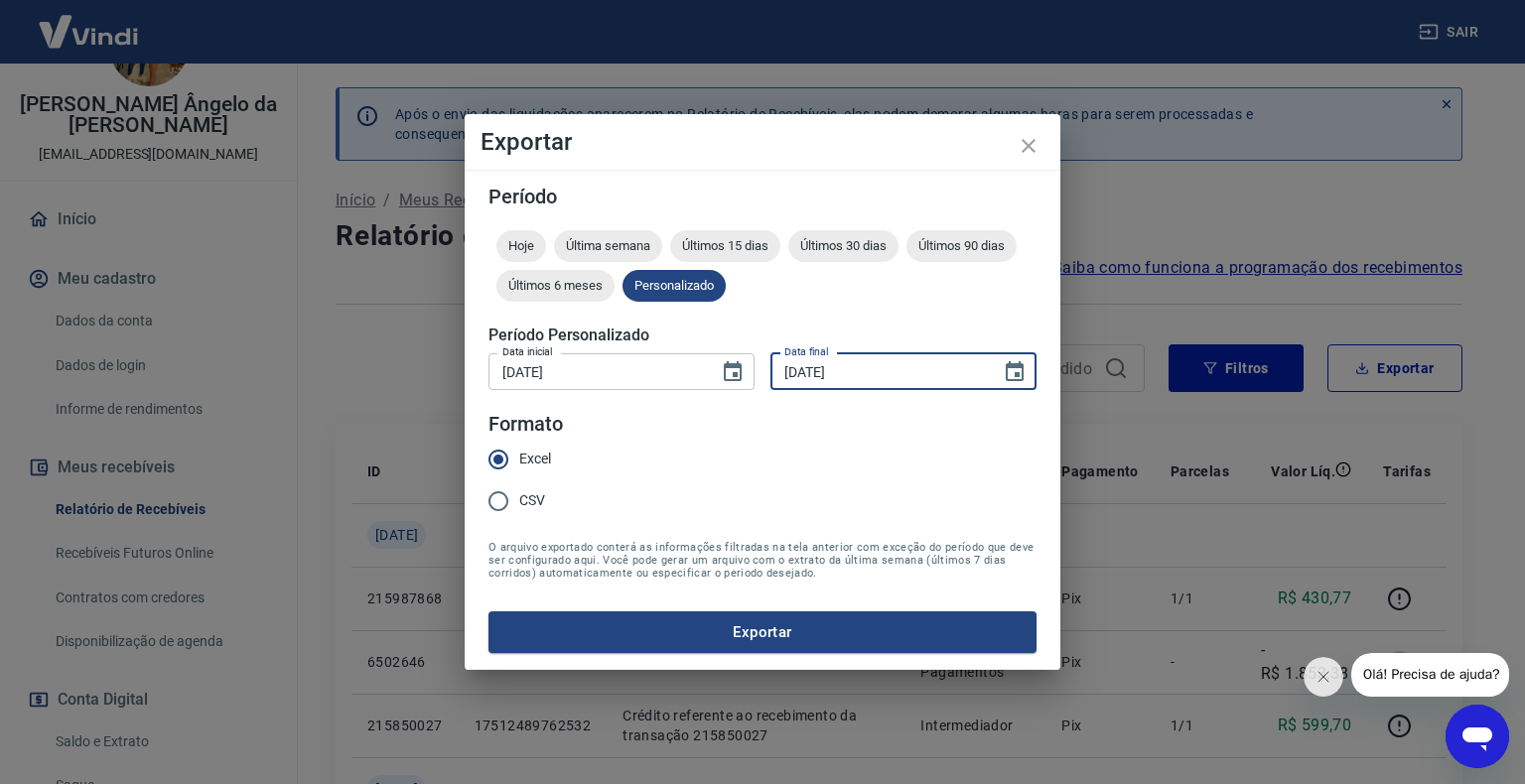 click on "[DATE]" at bounding box center [879, 371] 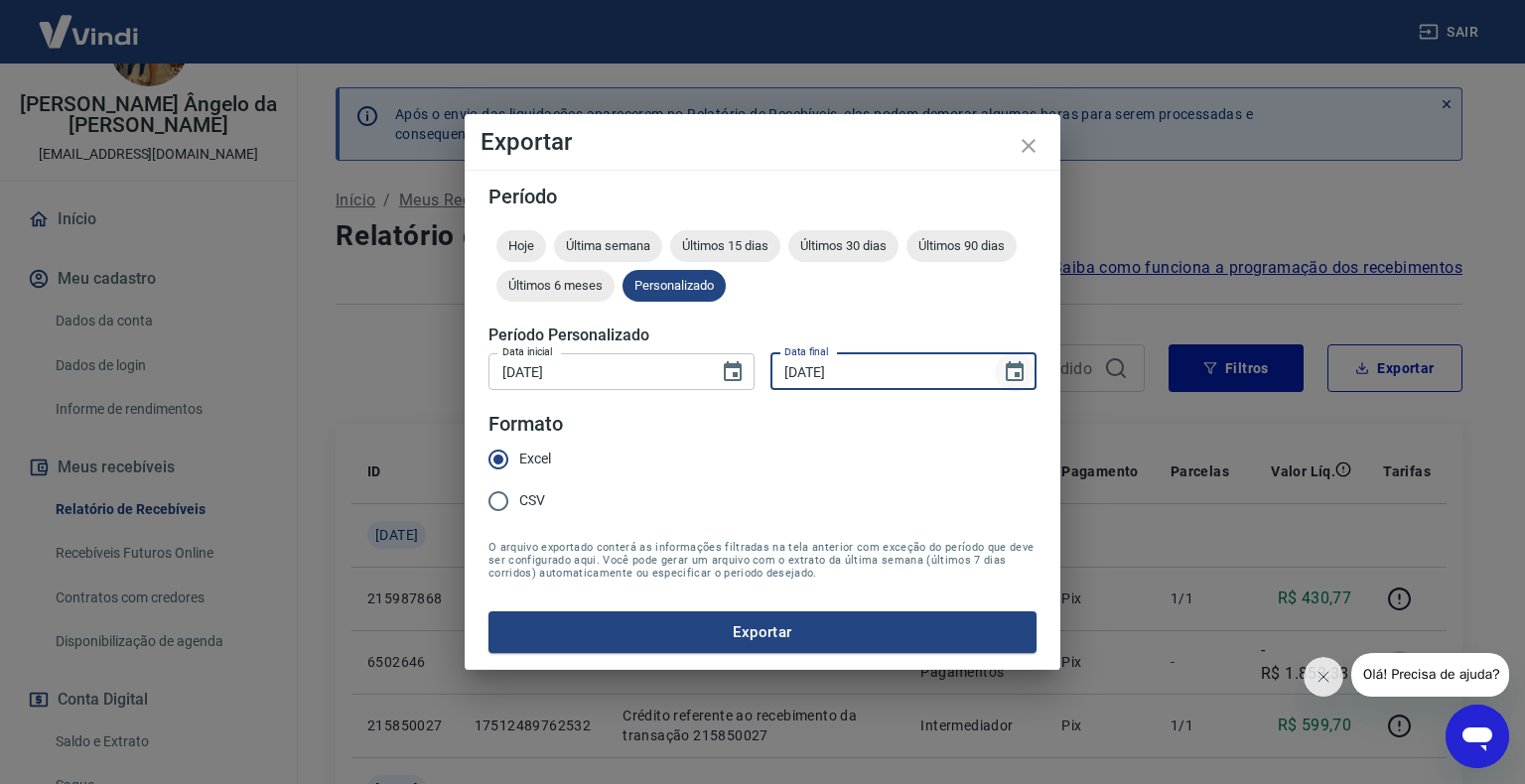 click 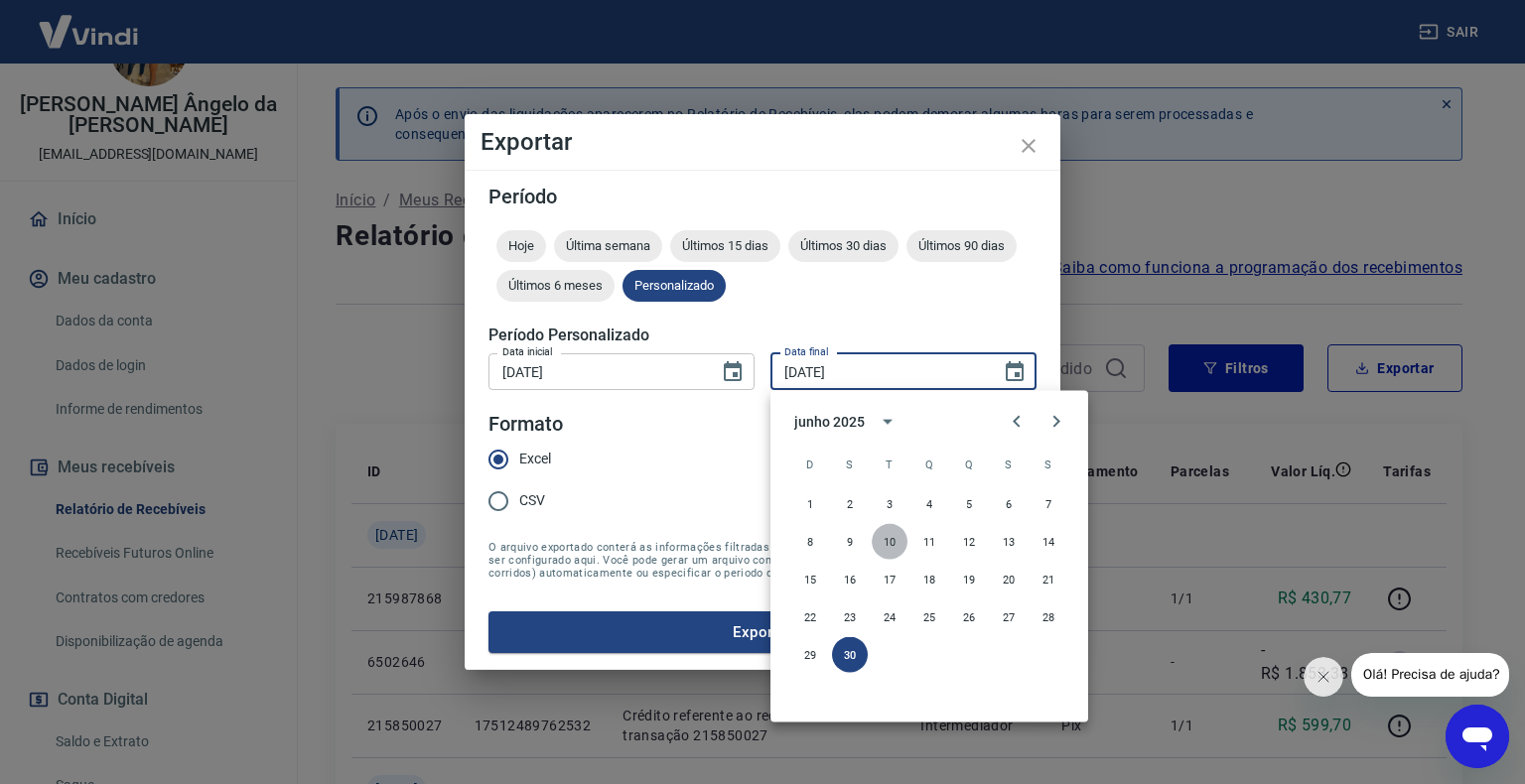 click on "10" at bounding box center (890, 542) 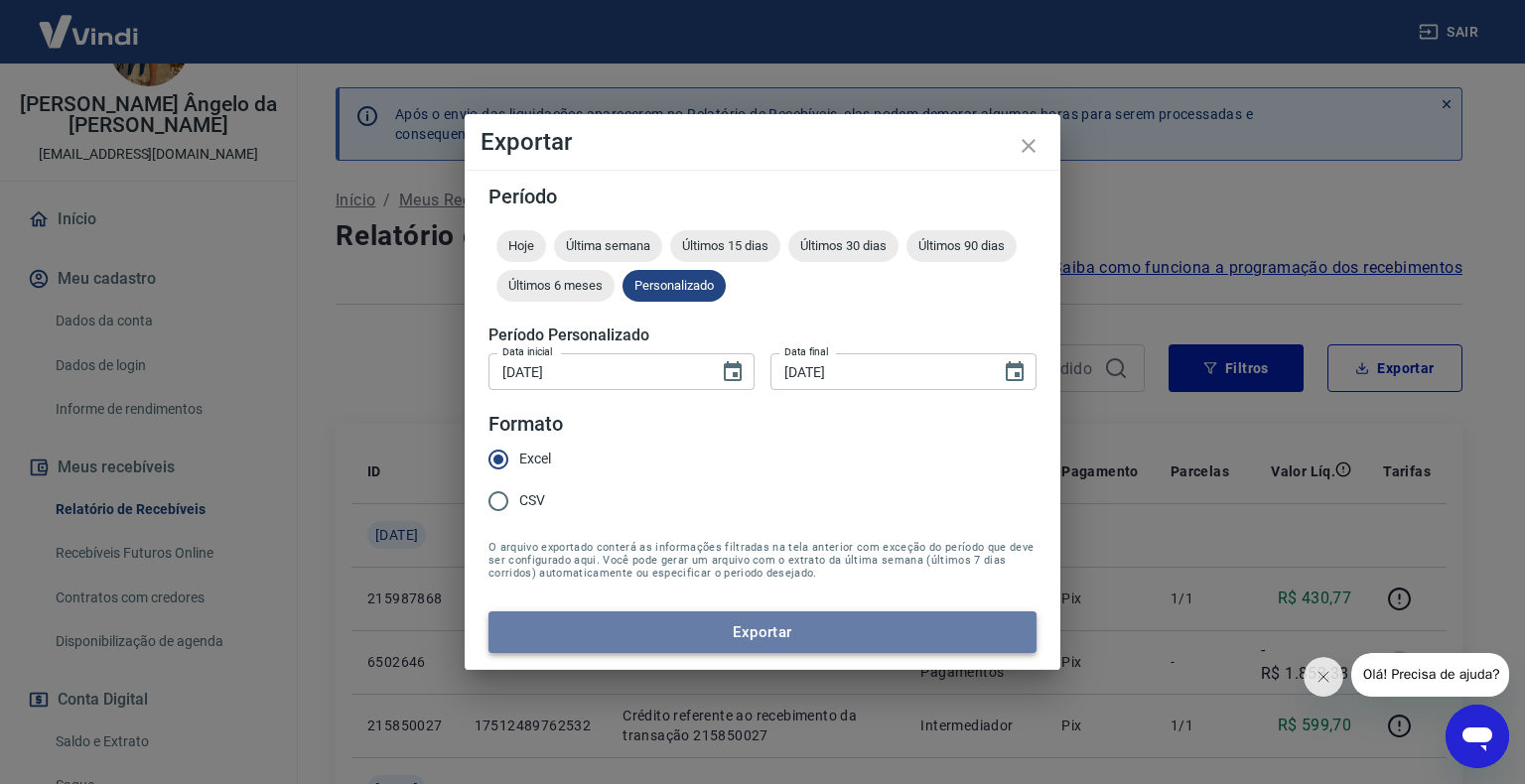 click on "Exportar" at bounding box center (762, 632) 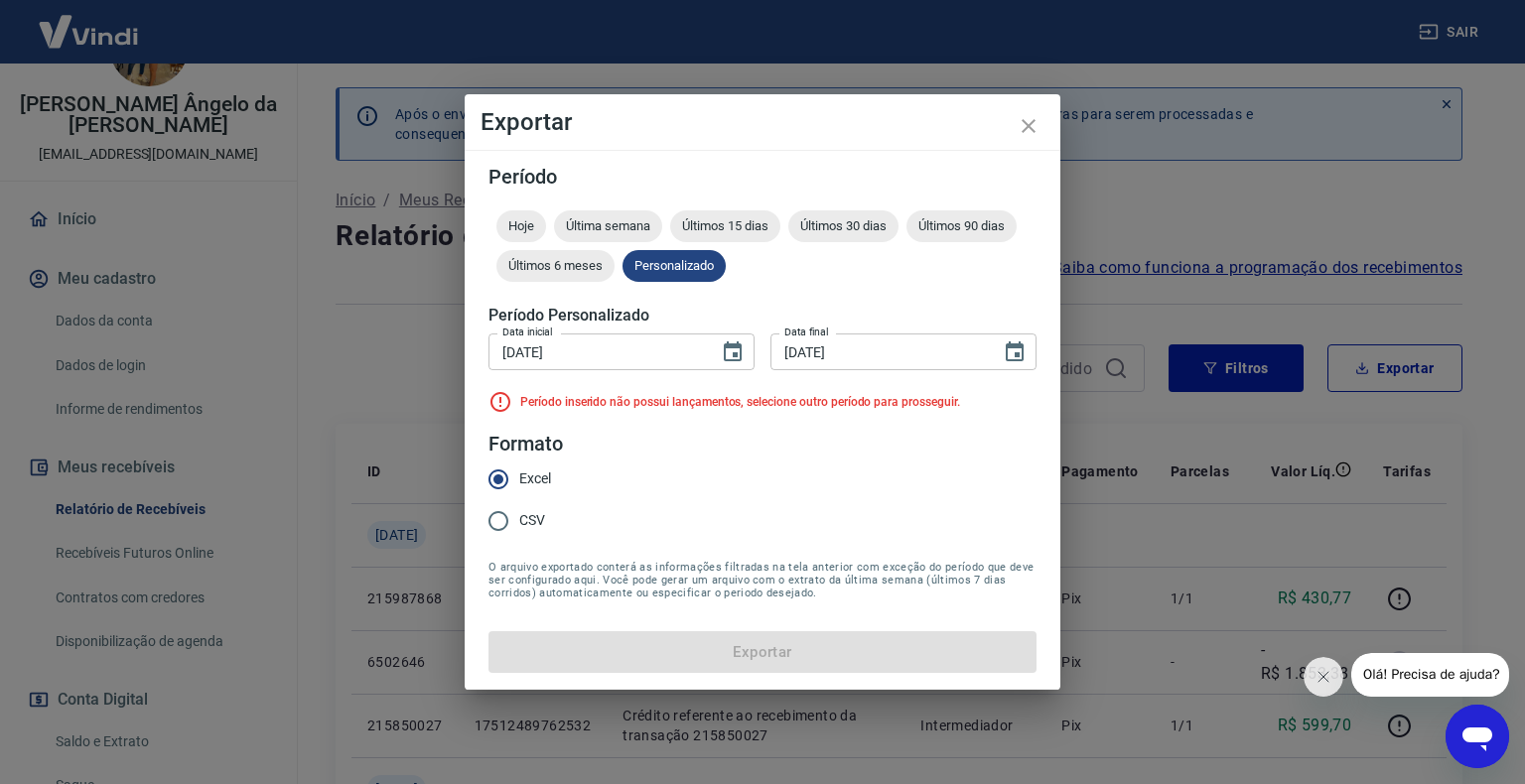 click on "[DATE]" at bounding box center (879, 351) 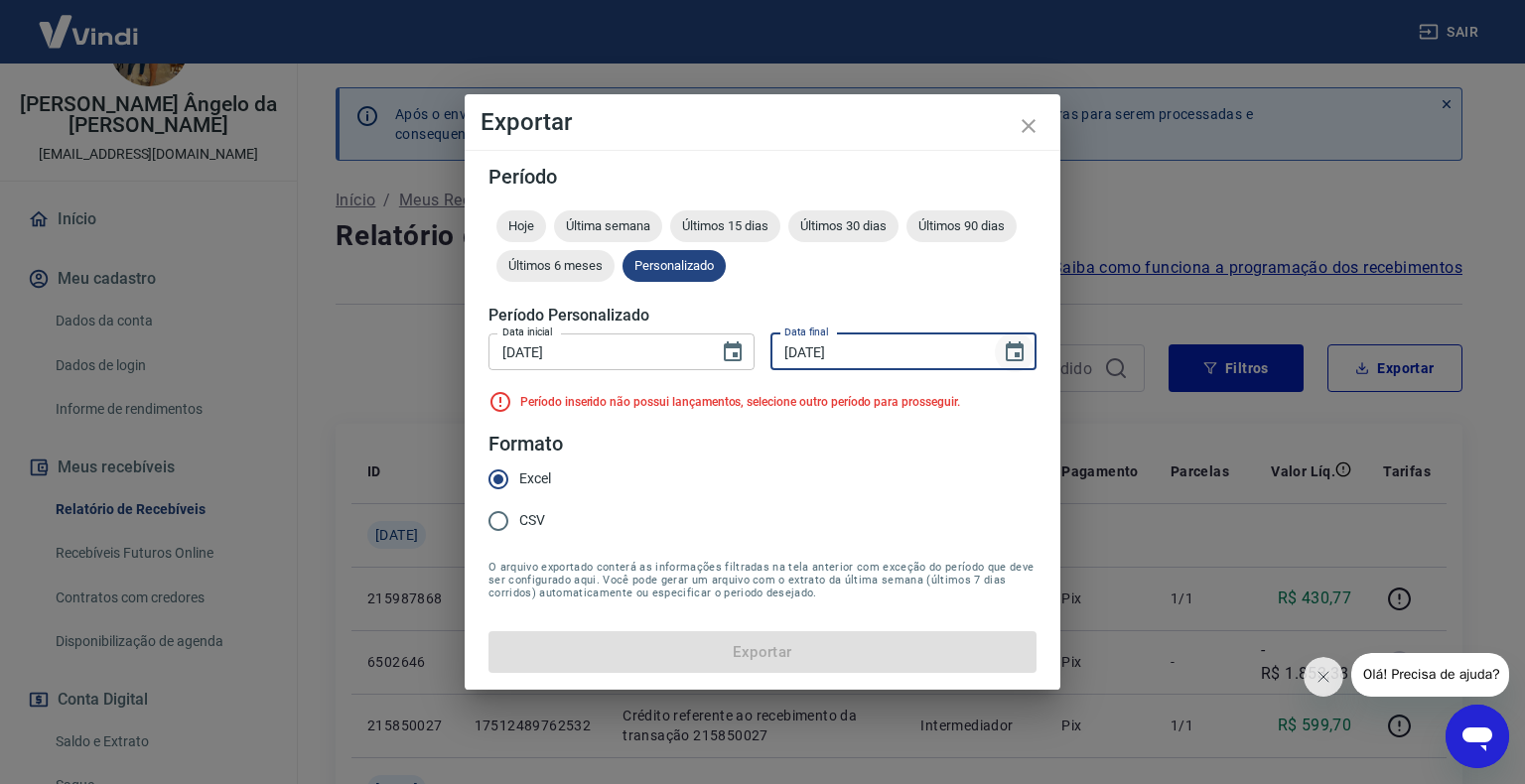 click 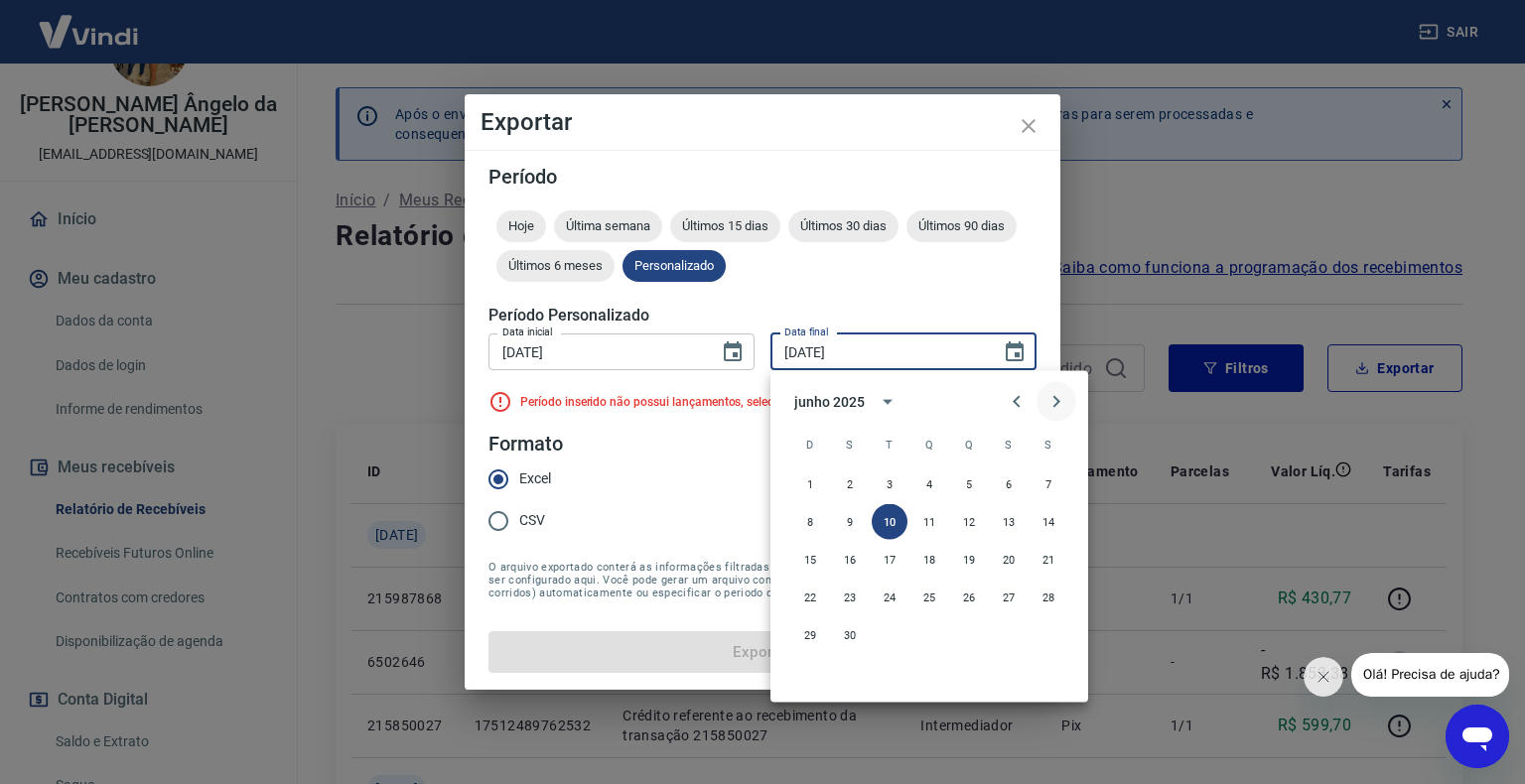 click 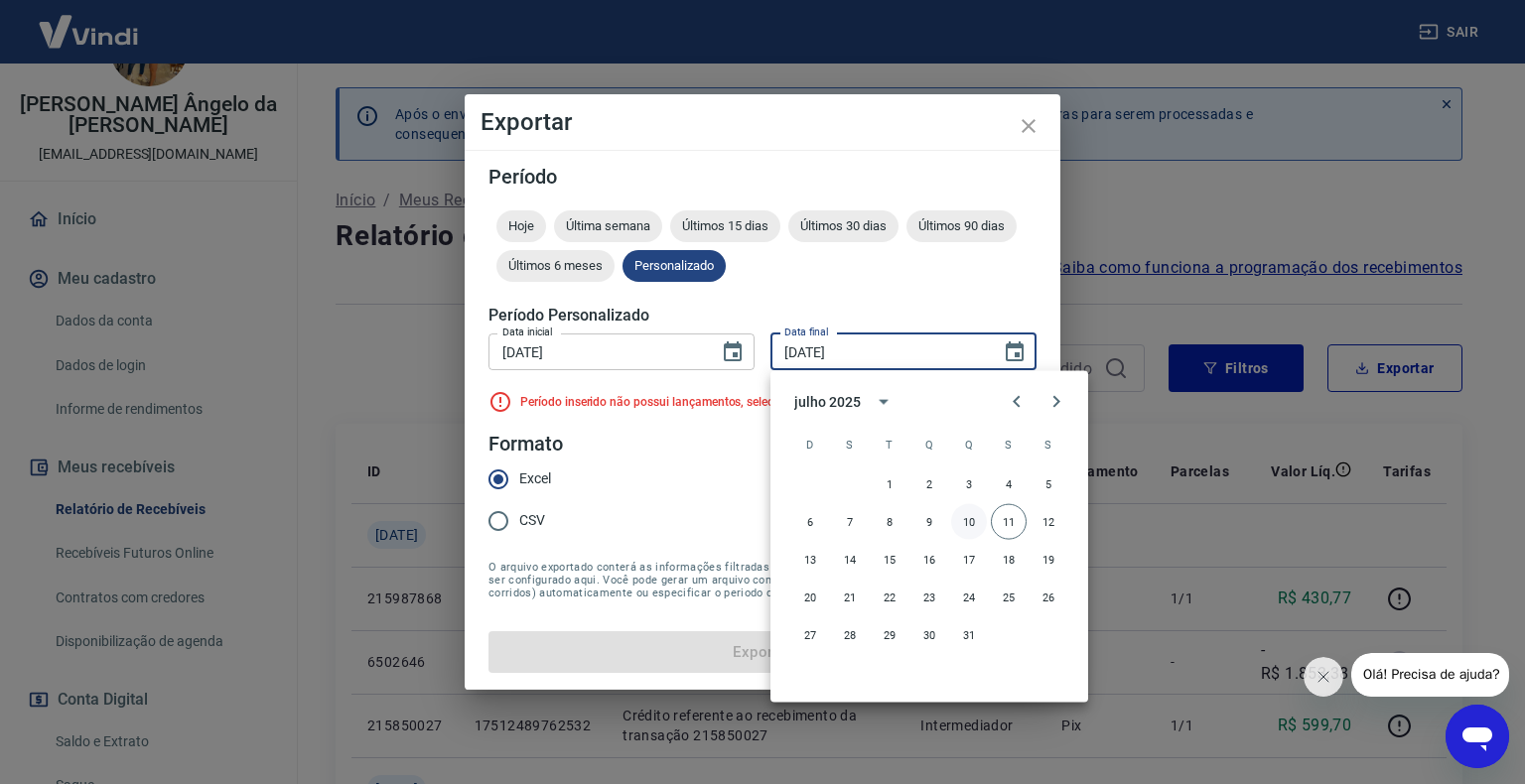 click on "10" at bounding box center (969, 522) 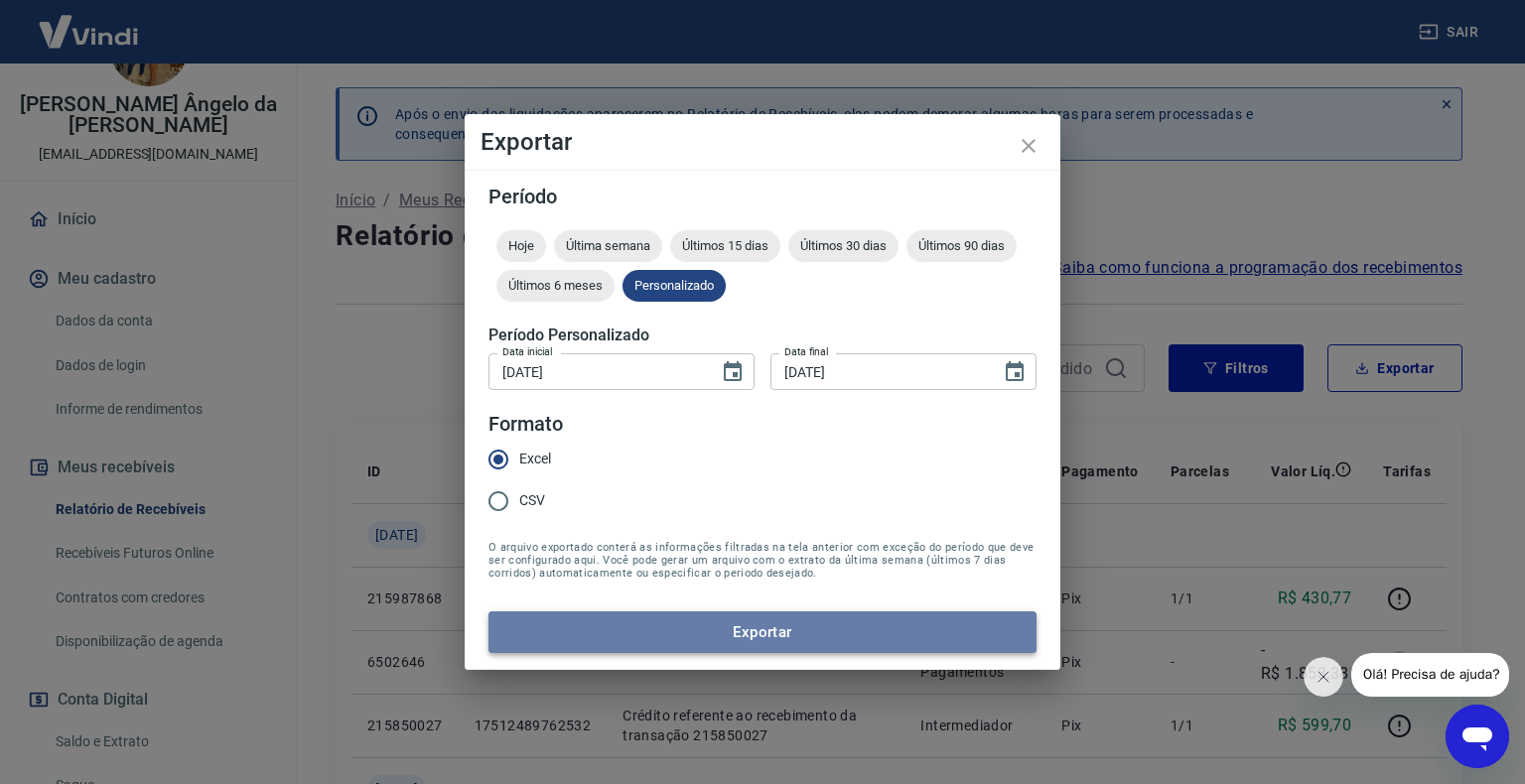 click on "Exportar" at bounding box center [762, 632] 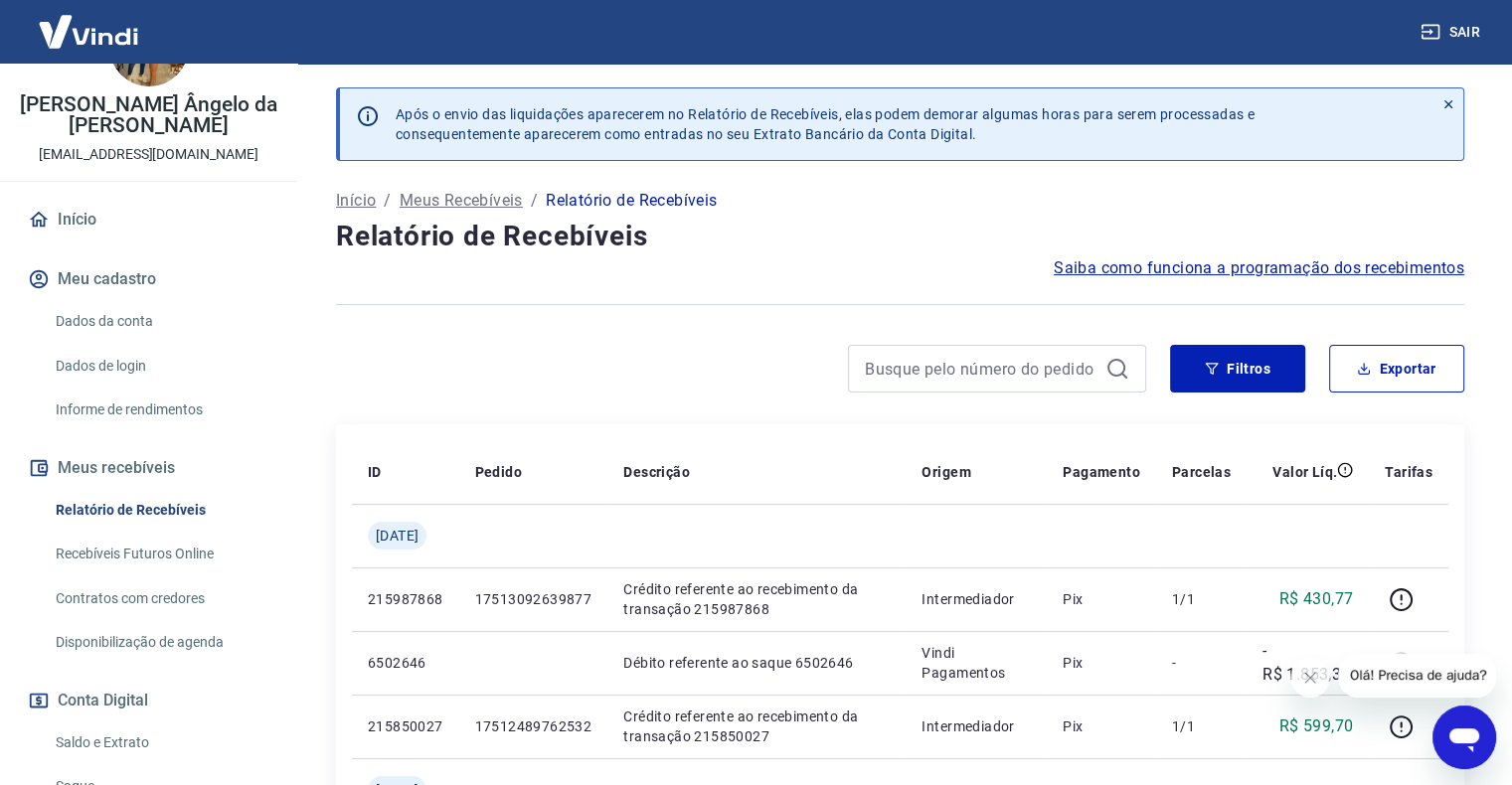 drag, startPoint x: 1367, startPoint y: 0, endPoint x: 915, endPoint y: 248, distance: 515.56571 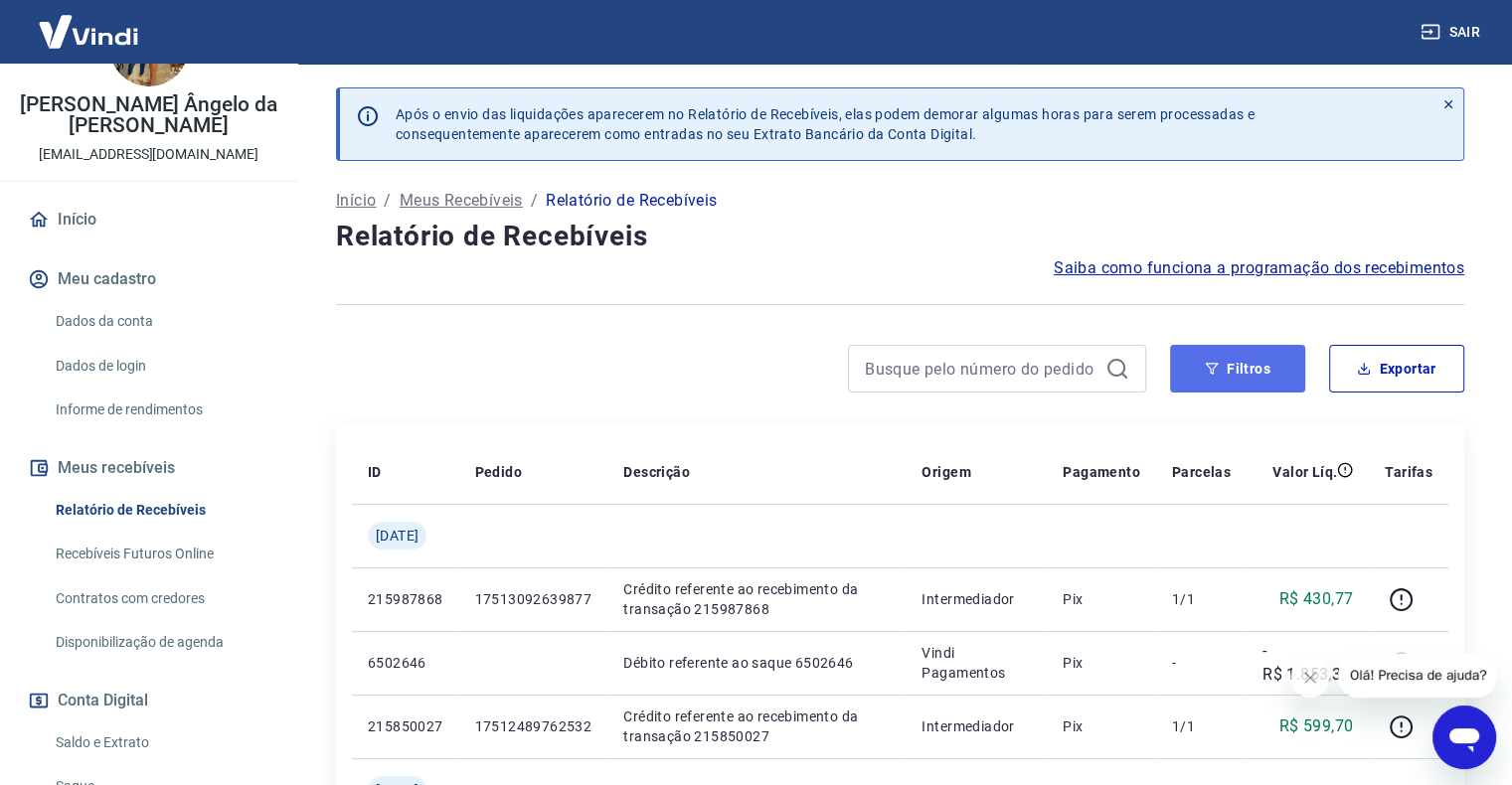 click on "Filtros" at bounding box center [1238, 369] 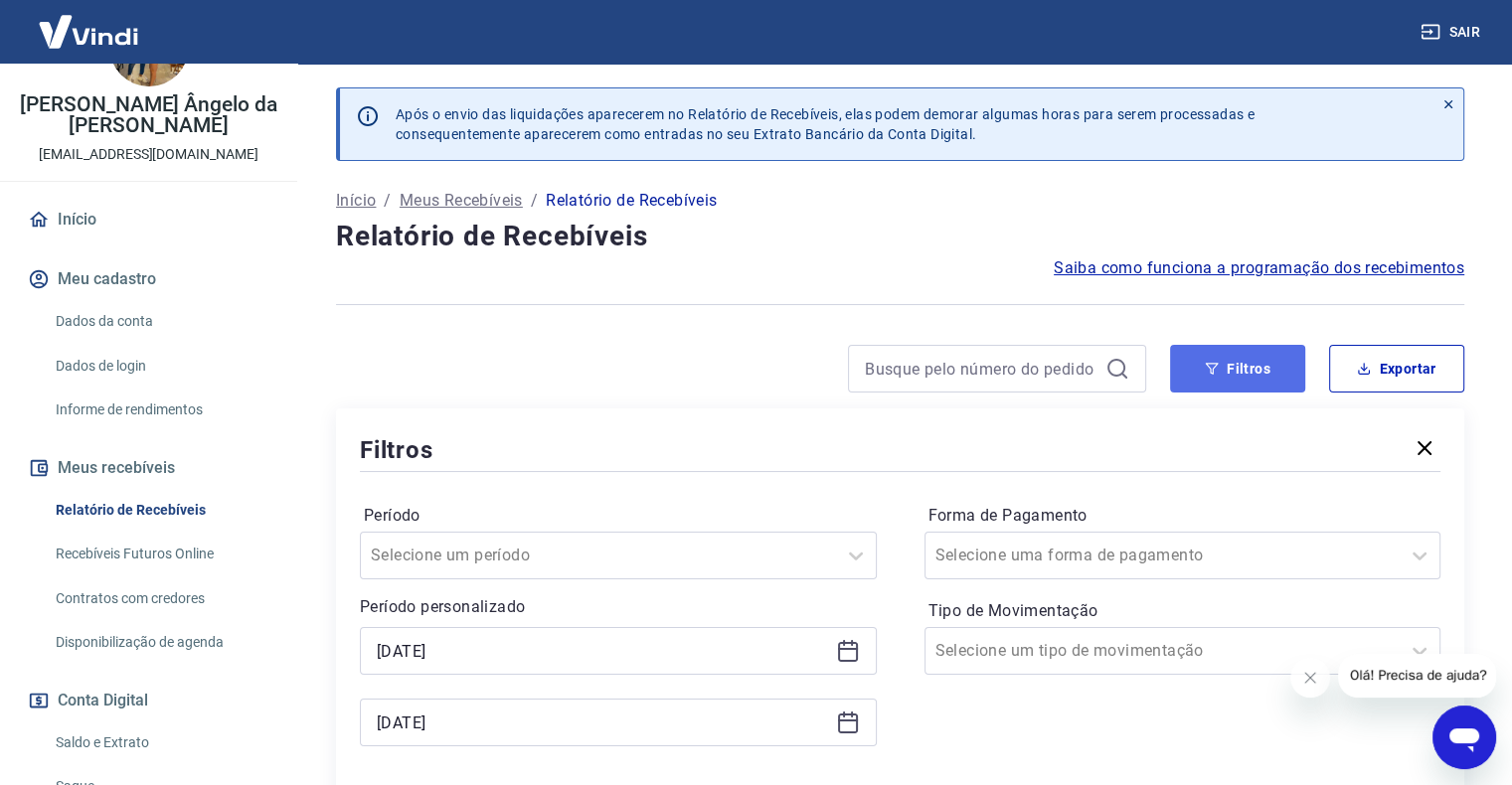 click on "Filtros" at bounding box center [1238, 369] 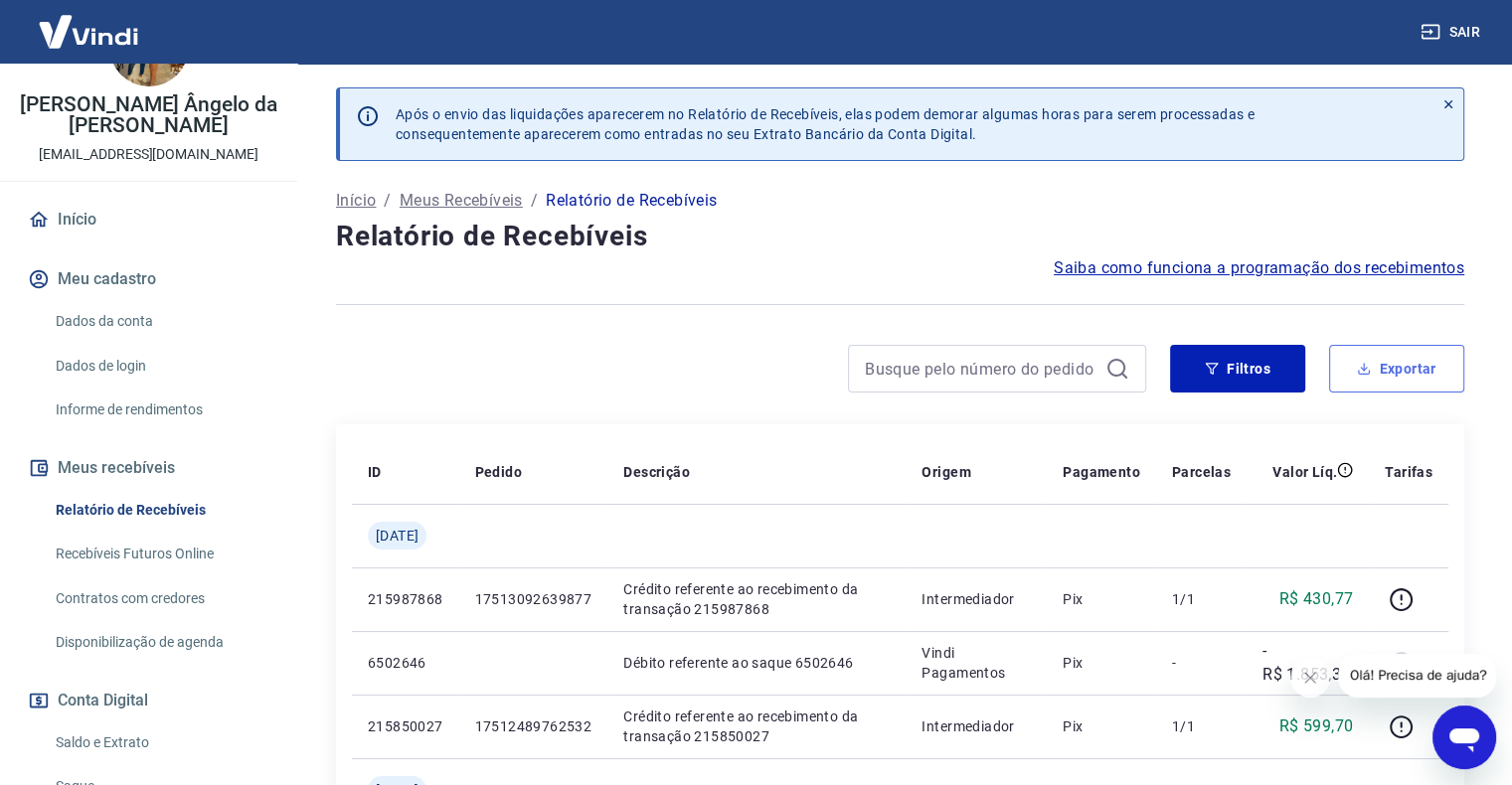click on "Exportar" at bounding box center (1397, 369) 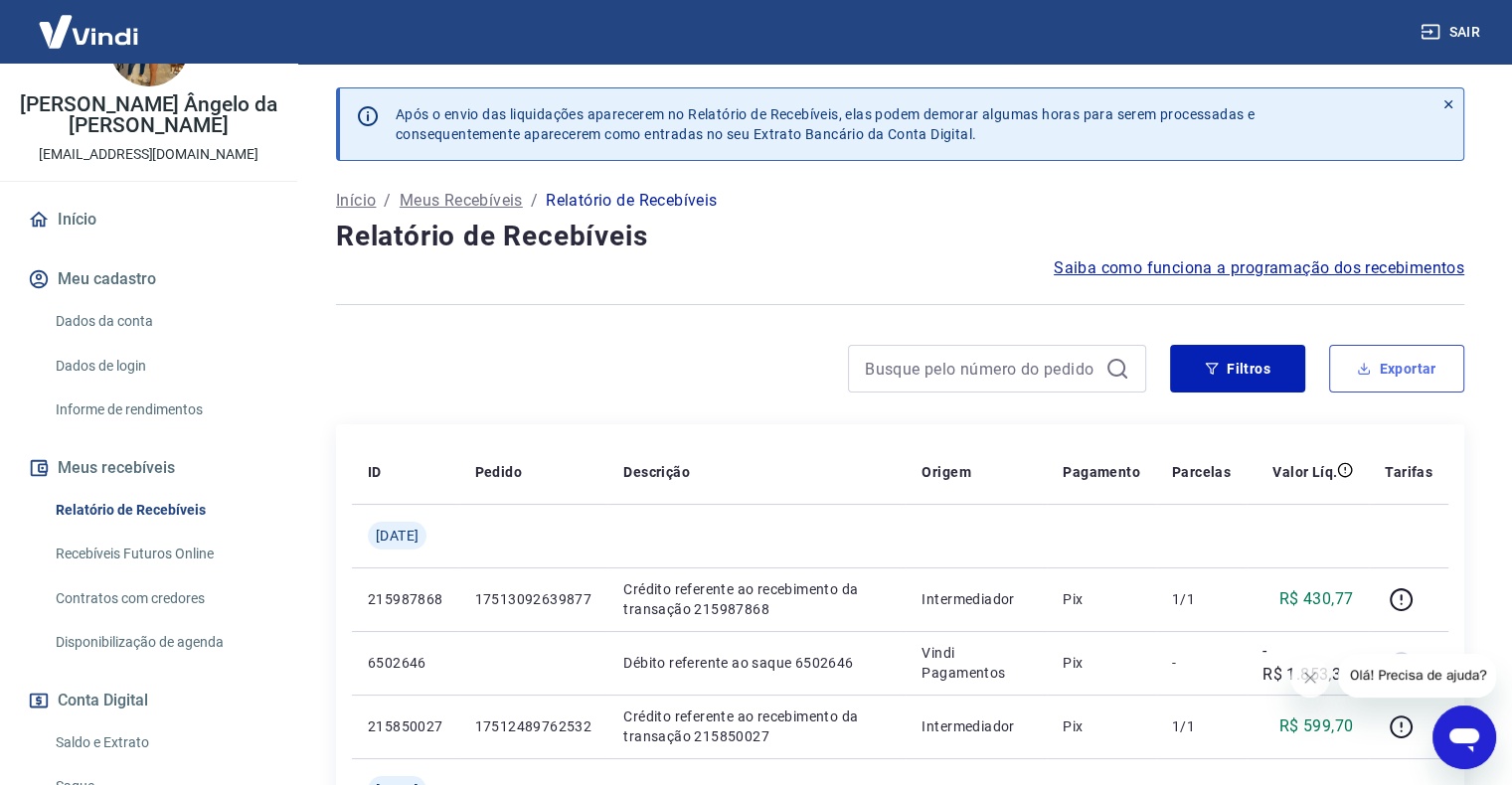 type on "[DATE]" 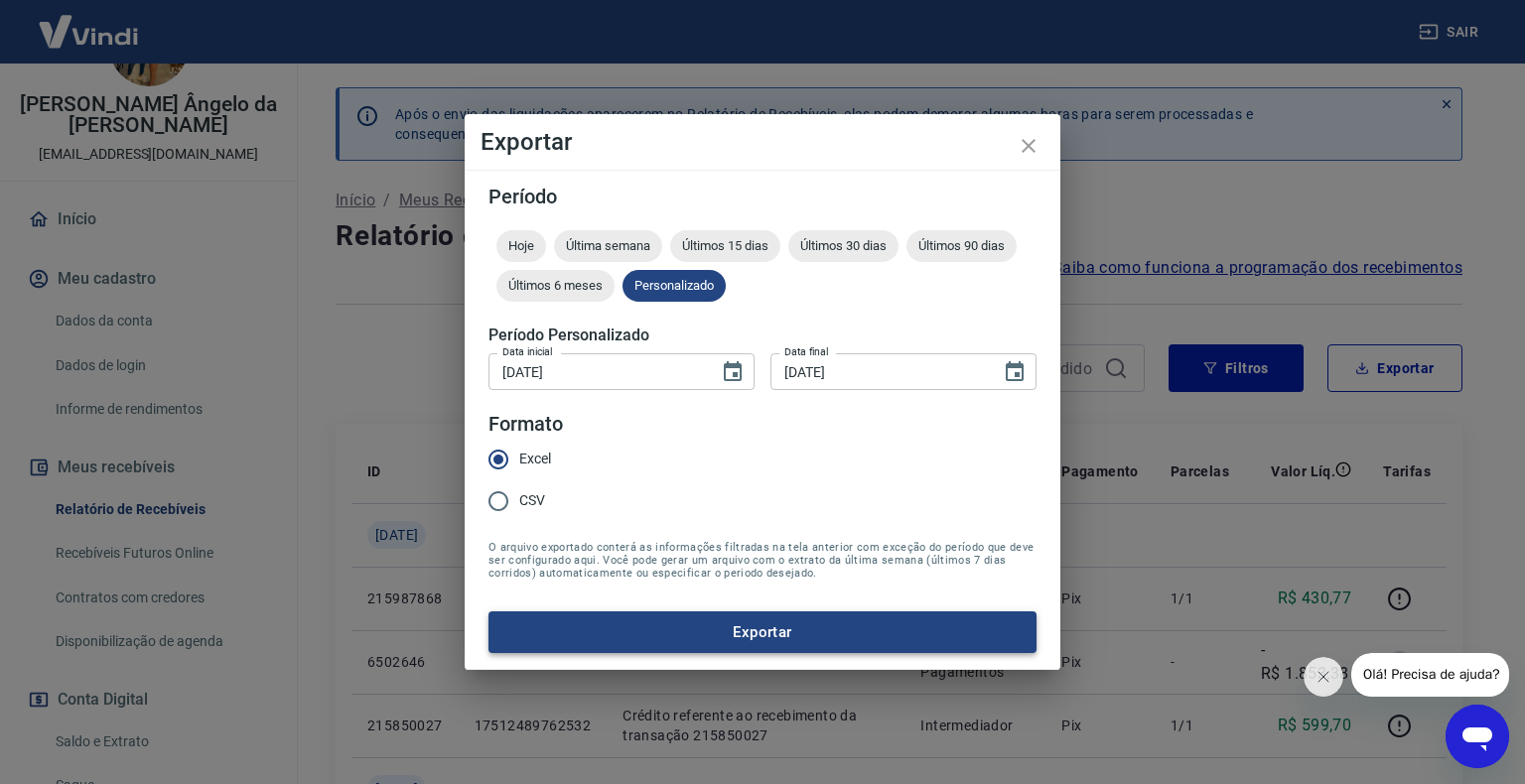 click on "Exportar" at bounding box center [762, 632] 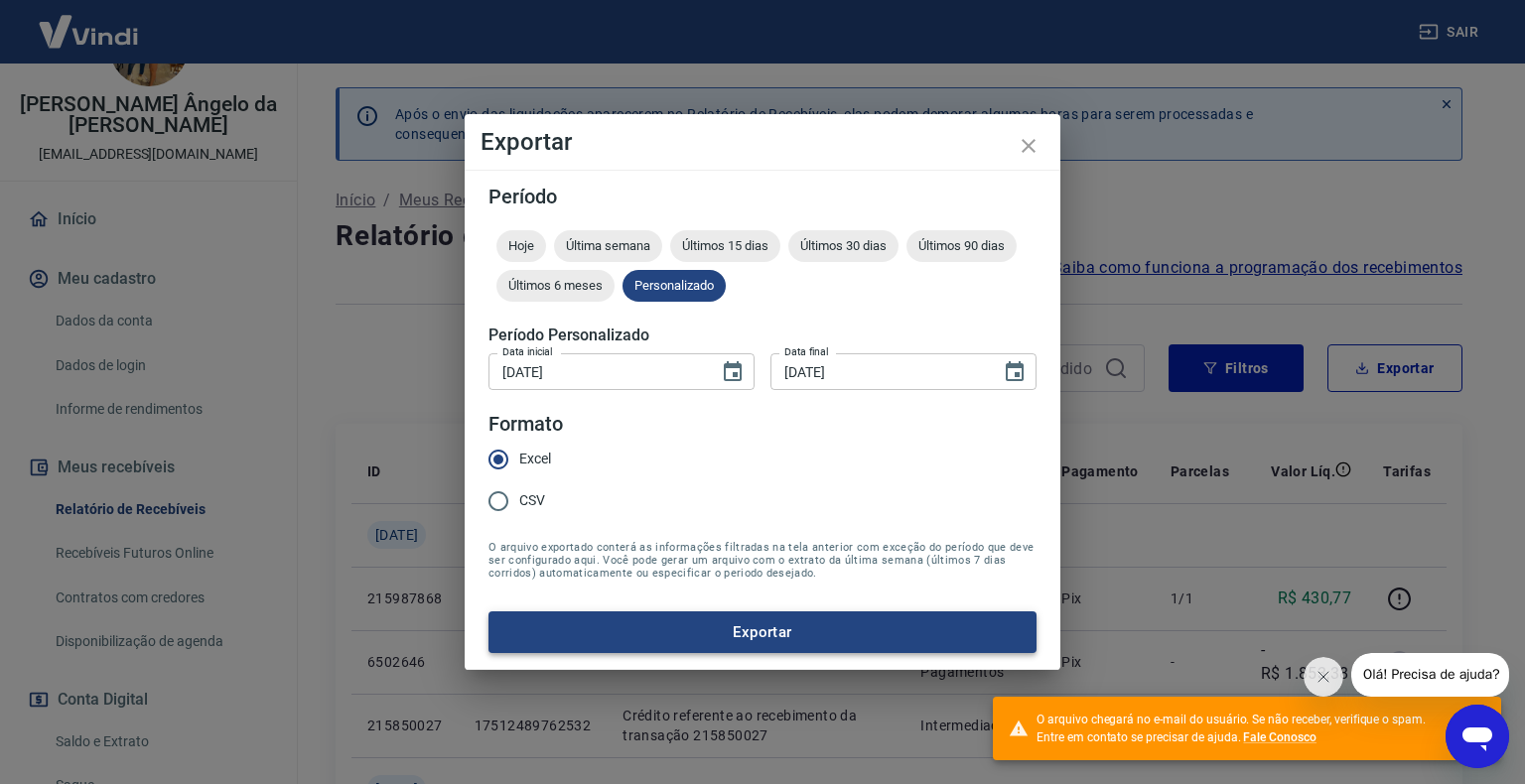 click on "Exportar" at bounding box center (762, 632) 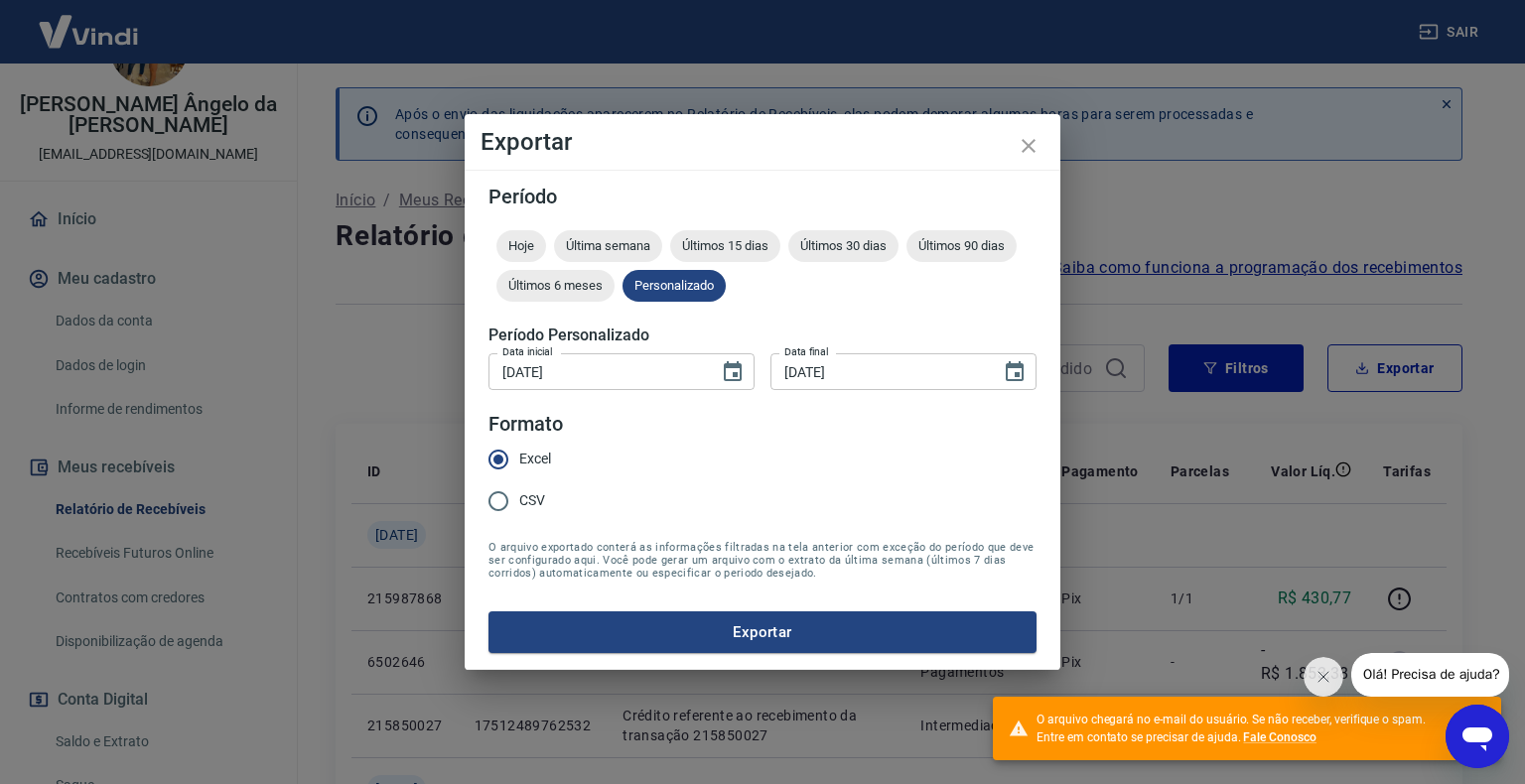 click on "[DATE]" at bounding box center (597, 371) 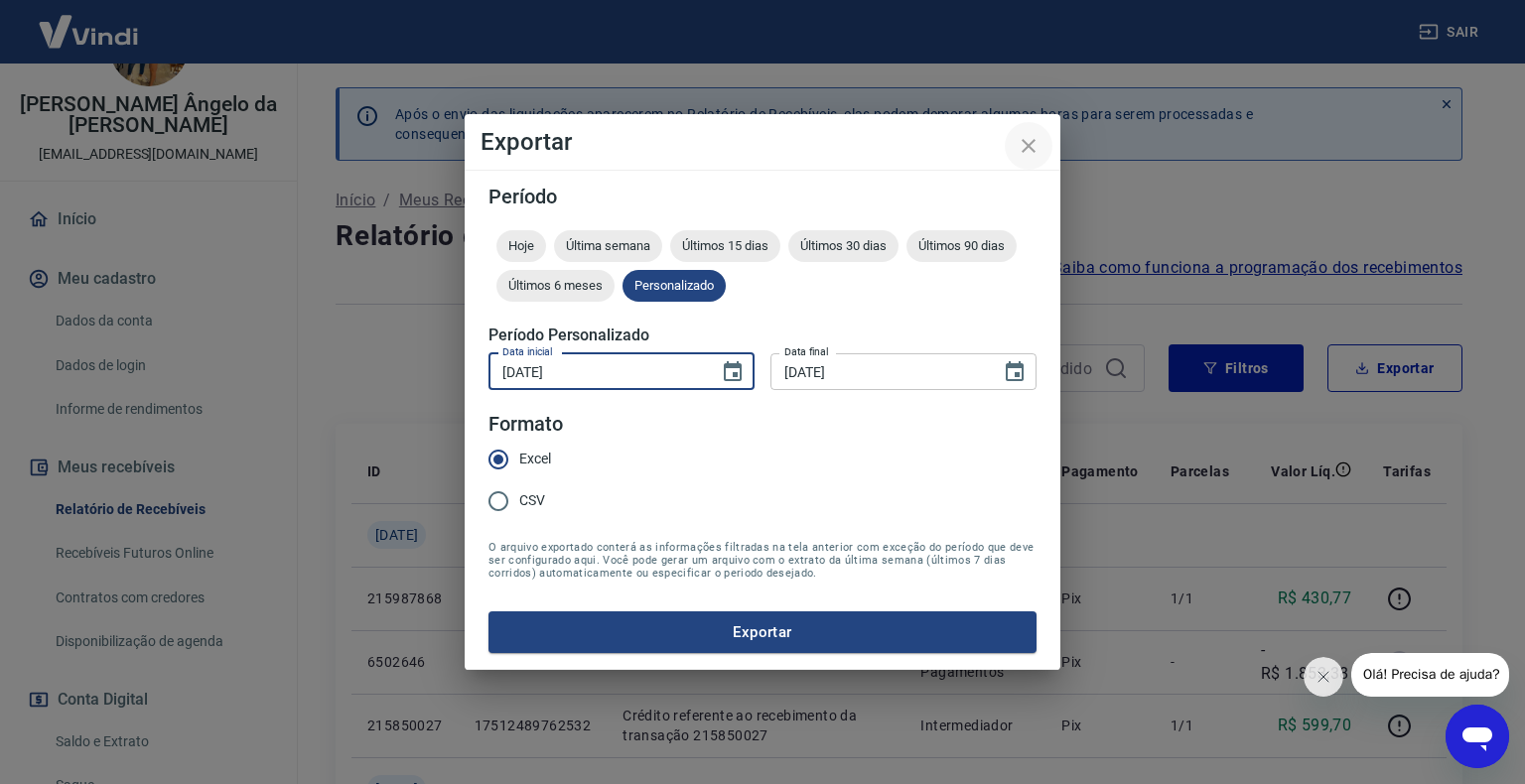 click 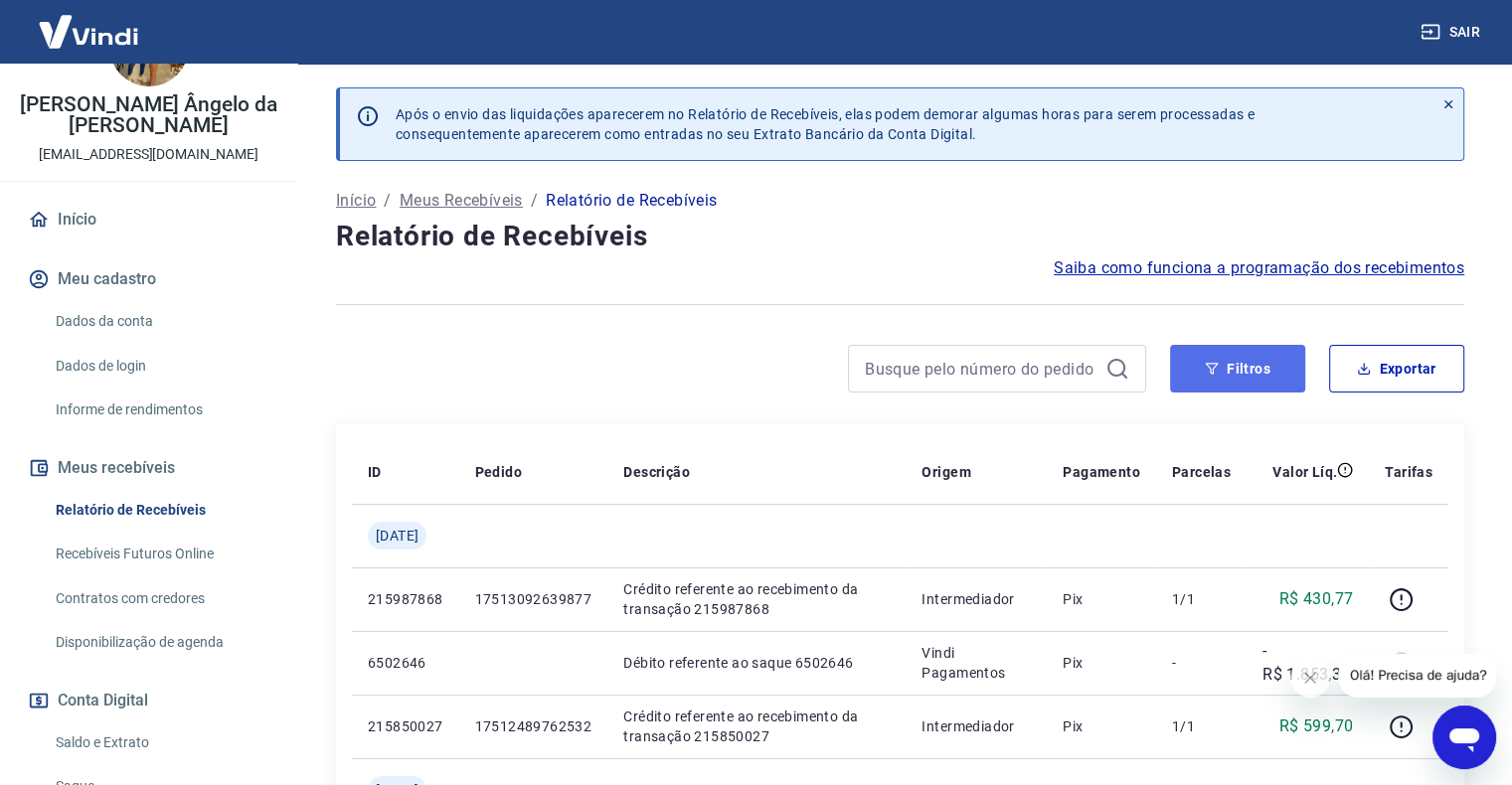 click on "Filtros" at bounding box center [1238, 369] 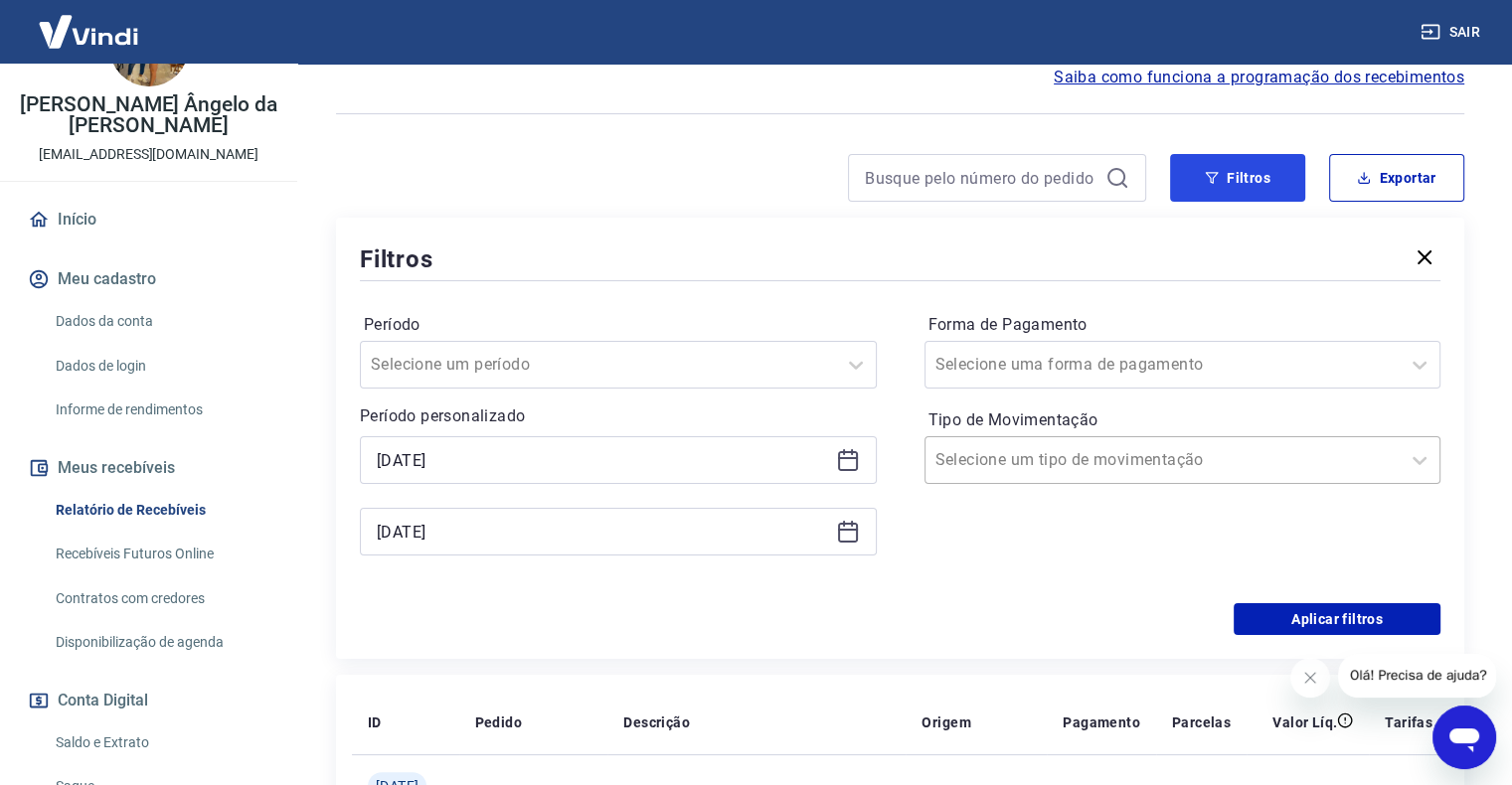 scroll, scrollTop: 199, scrollLeft: 0, axis: vertical 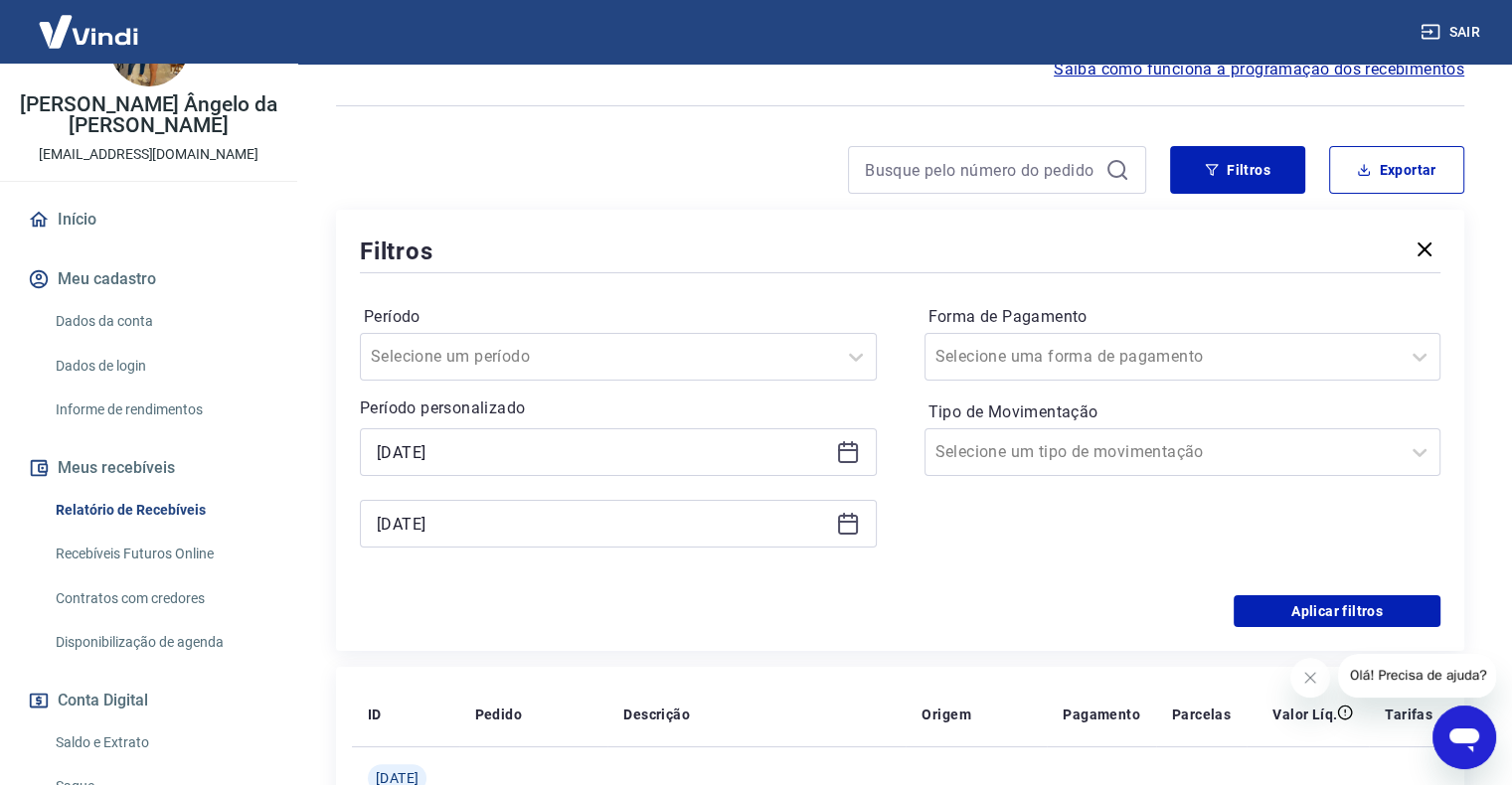 click 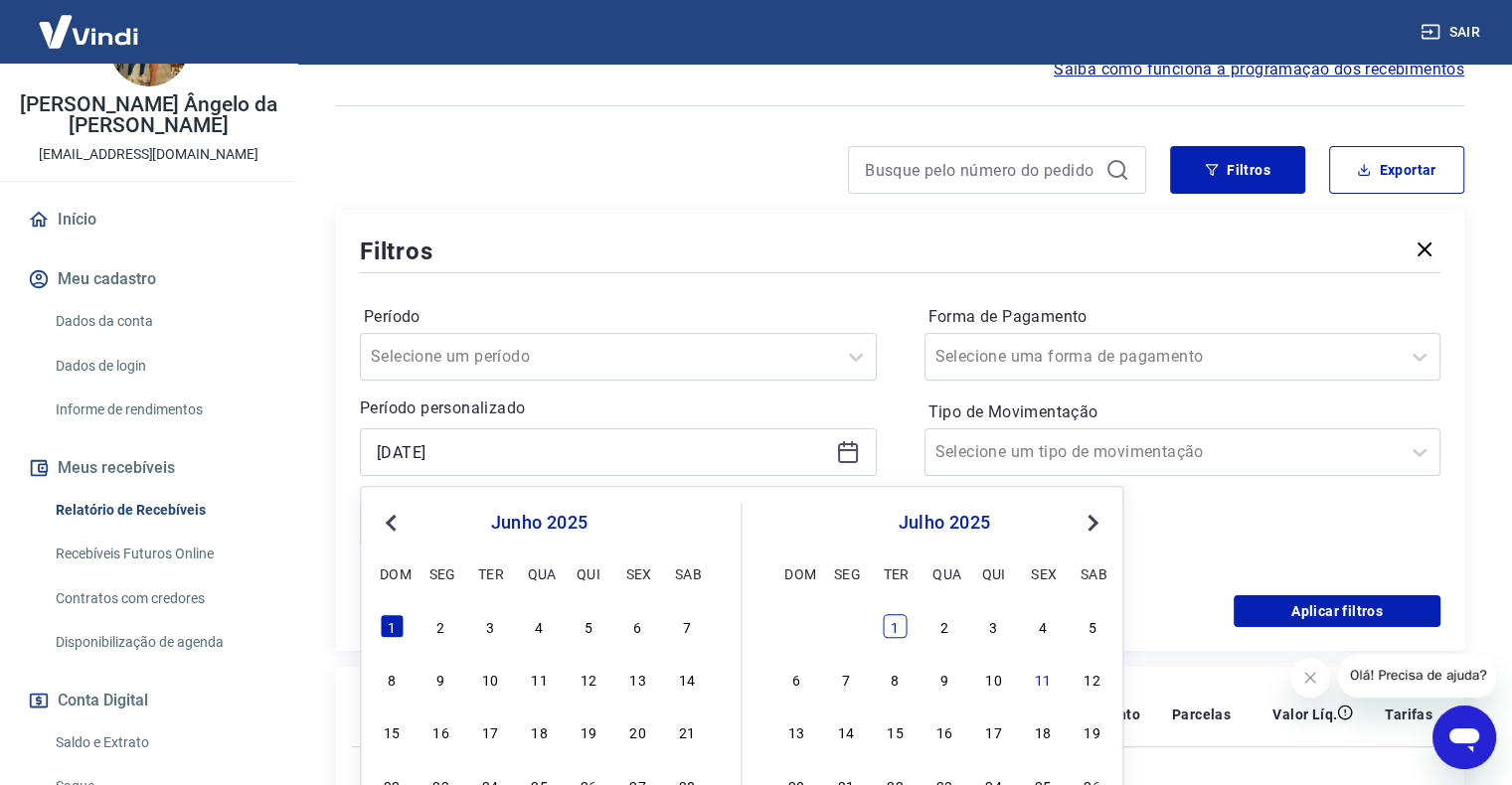 click on "1" at bounding box center (895, 626) 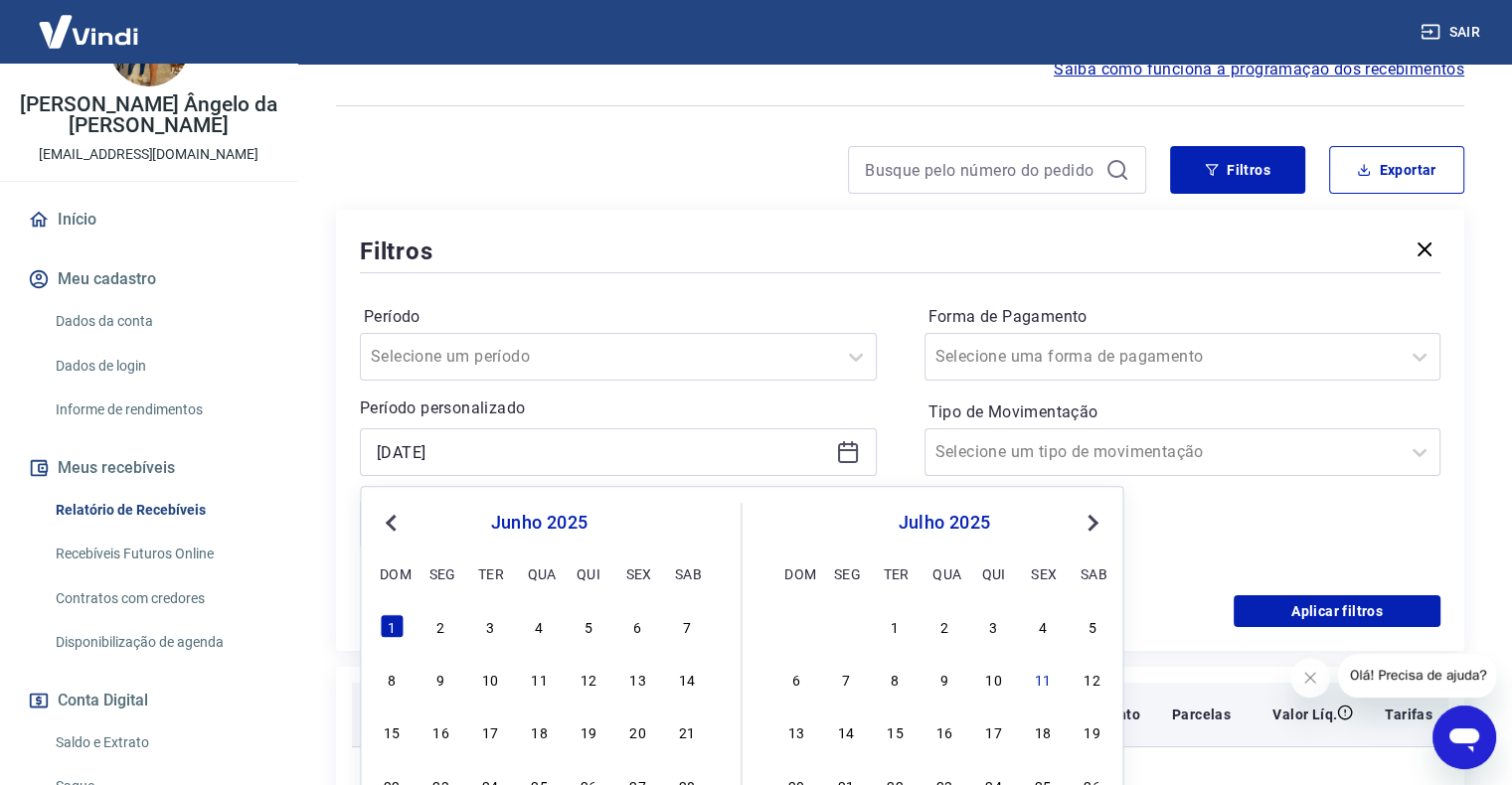 type on "[DATE]" 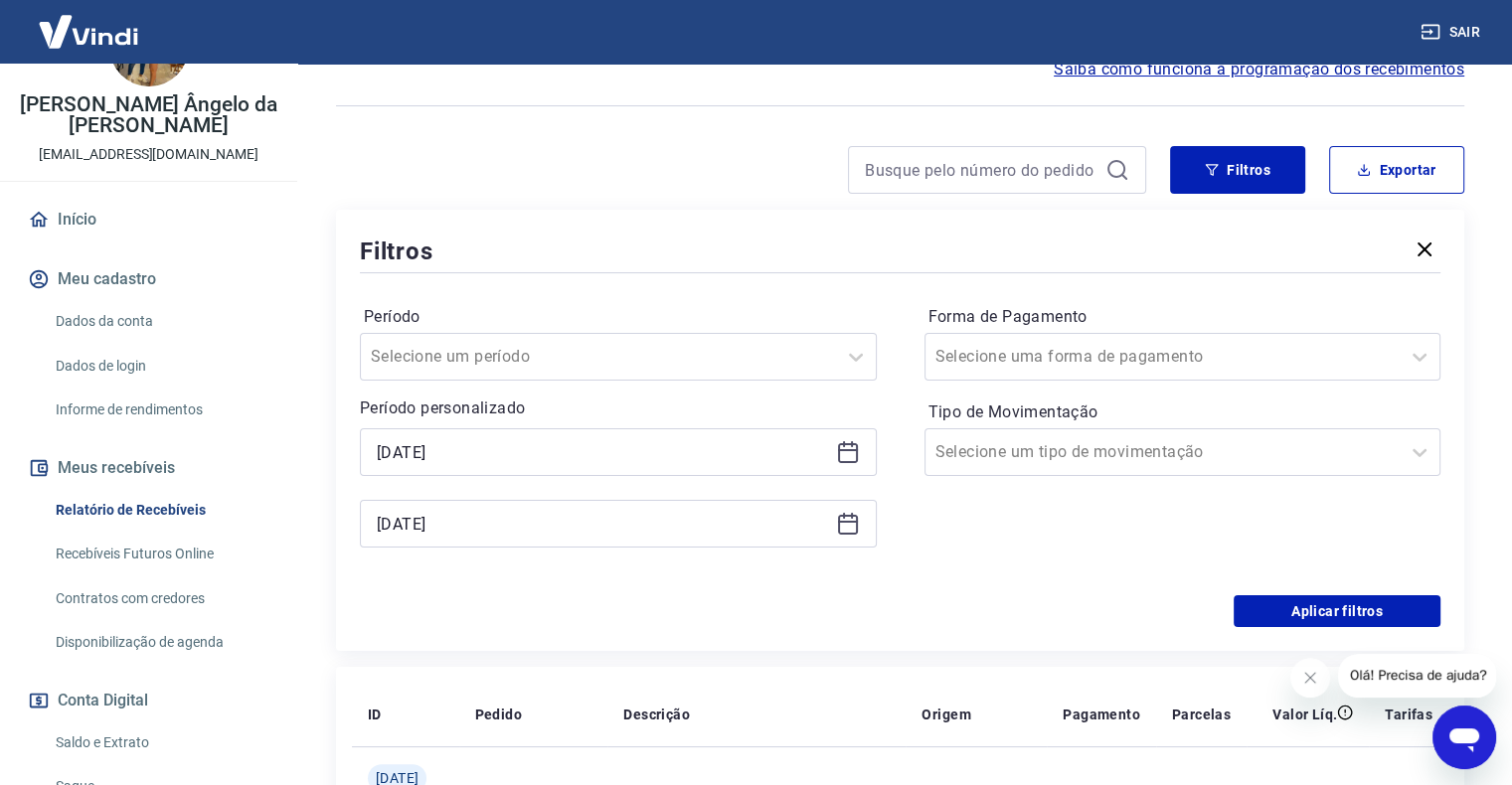 click 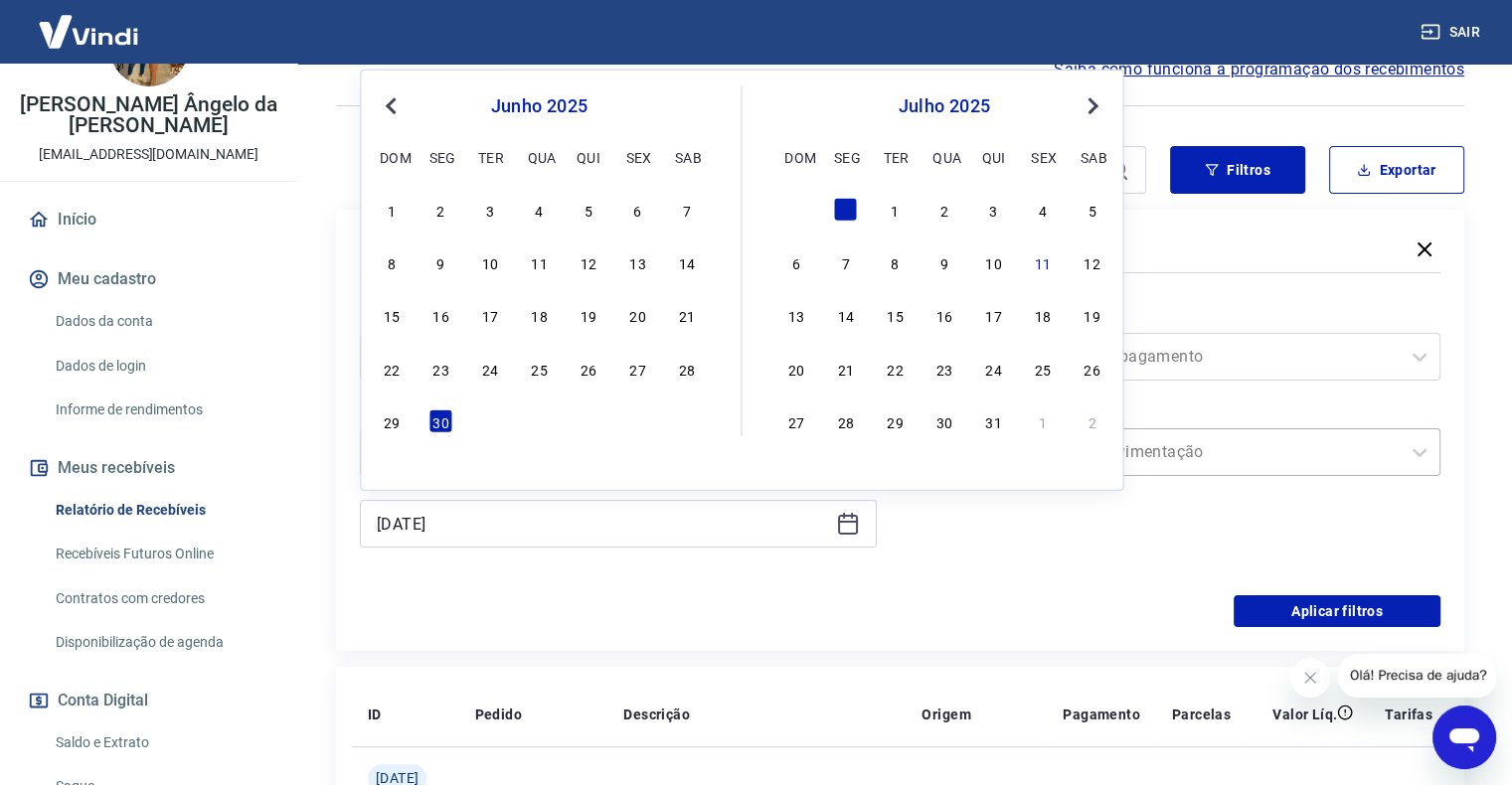 drag, startPoint x: 1000, startPoint y: 269, endPoint x: 946, endPoint y: 475, distance: 212.96009 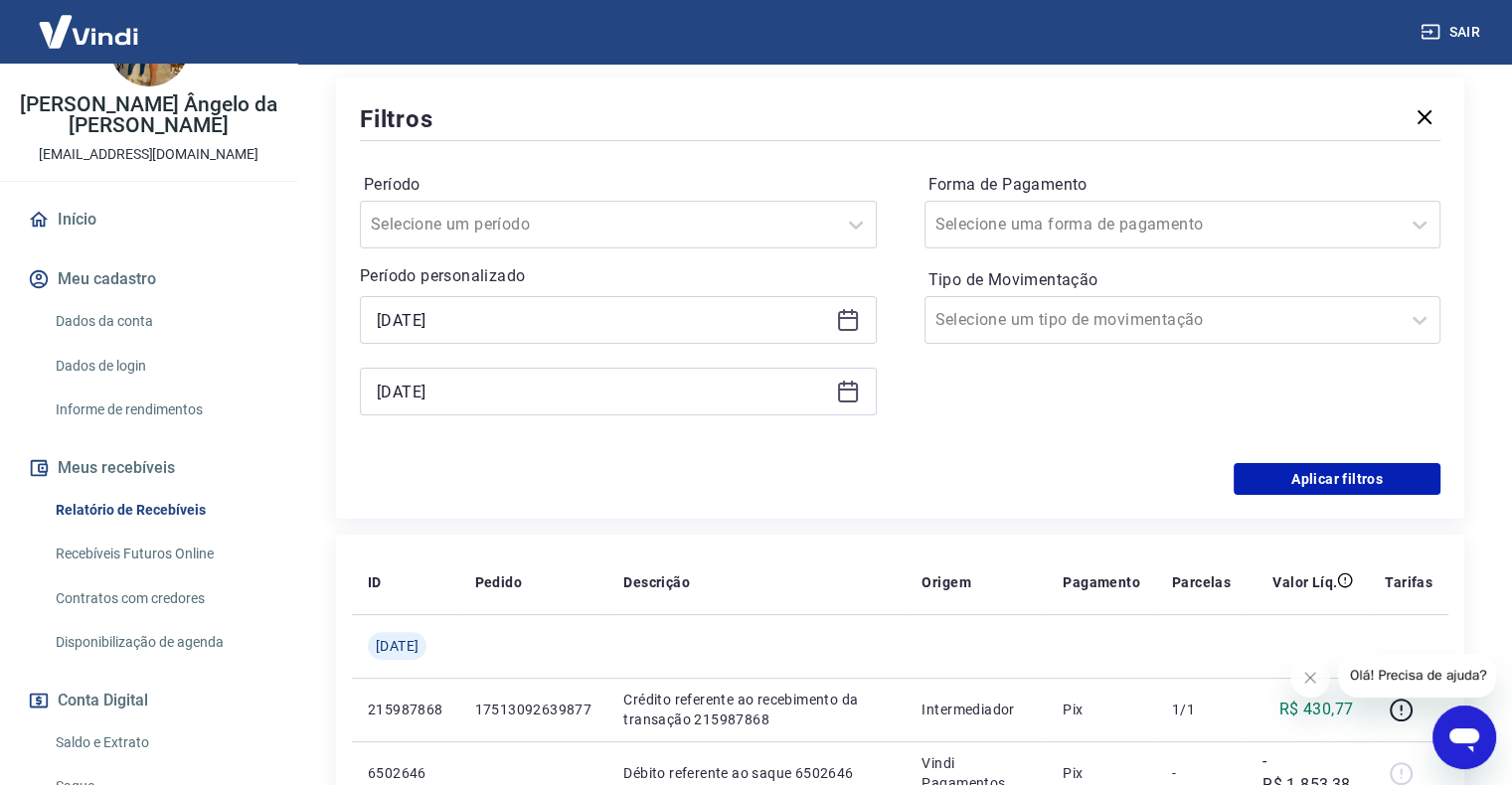 scroll, scrollTop: 199, scrollLeft: 0, axis: vertical 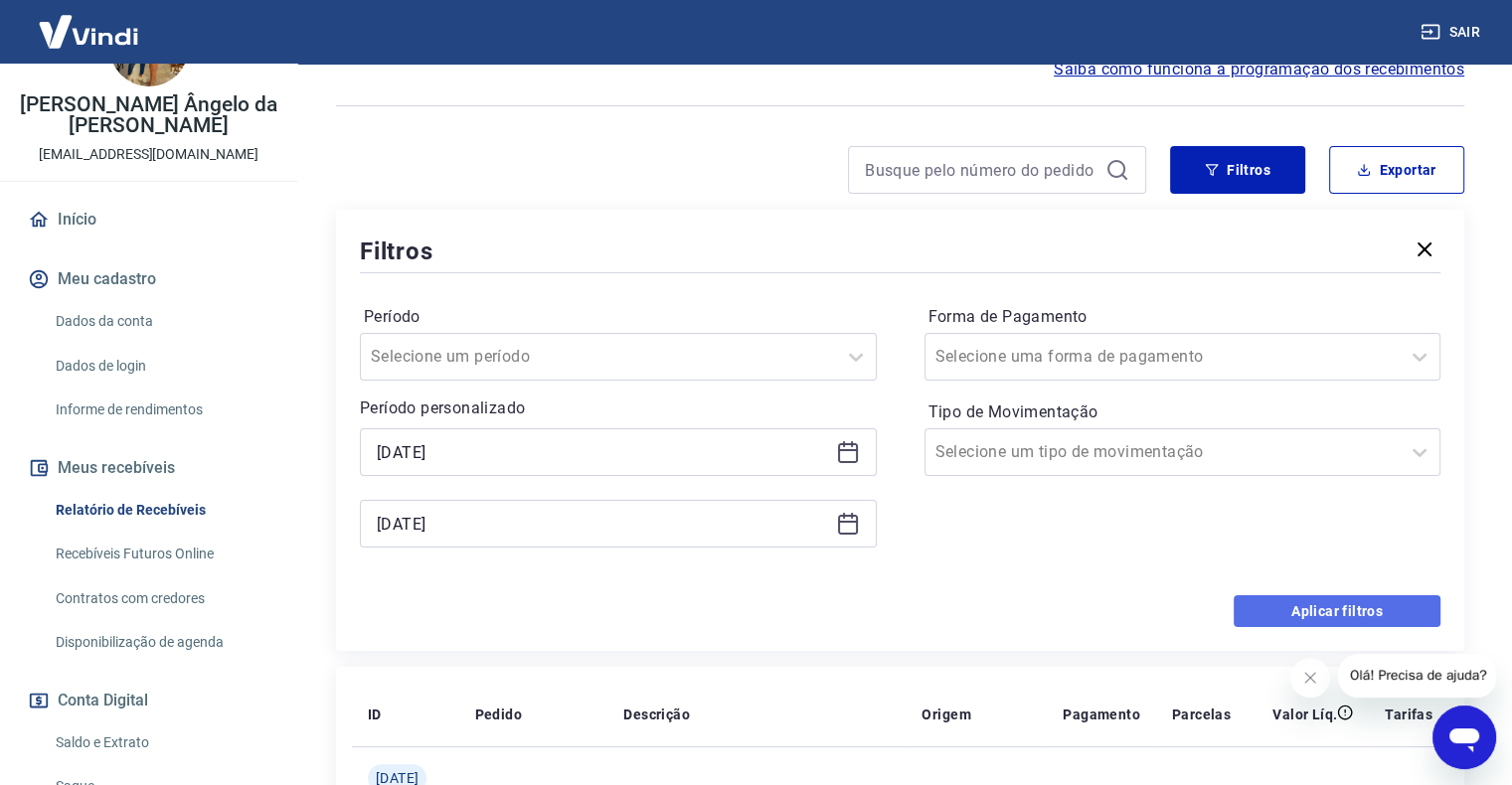 click on "Aplicar filtros" at bounding box center (1337, 611) 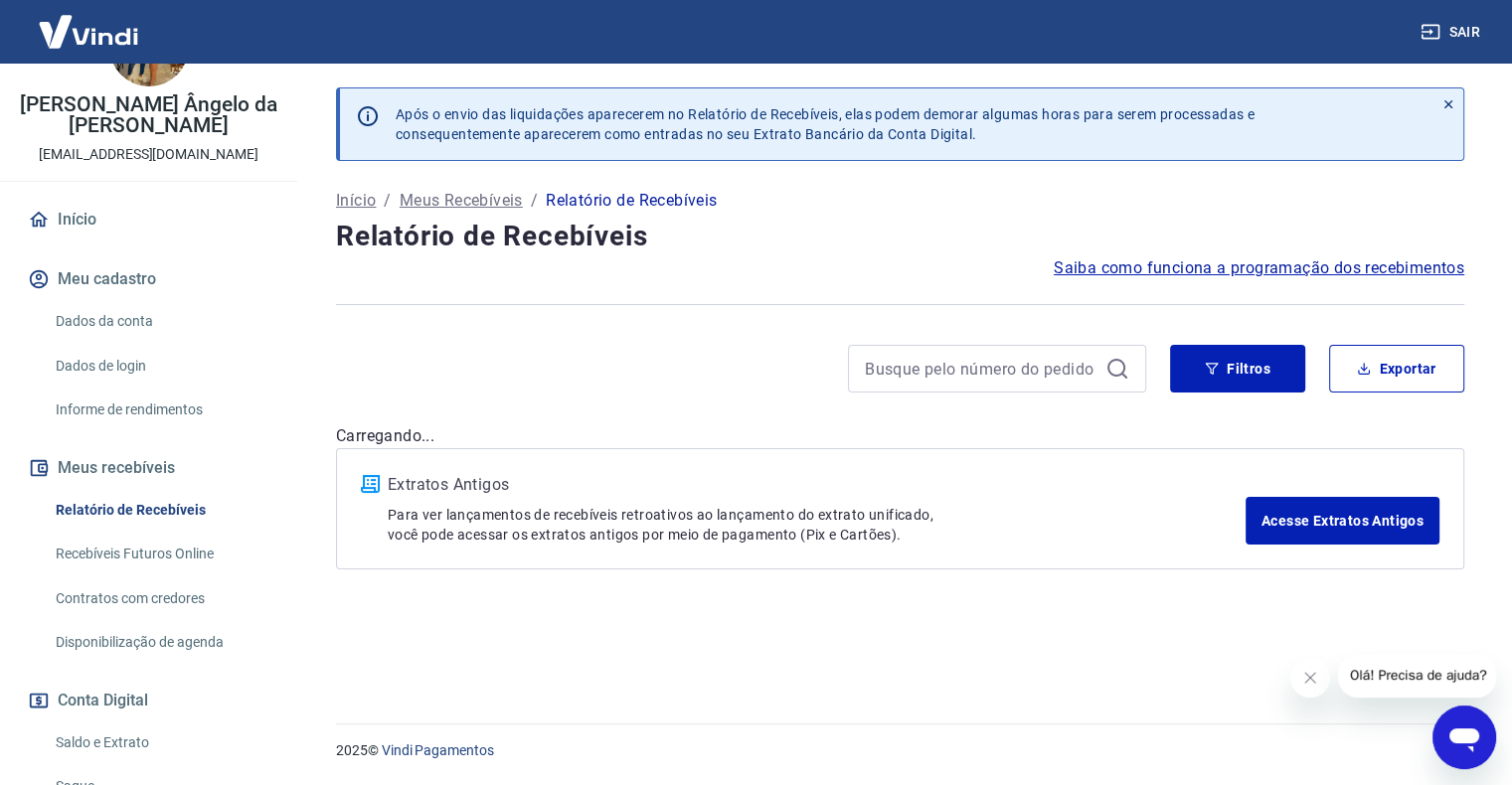 scroll, scrollTop: 0, scrollLeft: 0, axis: both 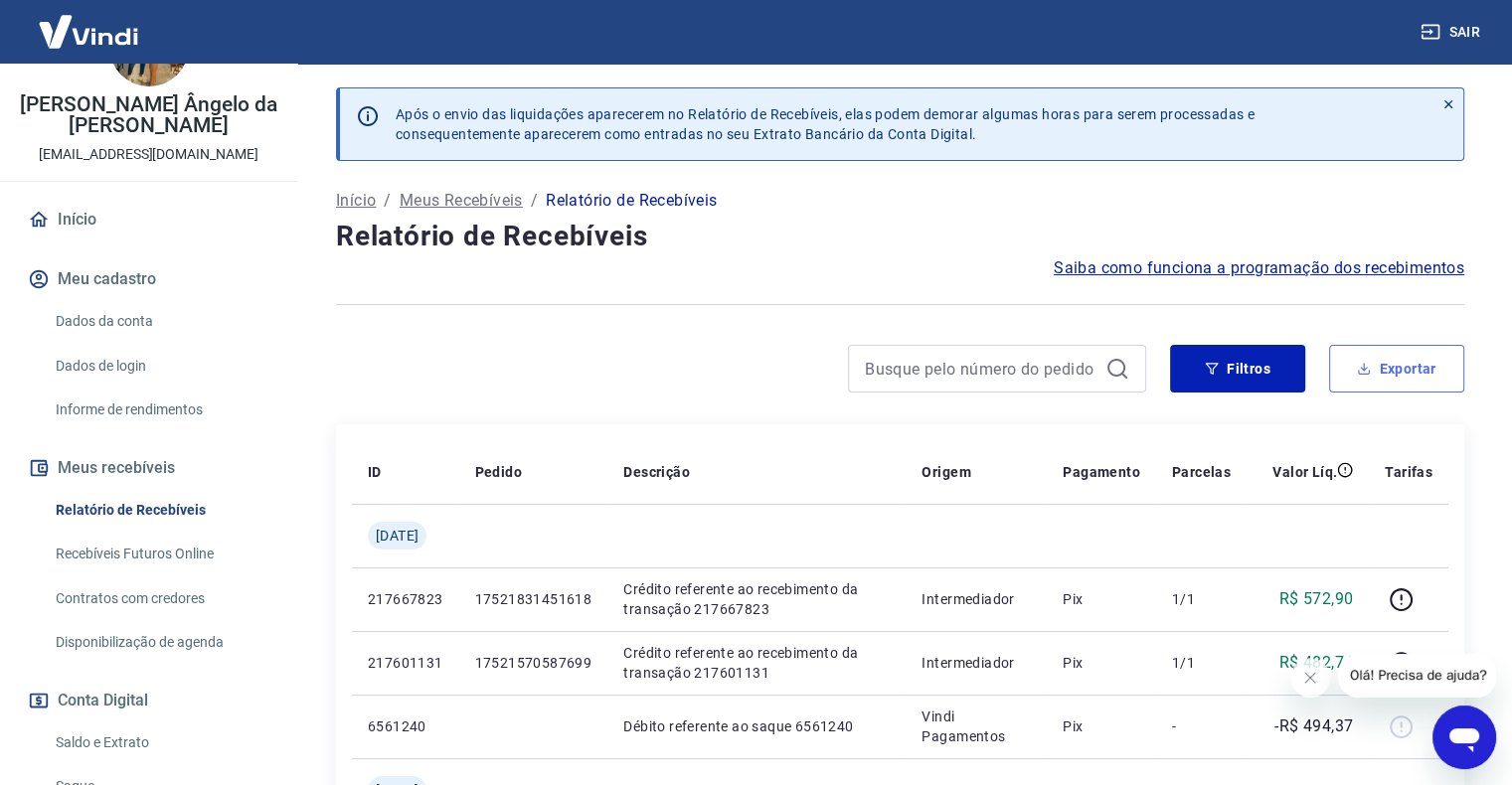 click on "Exportar" at bounding box center [1397, 369] 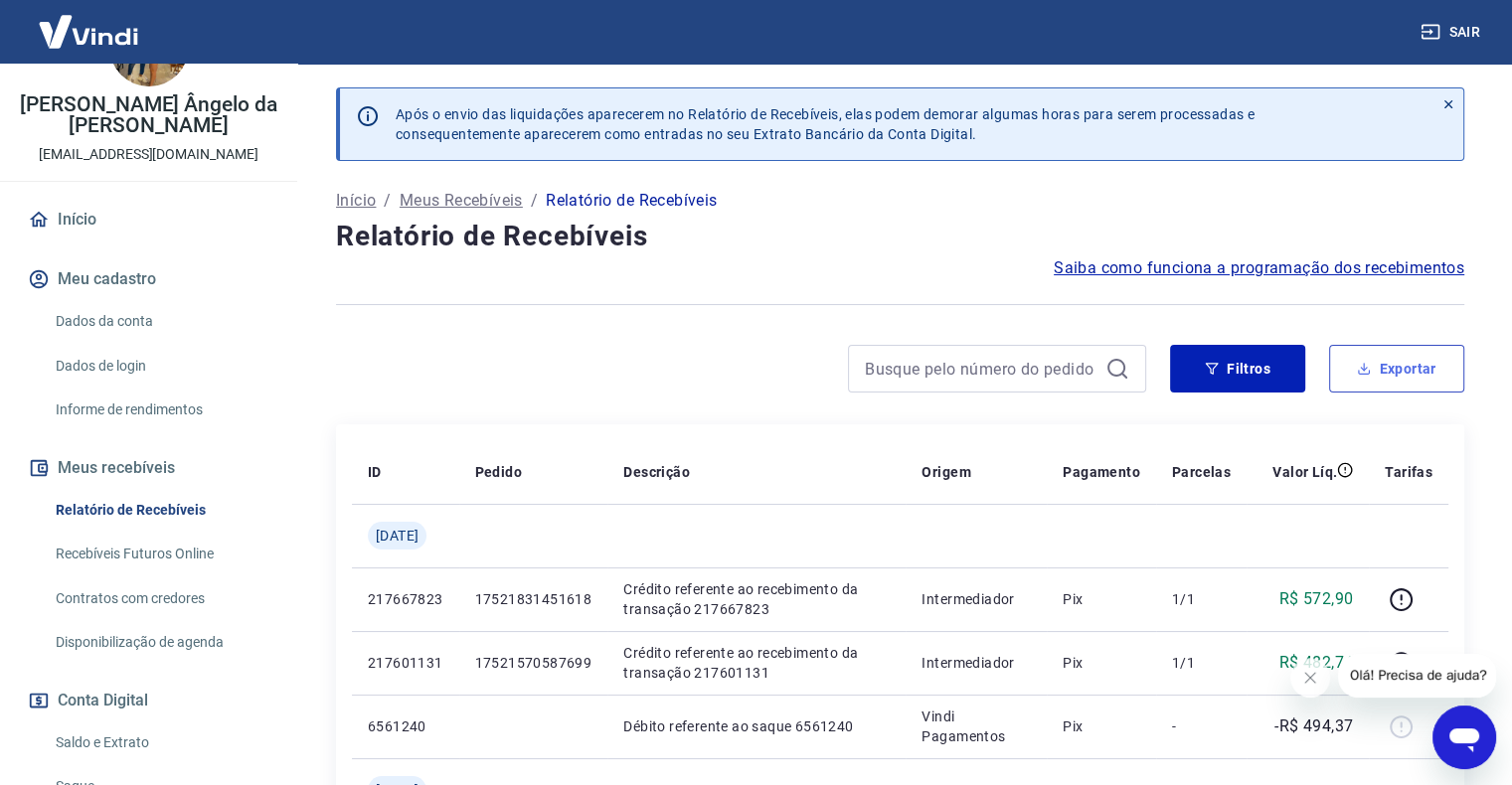 type on "[DATE]" 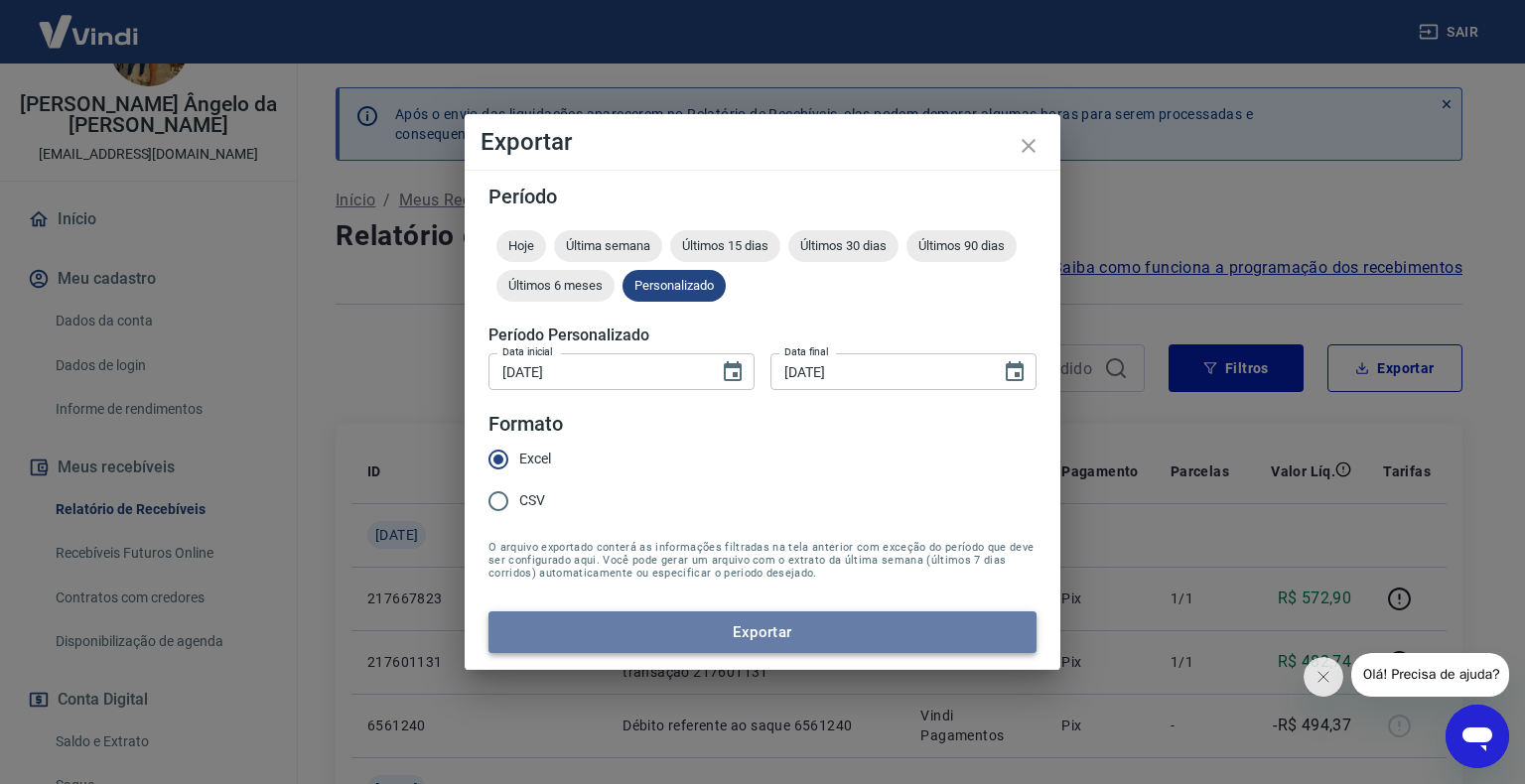 click on "Exportar" at bounding box center (762, 632) 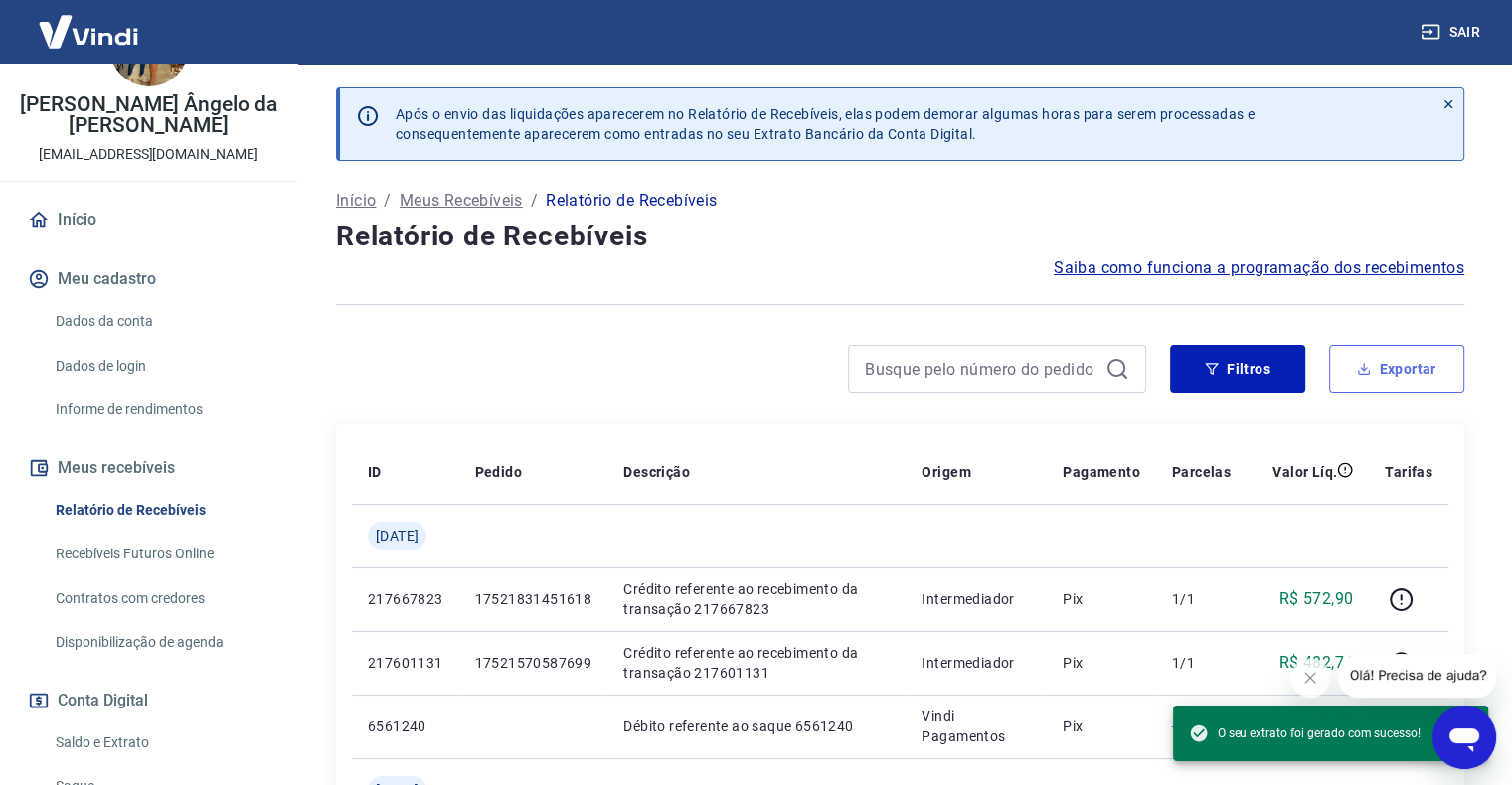click on "Exportar" at bounding box center (1397, 369) 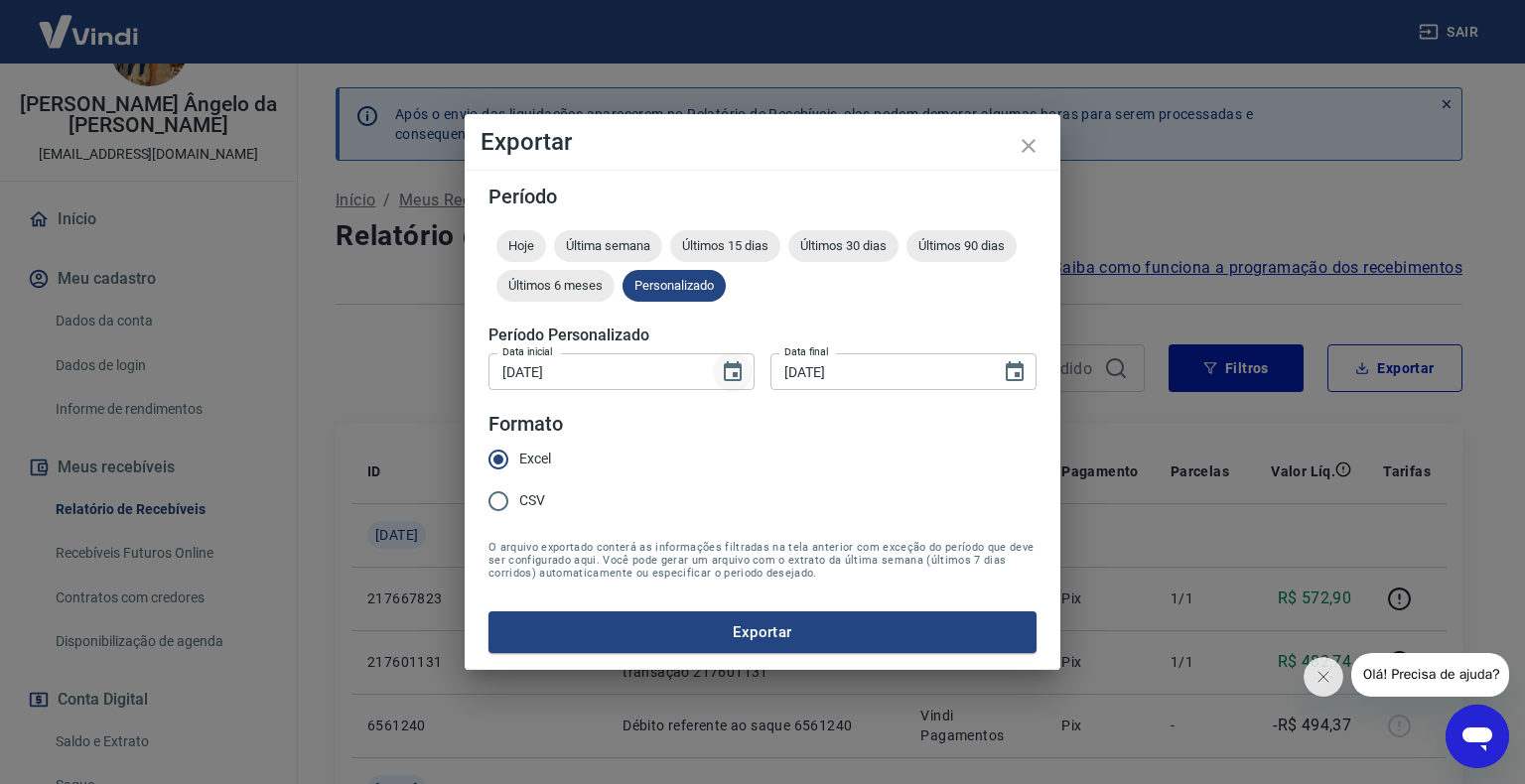 click 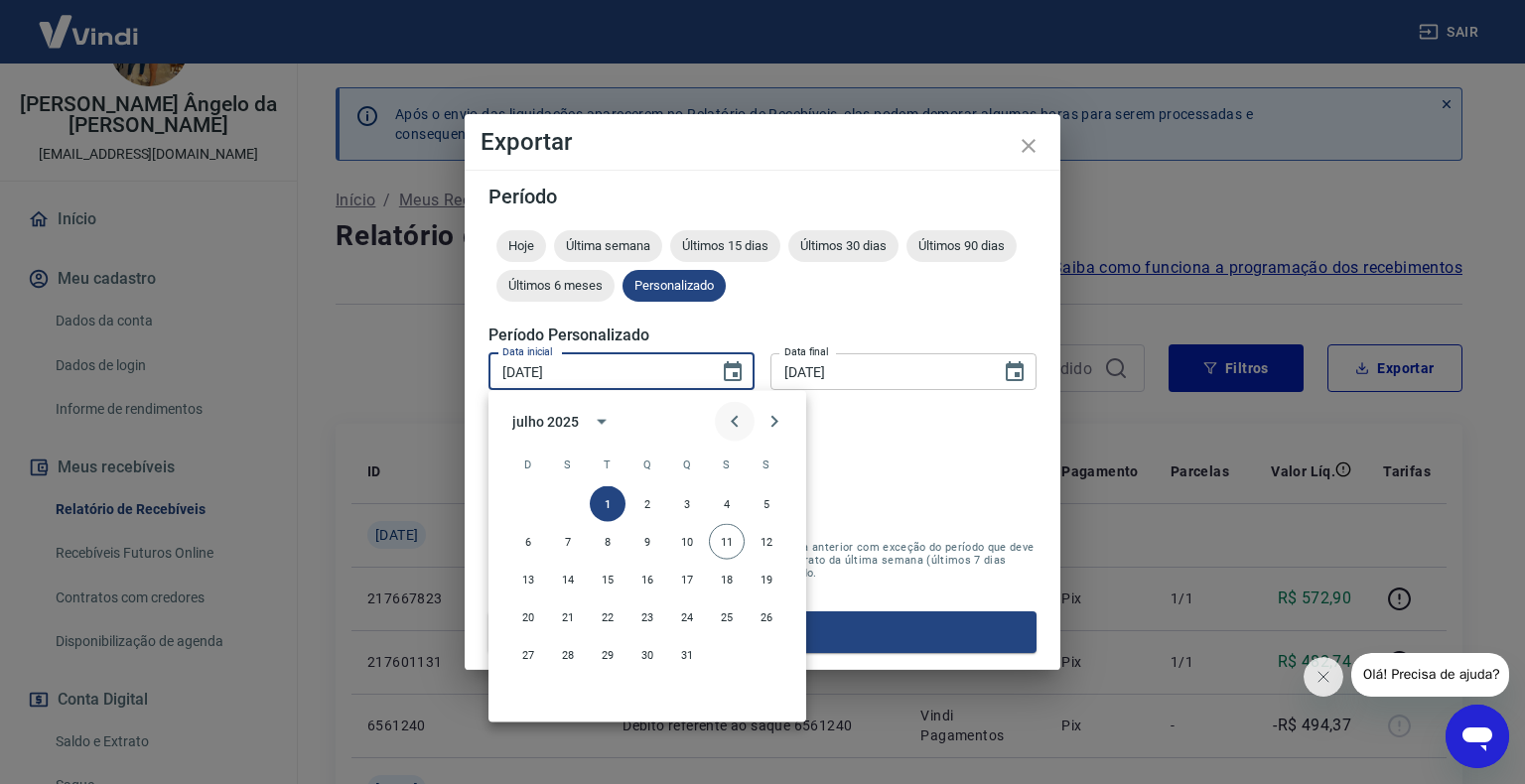 click 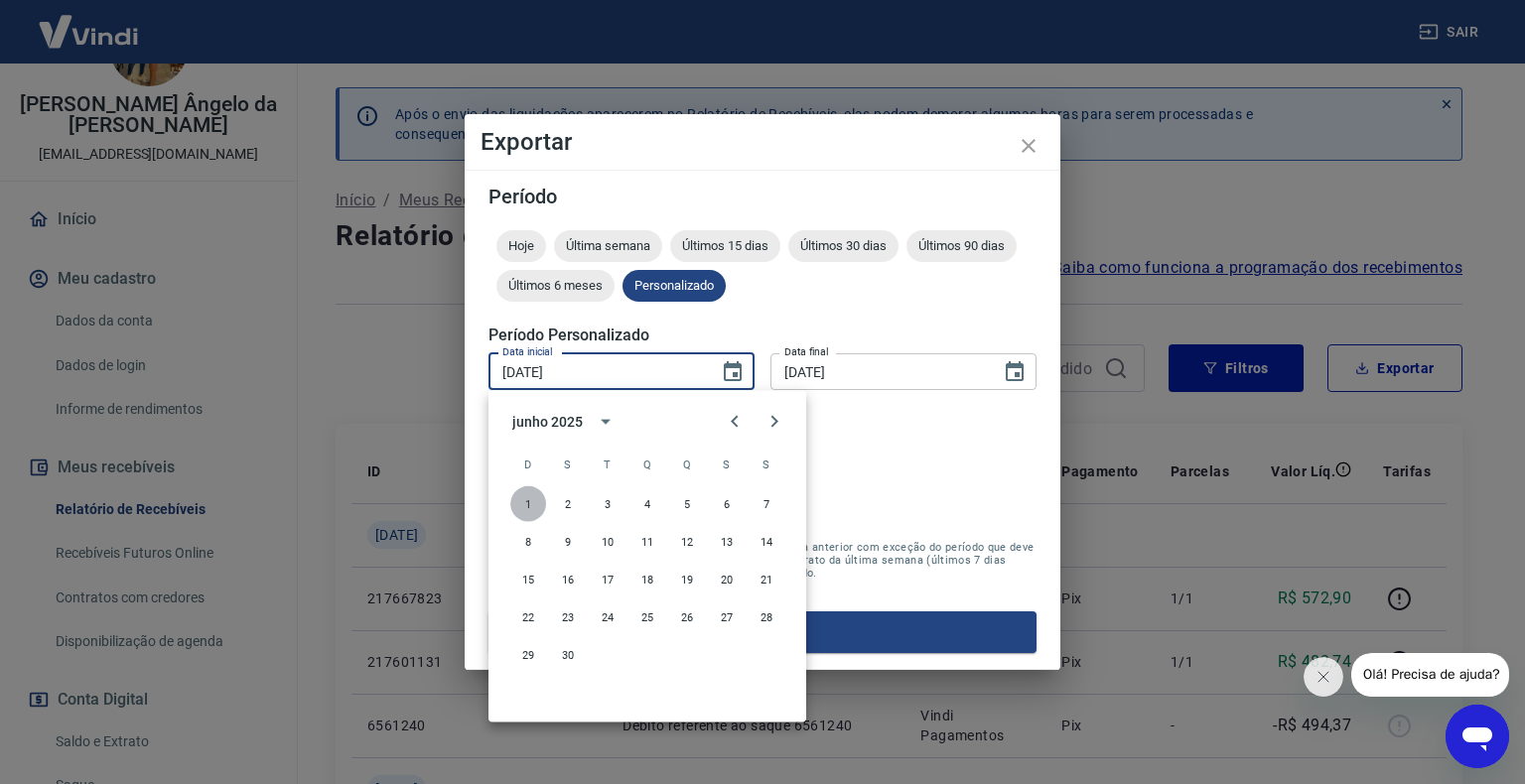click on "1" at bounding box center (528, 504) 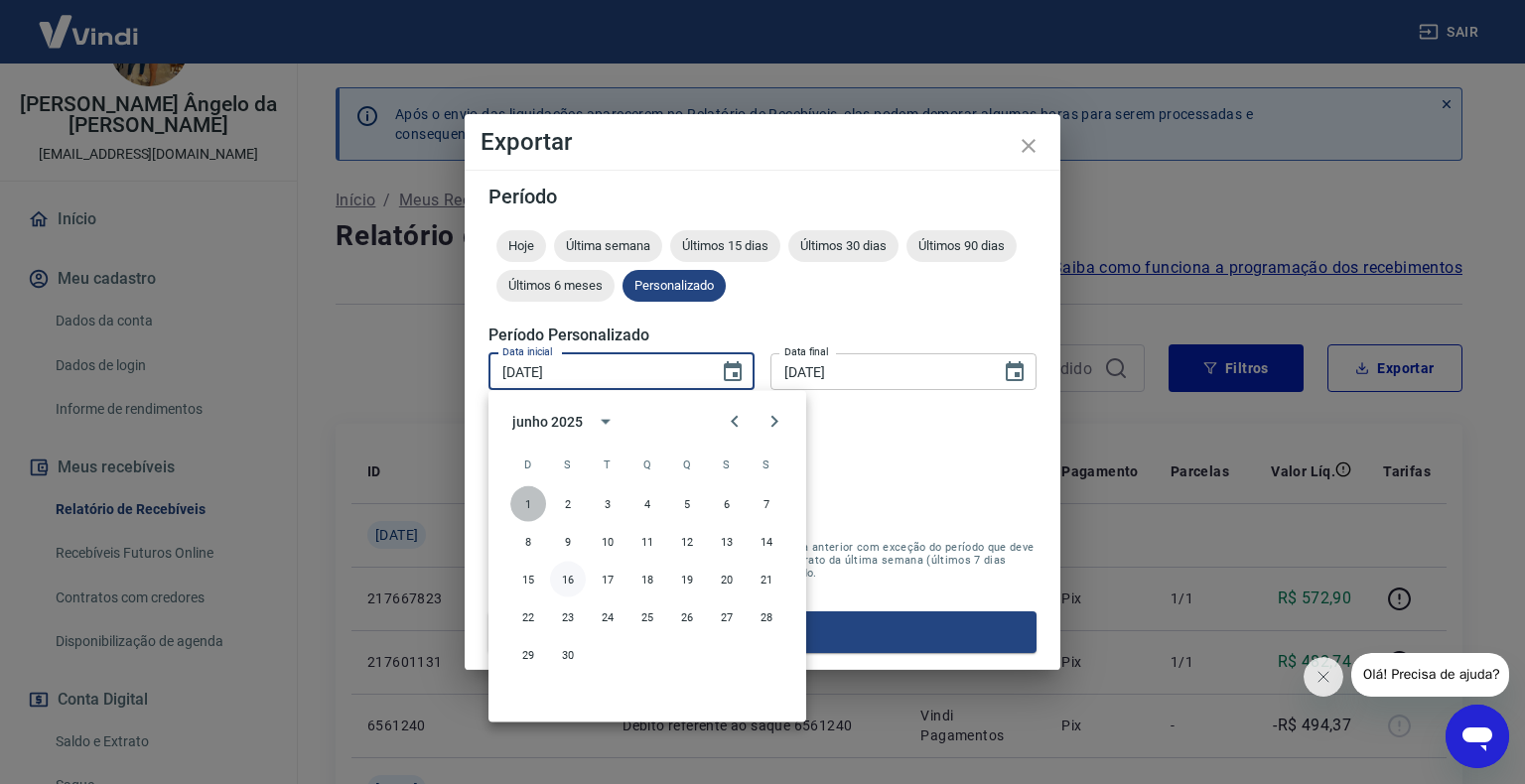 type on "[DATE]" 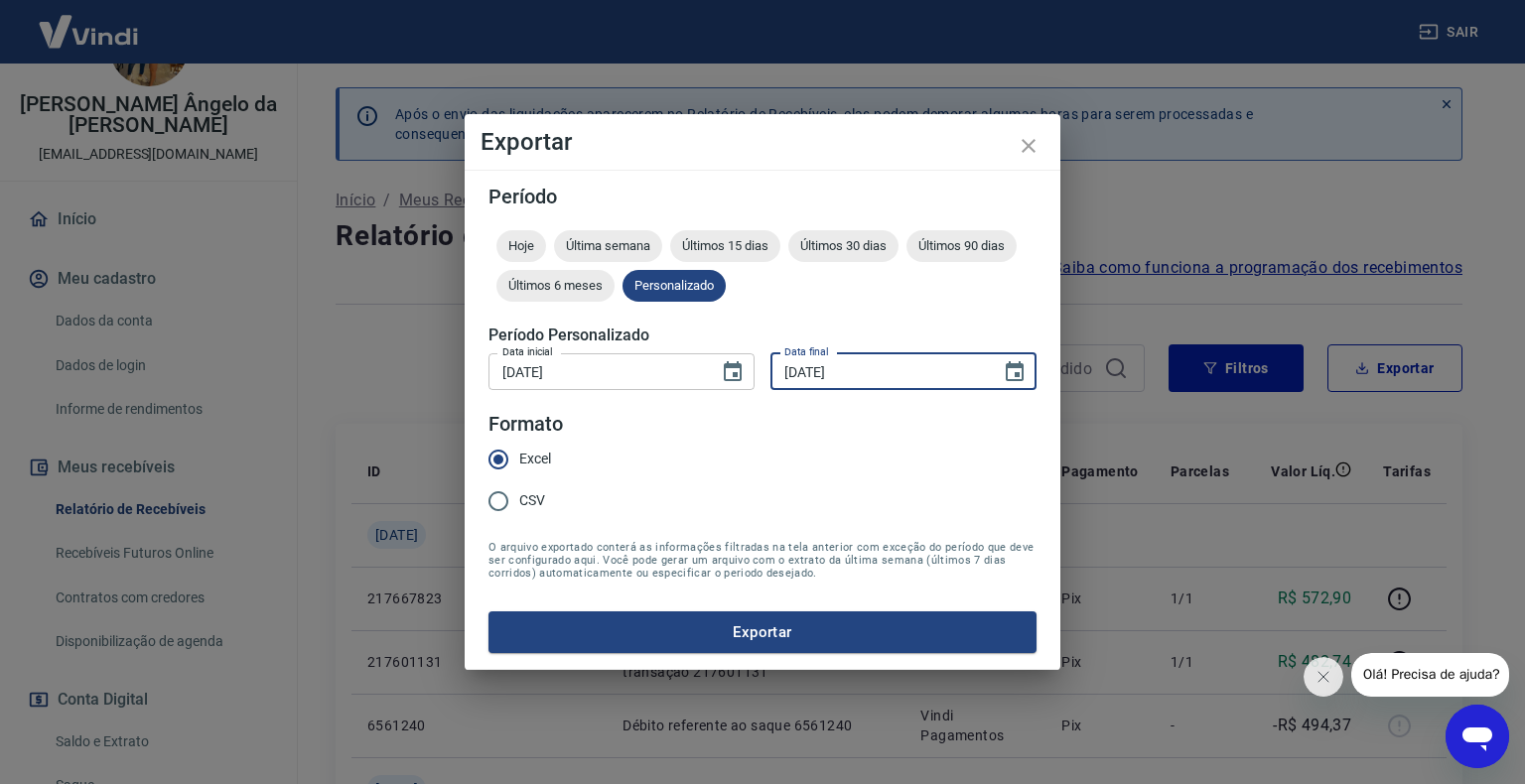 click on "[DATE]" at bounding box center (879, 371) 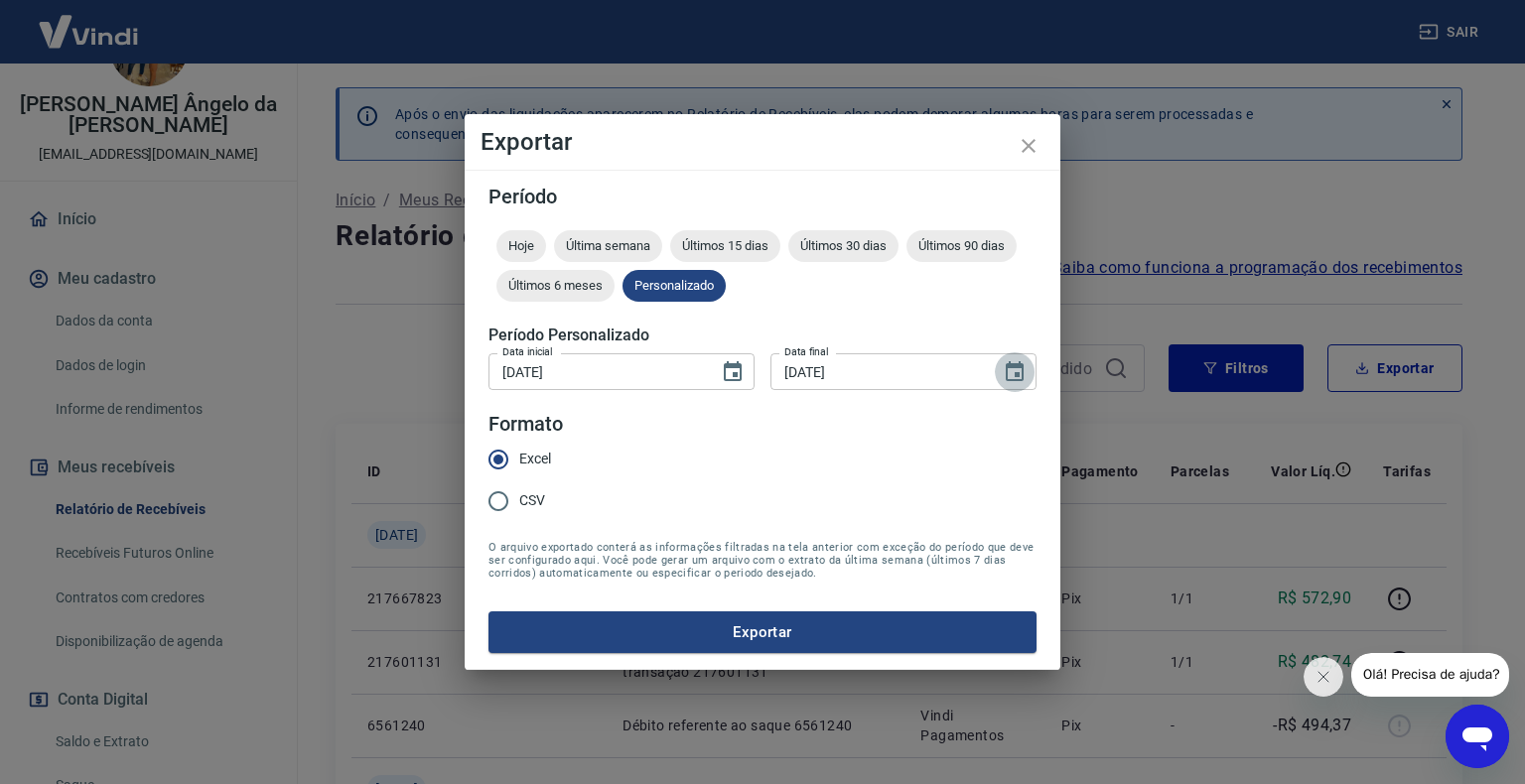 click 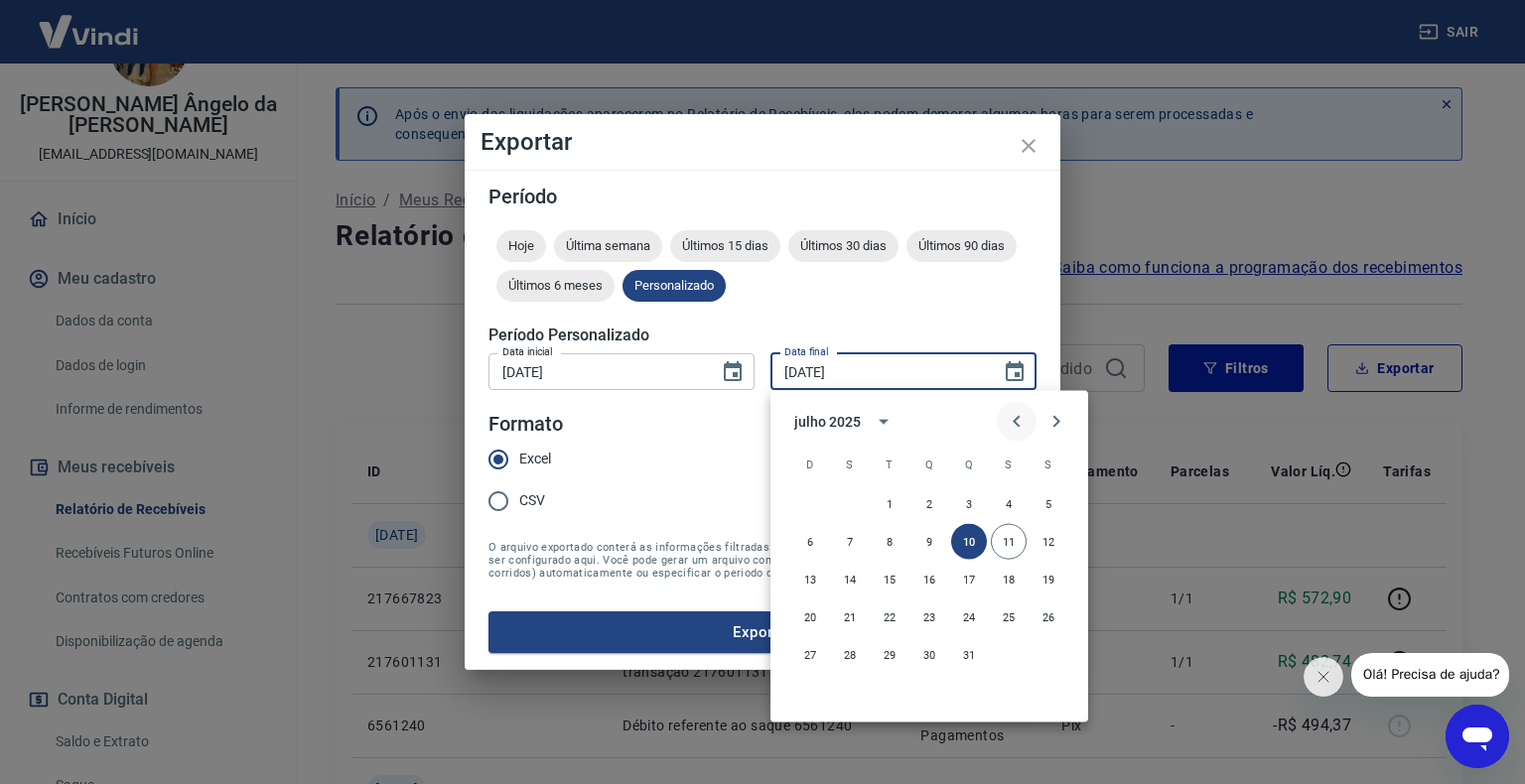 click 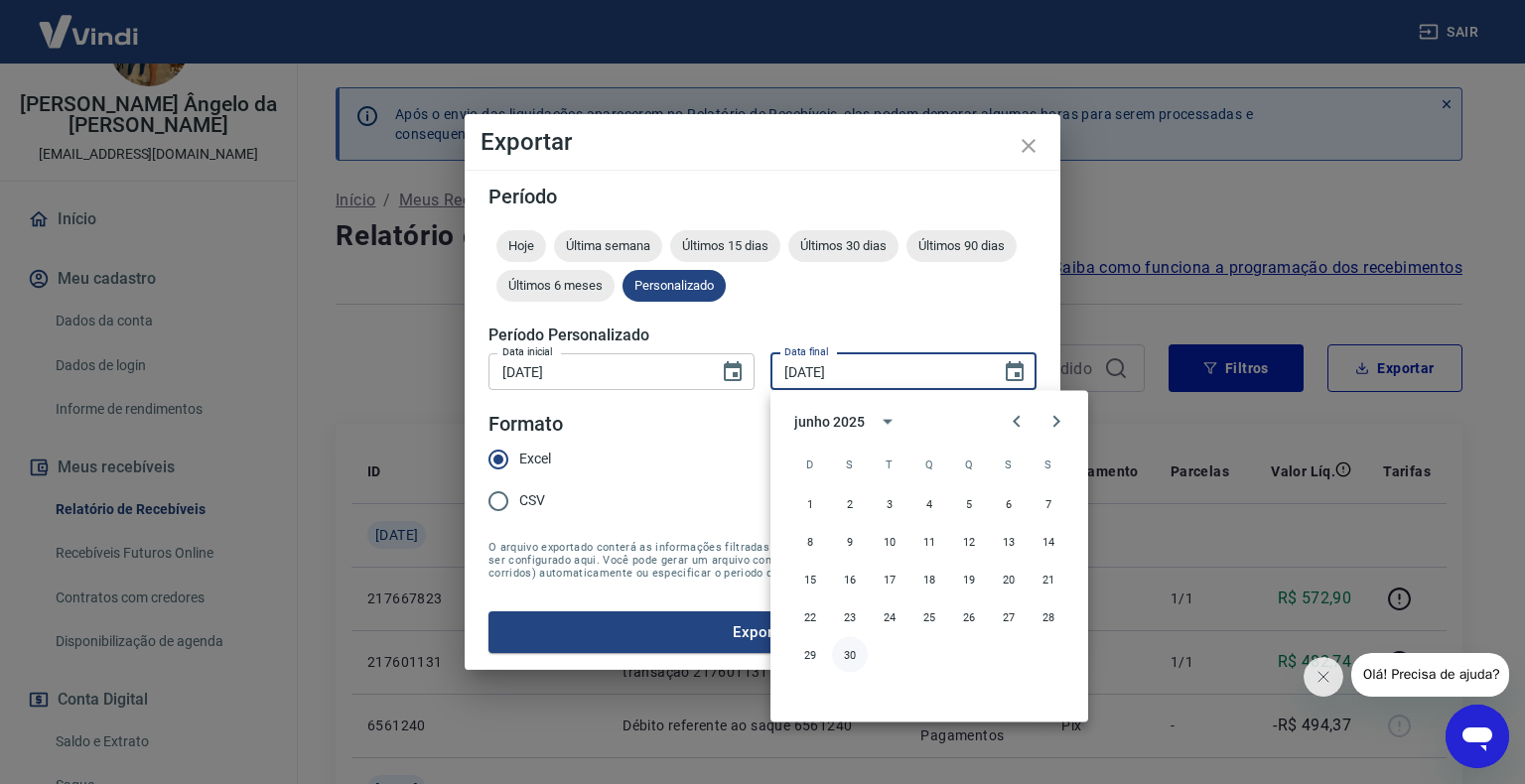 click on "30" at bounding box center [850, 655] 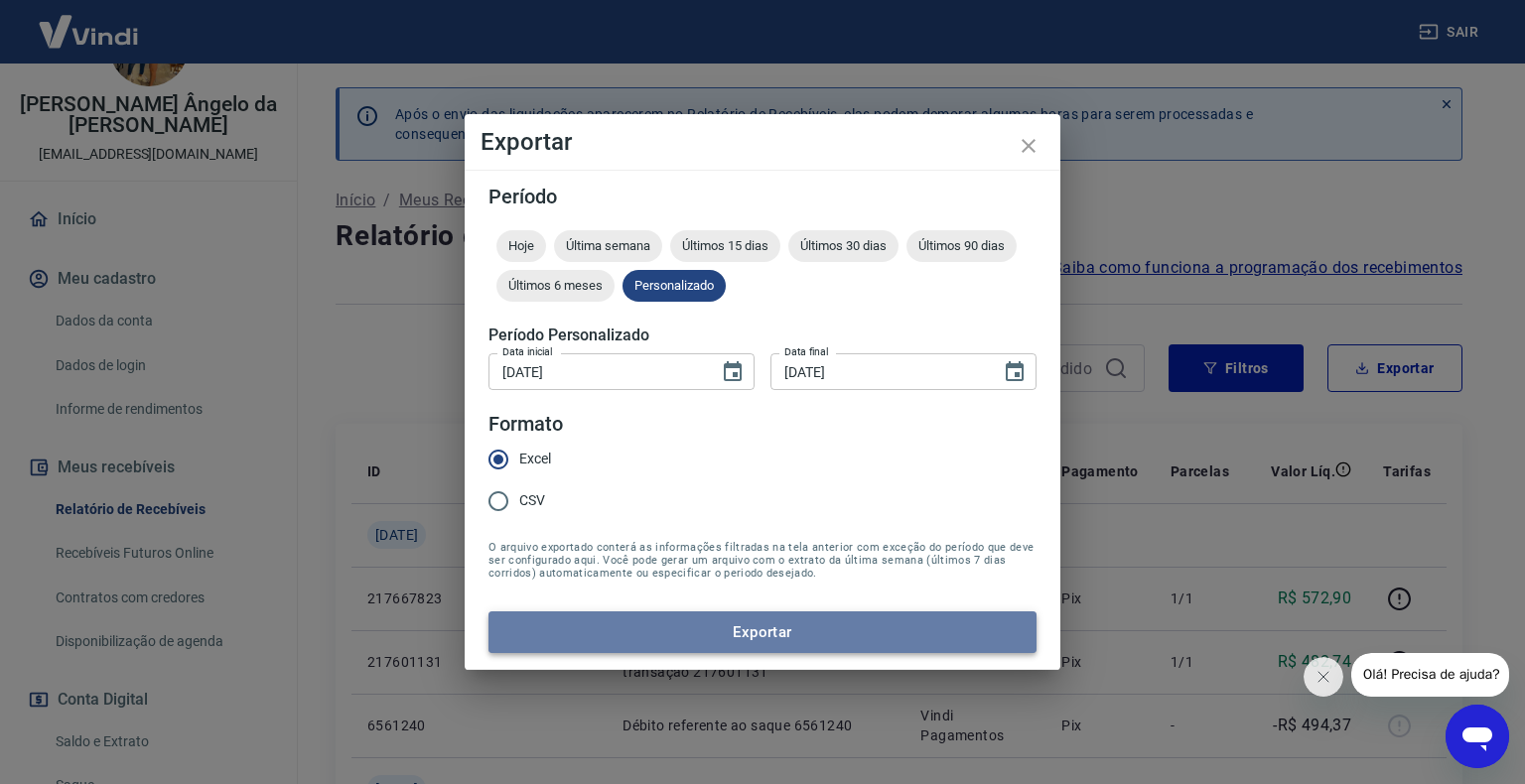 click on "Exportar" at bounding box center [762, 632] 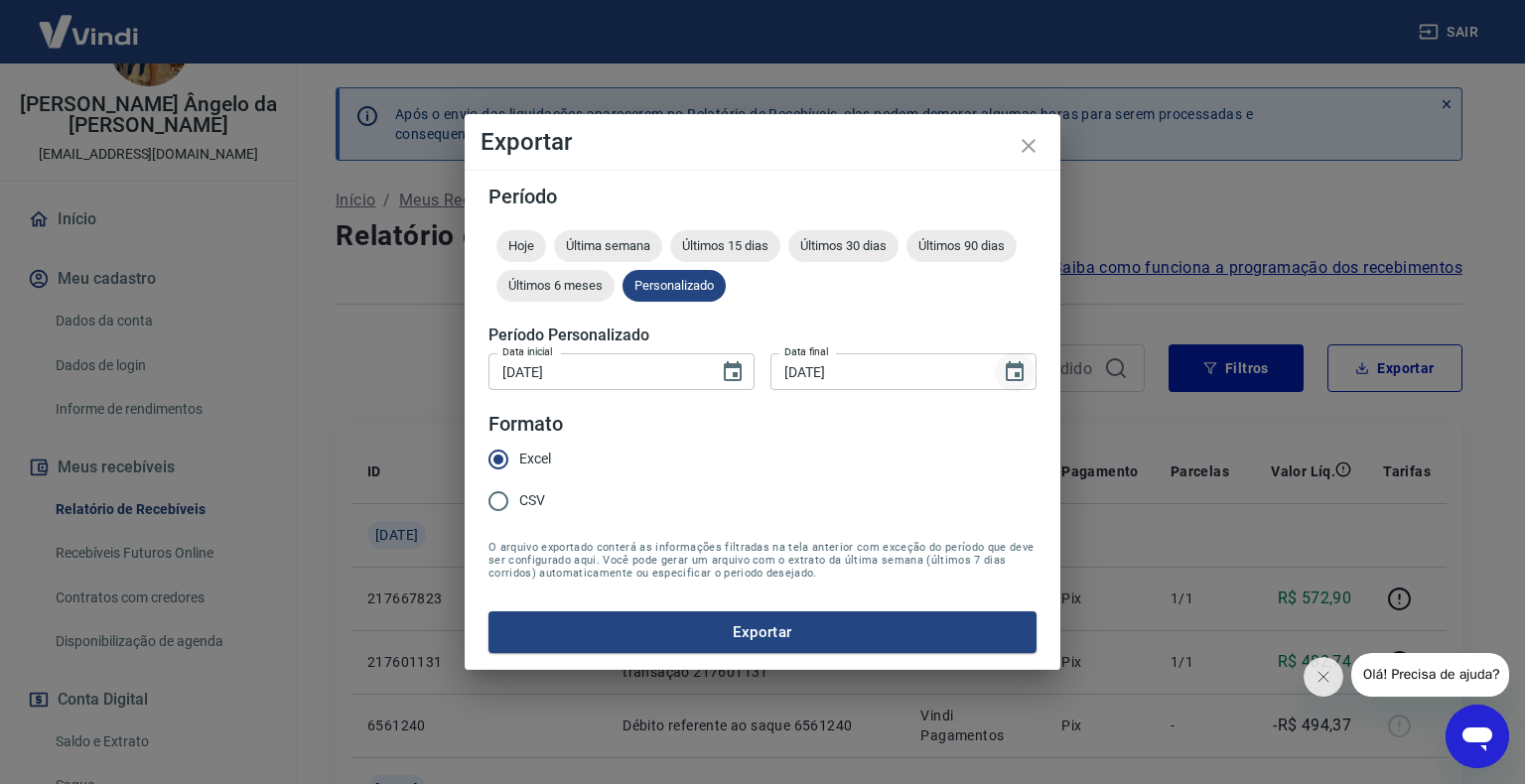 click 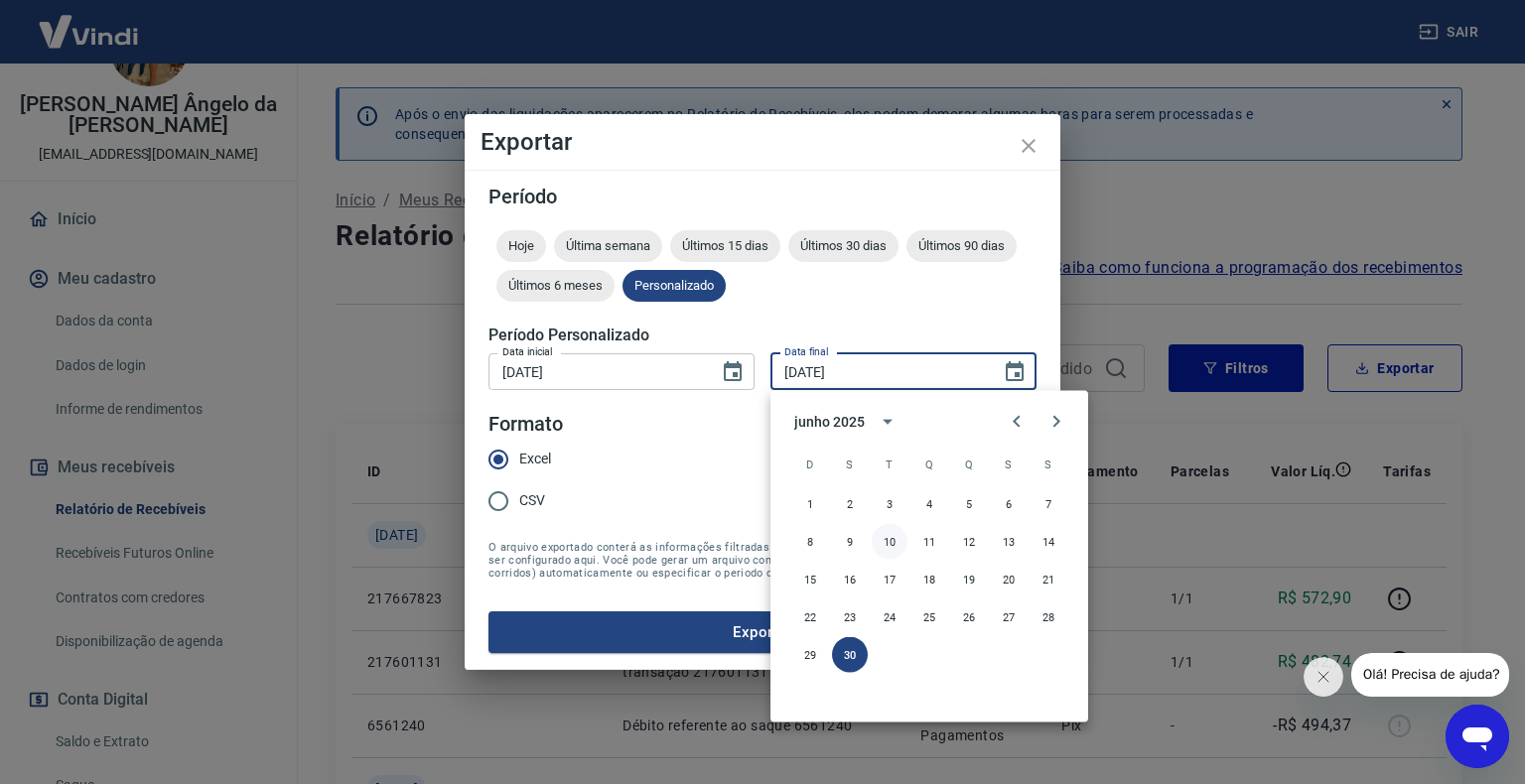 click on "10" at bounding box center (890, 542) 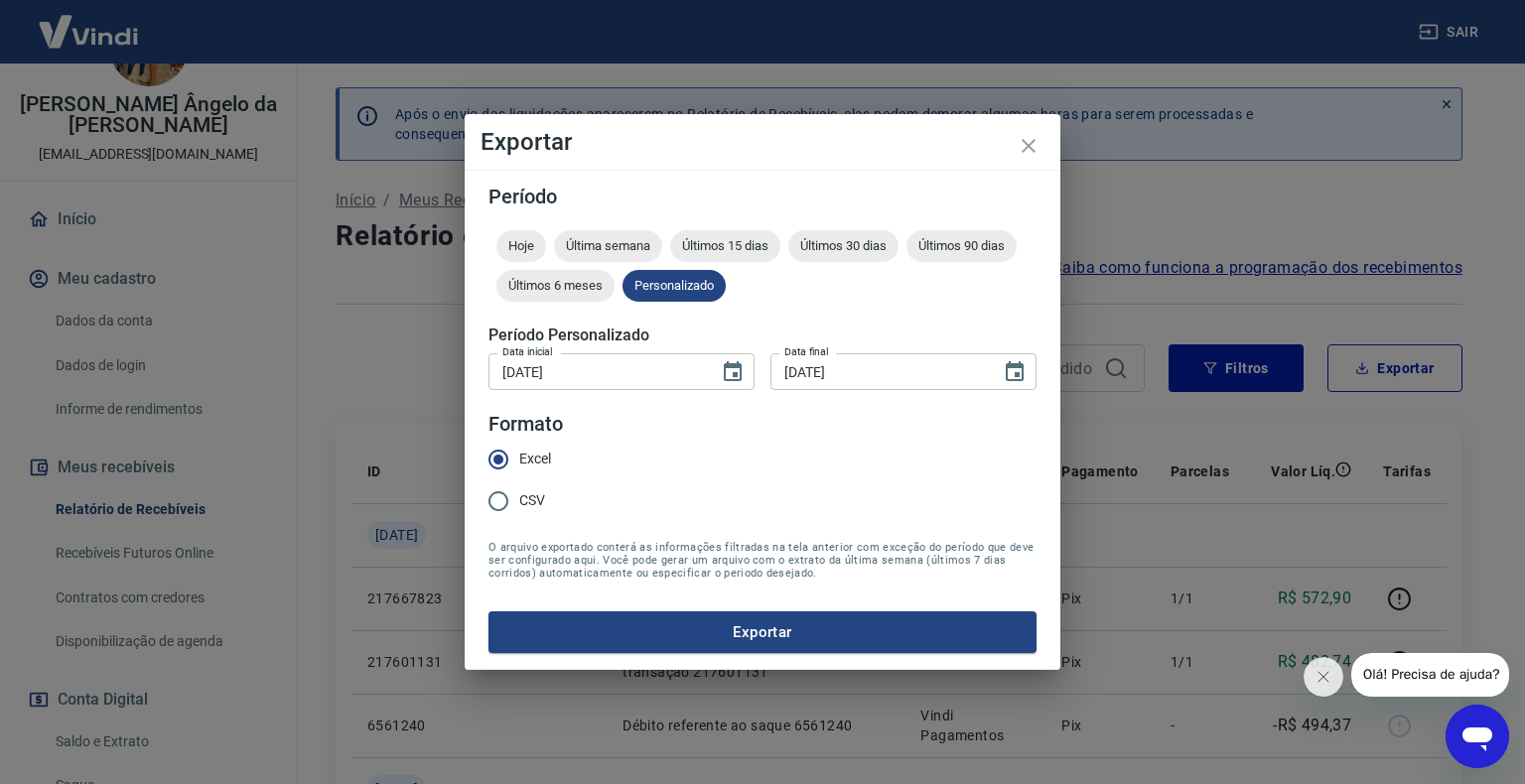 type 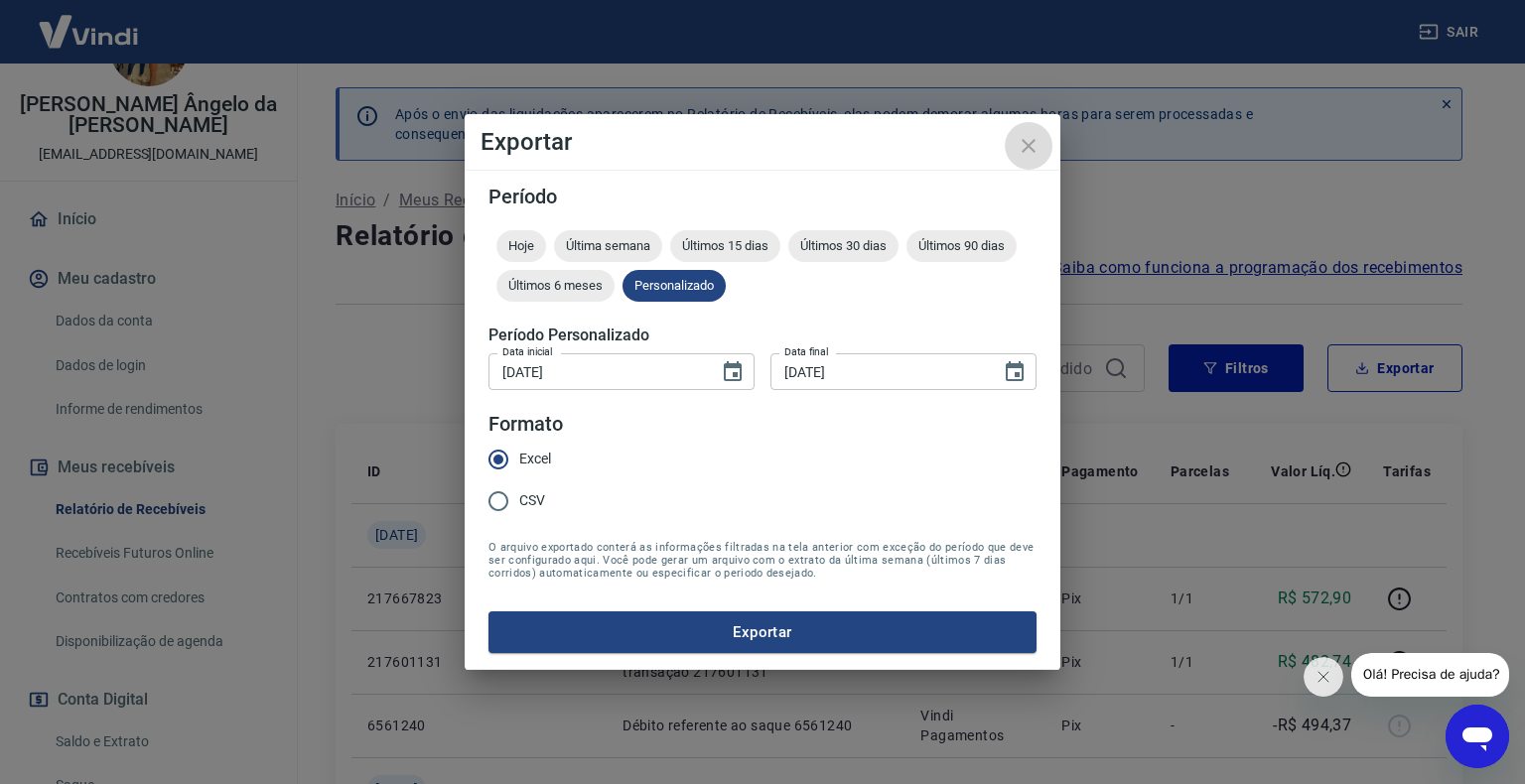click 